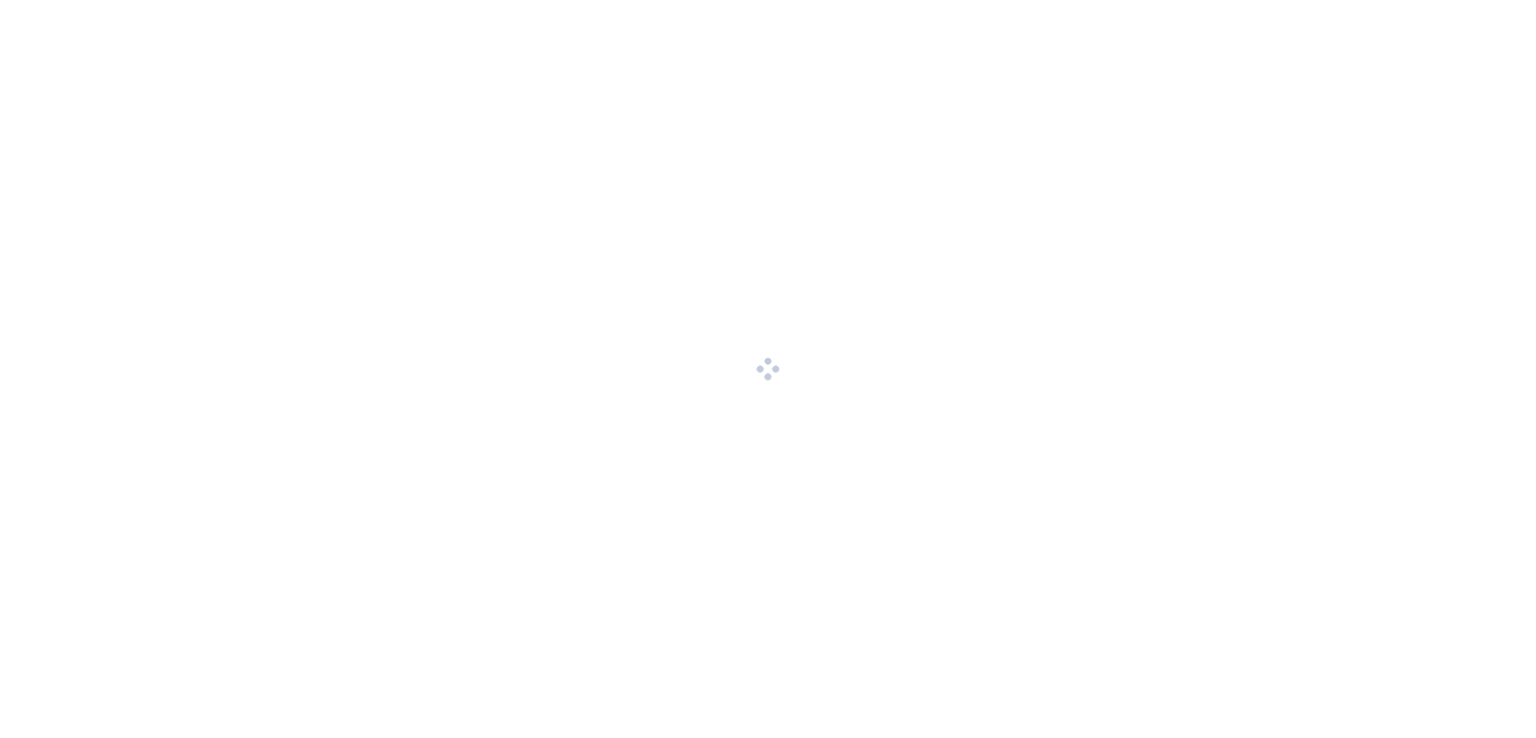 scroll, scrollTop: 0, scrollLeft: 0, axis: both 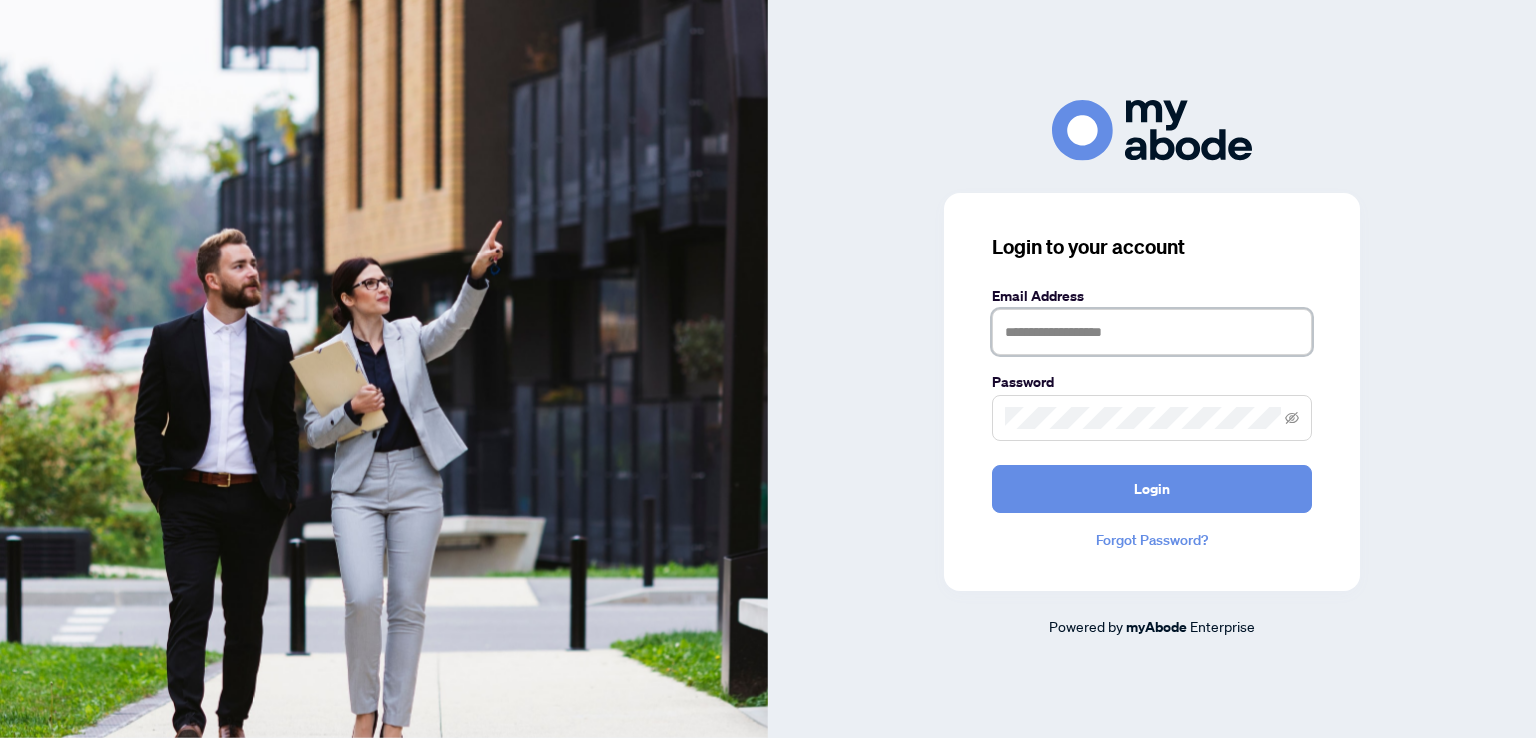 click at bounding box center (1152, 332) 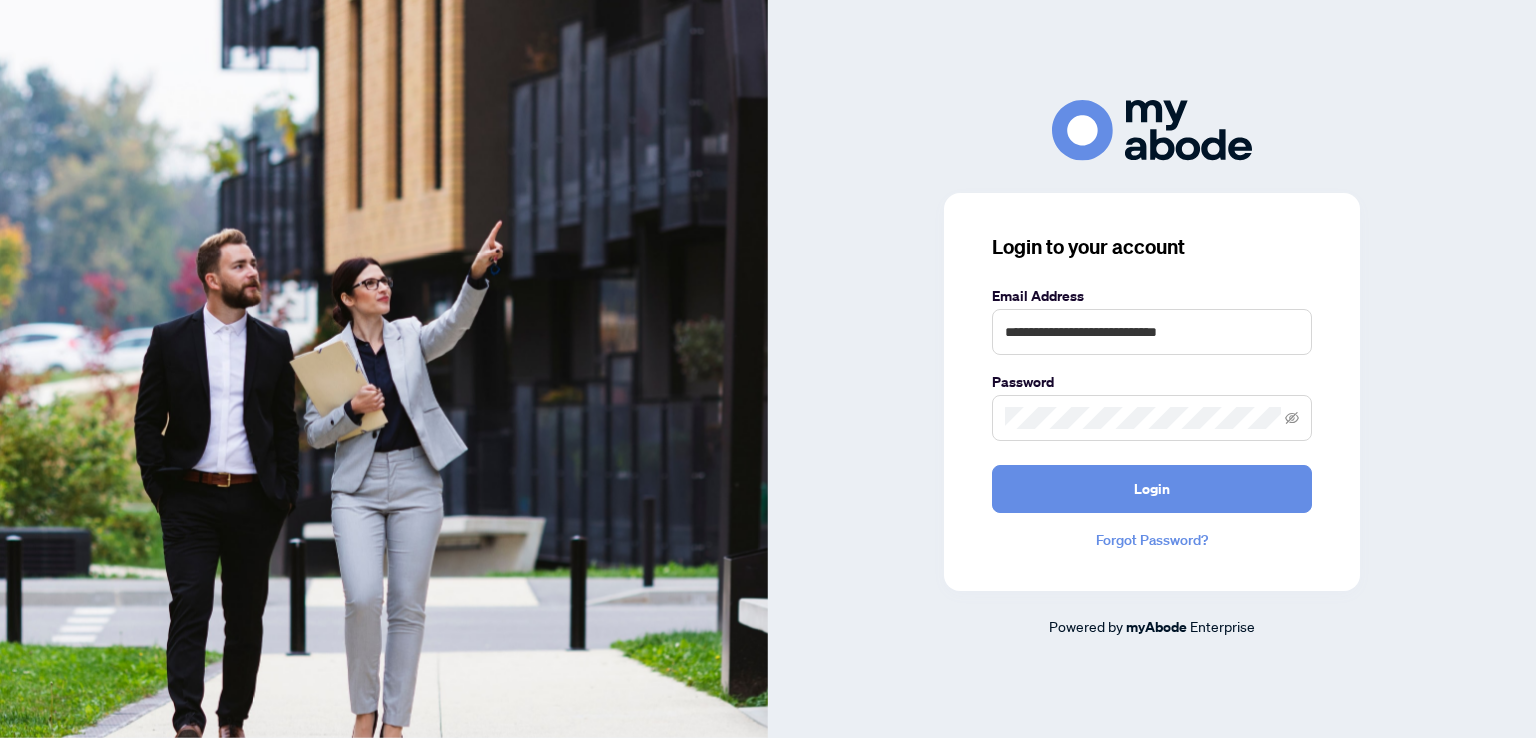 click at bounding box center (1152, 418) 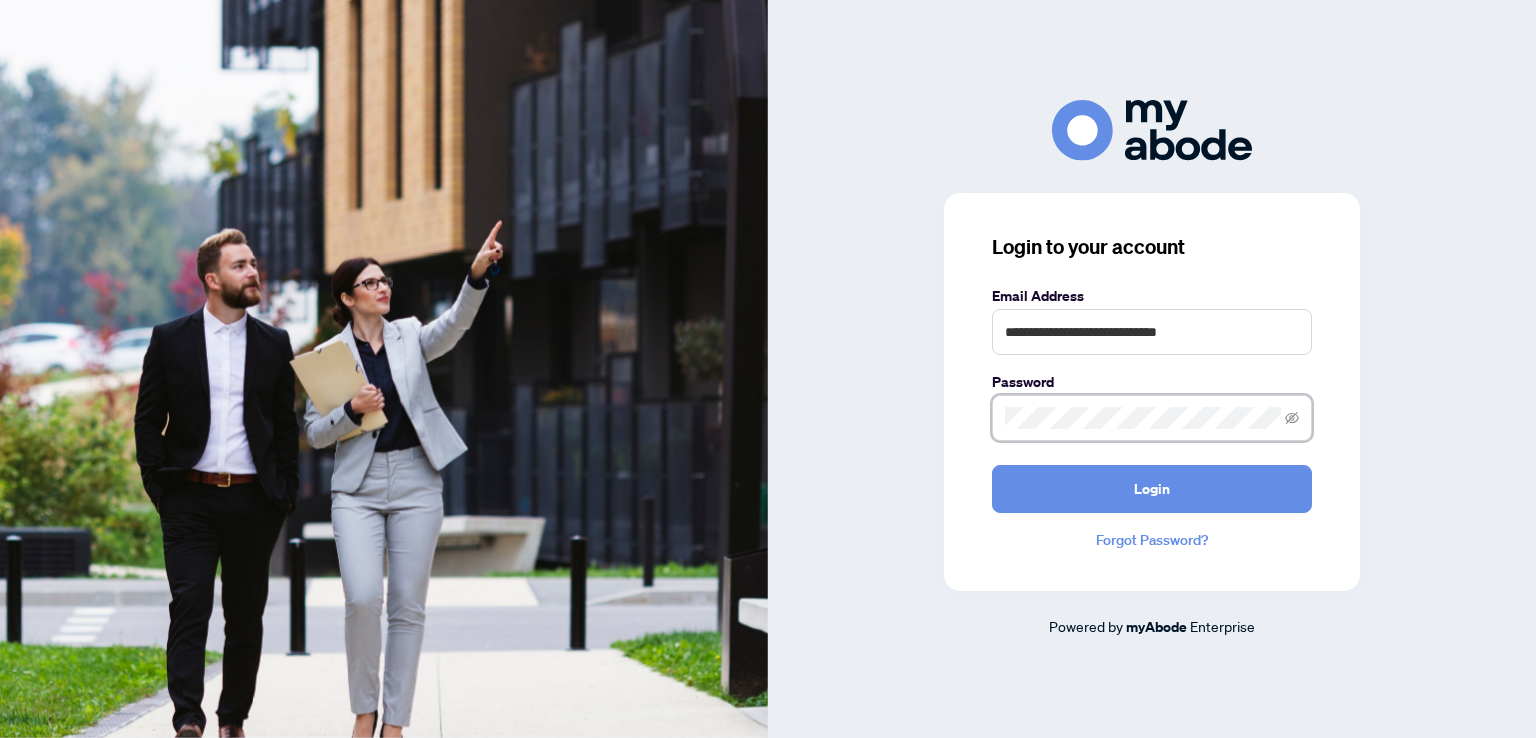 click on "Login" at bounding box center (1152, 489) 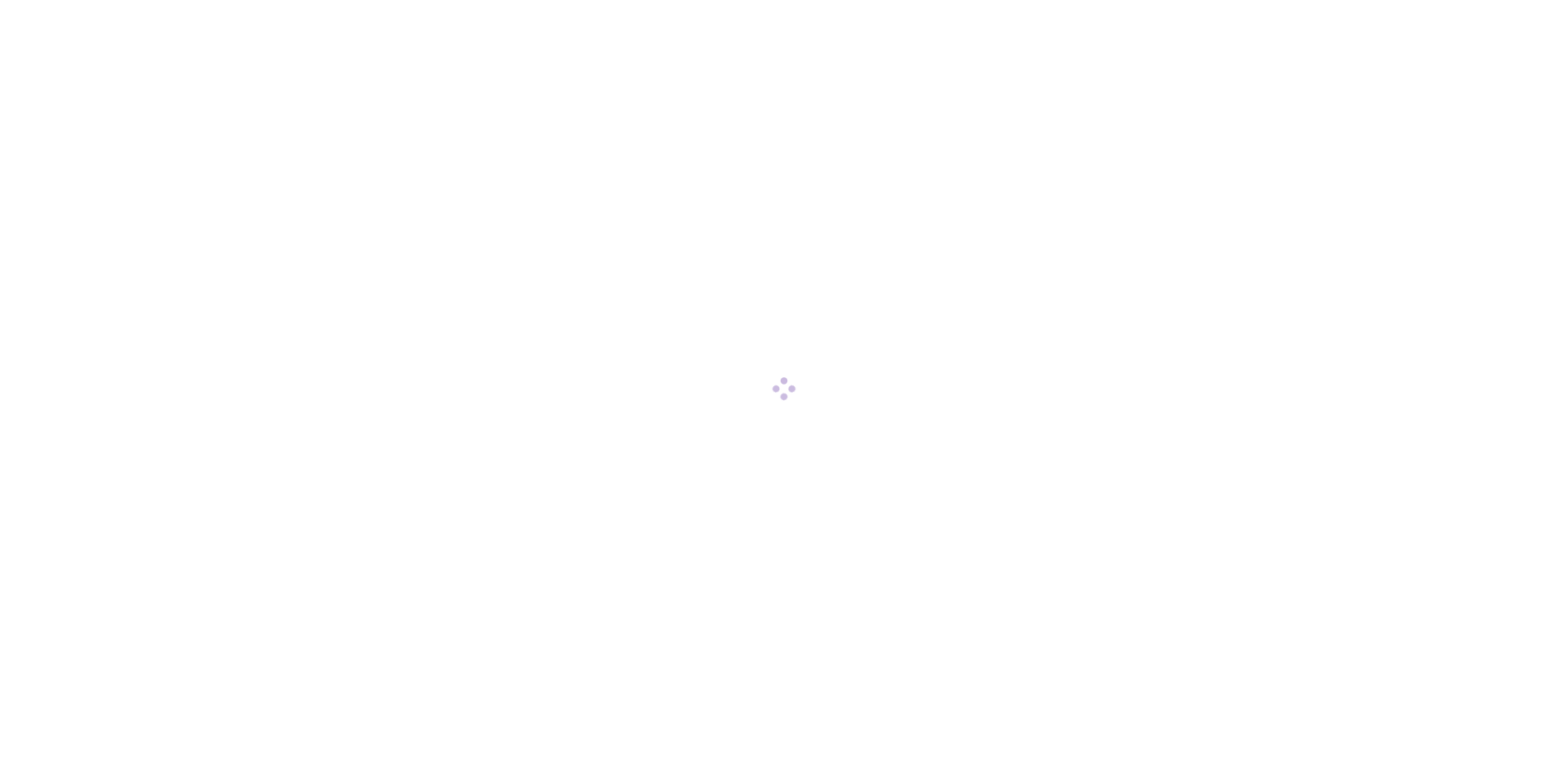 scroll, scrollTop: 0, scrollLeft: 0, axis: both 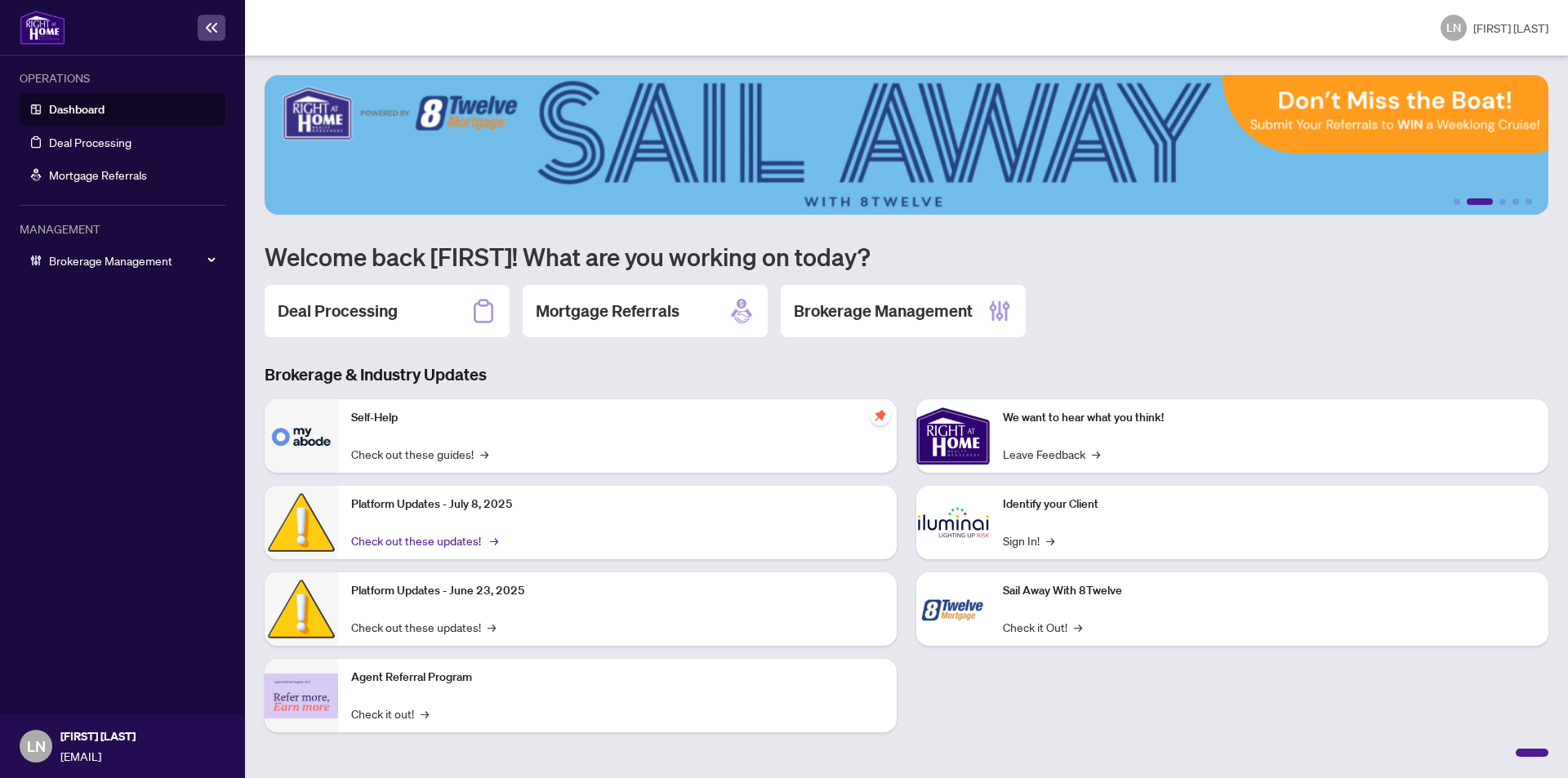 click on "Check out these updates! →" at bounding box center (423, 540) 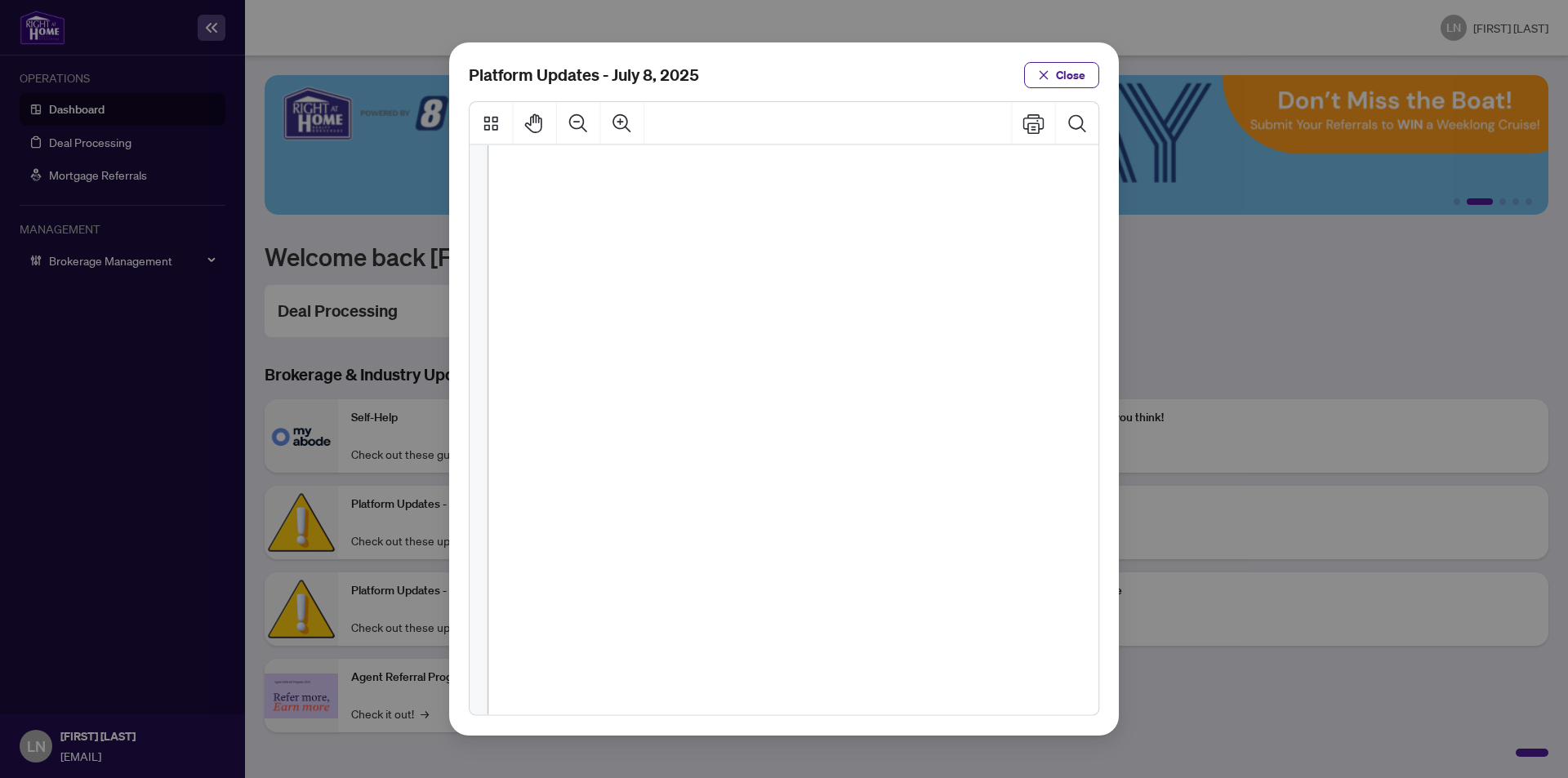 scroll, scrollTop: 163, scrollLeft: 0, axis: vertical 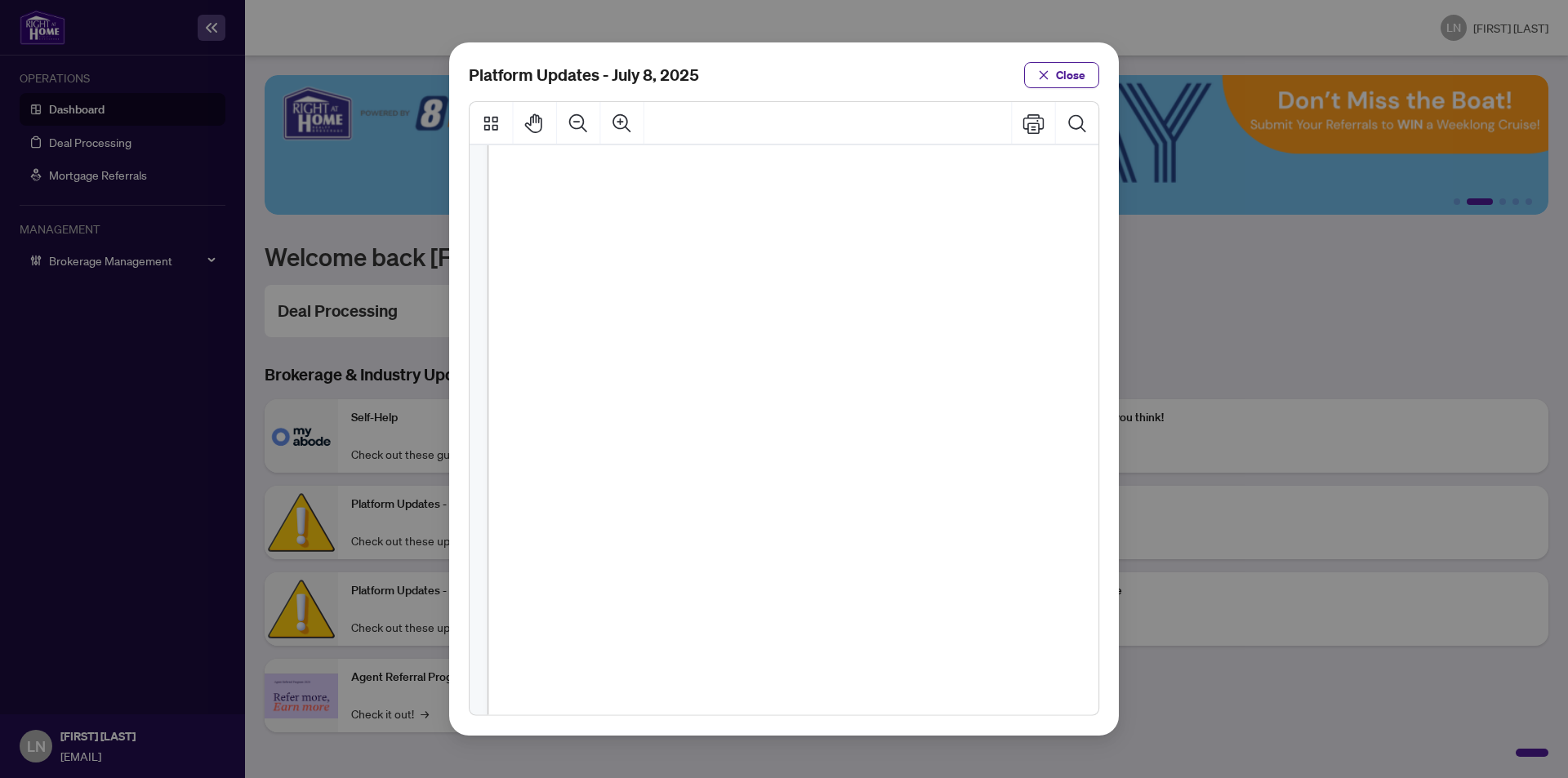 click on "Close" at bounding box center (1071, 75) 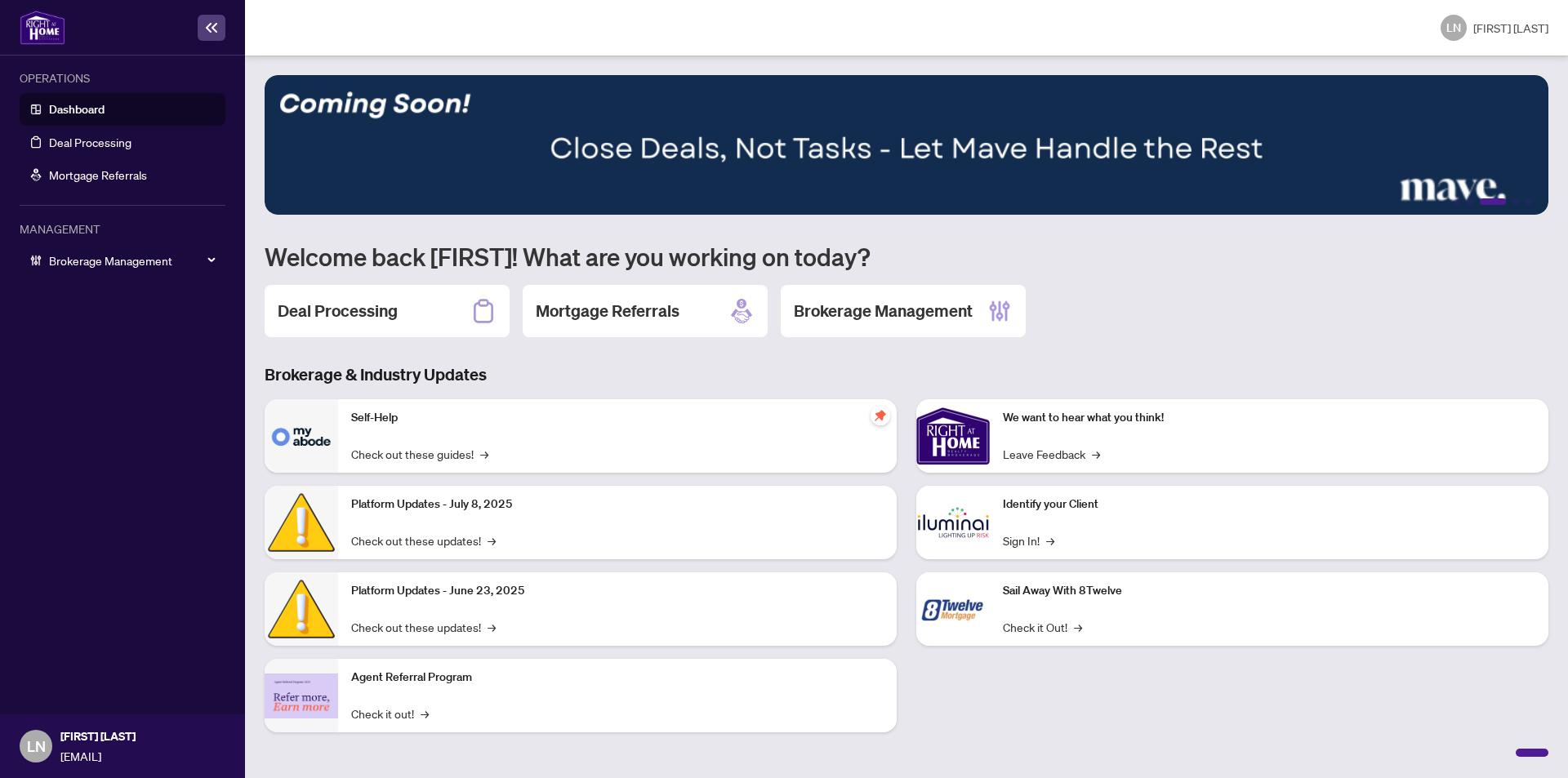 click on "Brokerage Management" at bounding box center (122, 260) 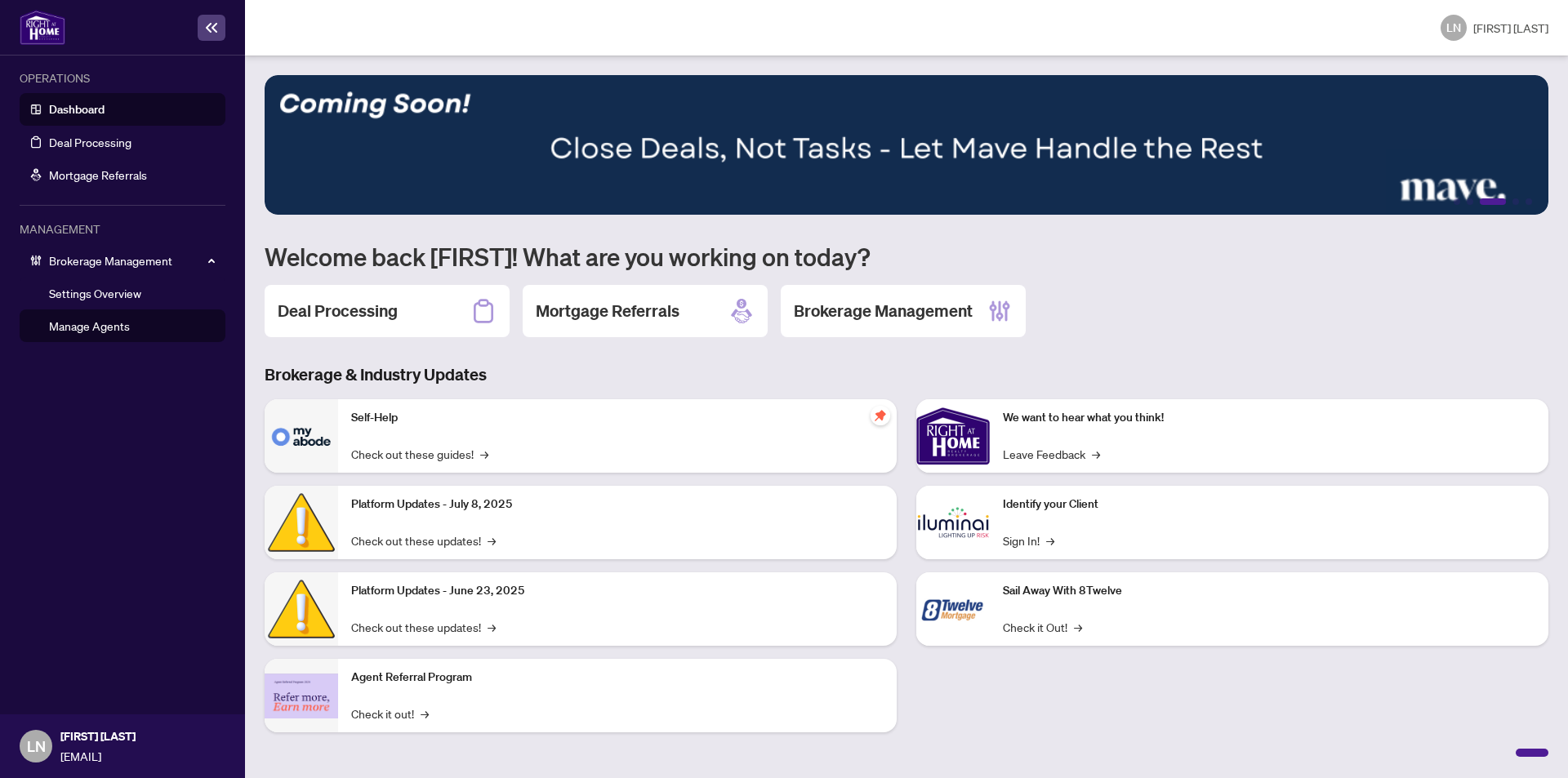 click on "Manage Agents" at bounding box center [89, 326] 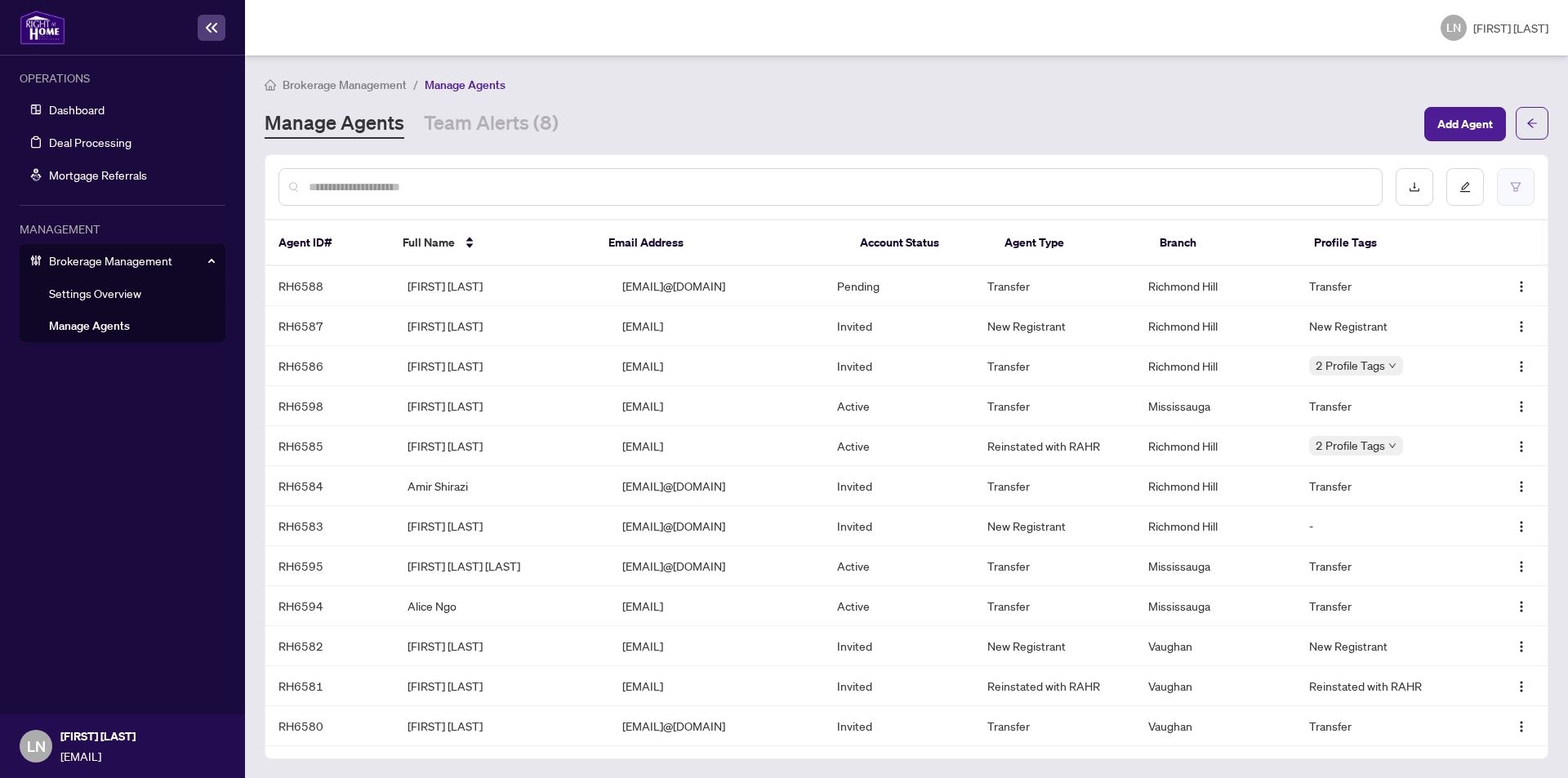 click 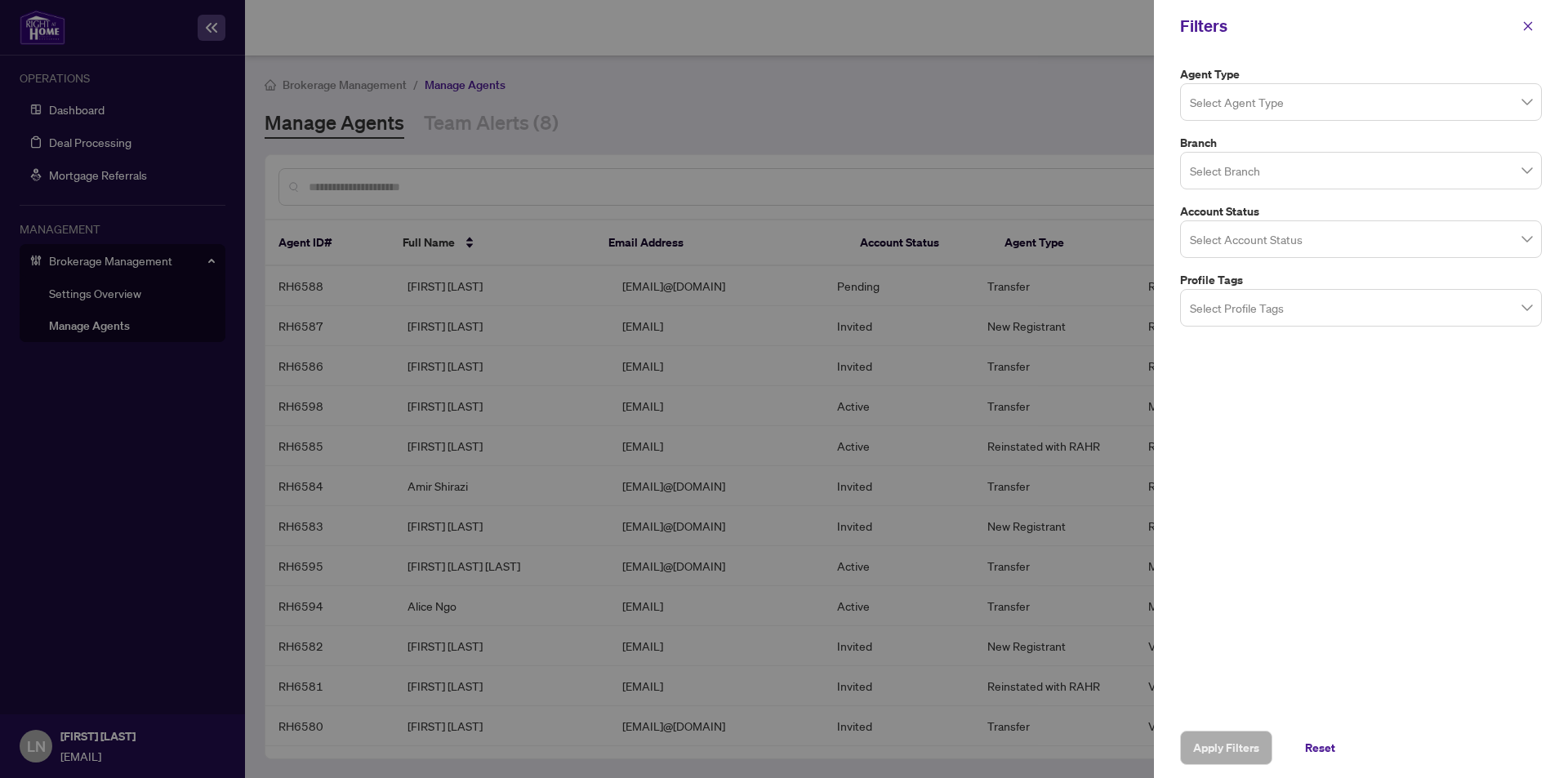 click at bounding box center [1361, 101] 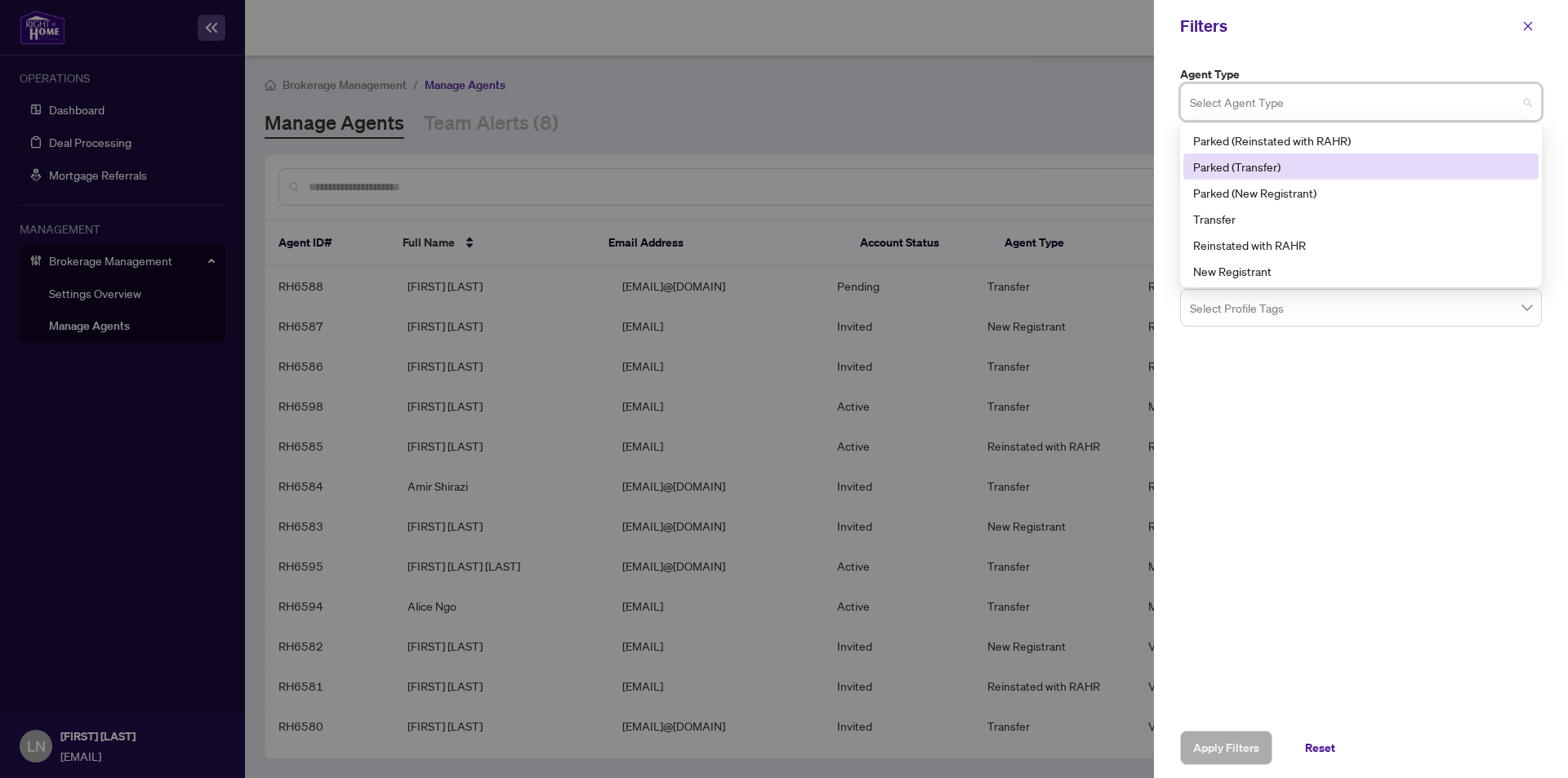 click on "Agent Type   Select Agent Type 1 2 3 Parked (Reinstated with RAHR) Parked (Transfer) Parked (New Registrant) Transfer Reinstated with RAHR New Registrant Branch   Select Branch Account Status   Select Account Status Profile Tags   Select Profile Tags" at bounding box center (1361, 385) 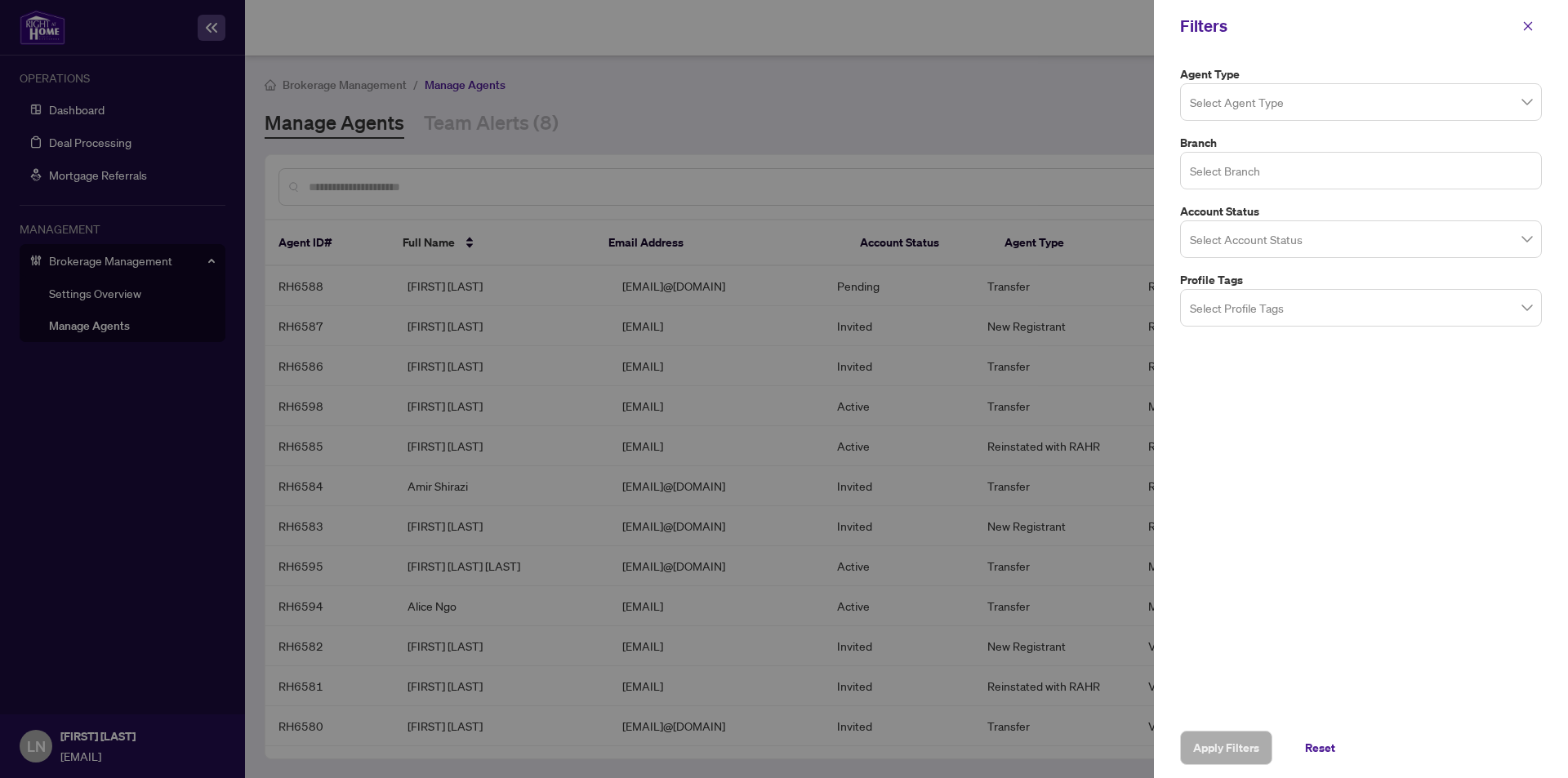 click at bounding box center [1361, 170] 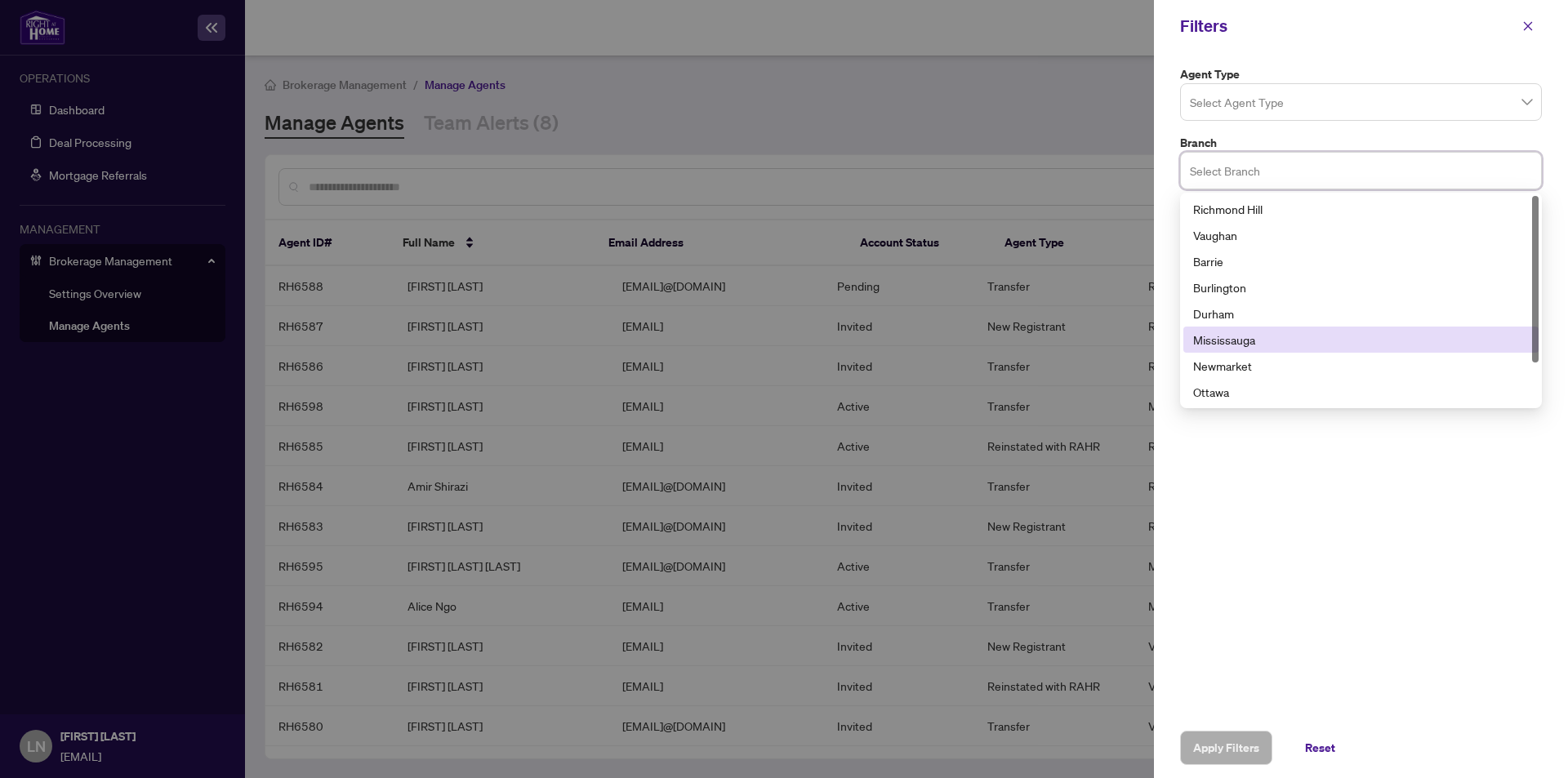 click on "Mississauga" at bounding box center [1361, 340] 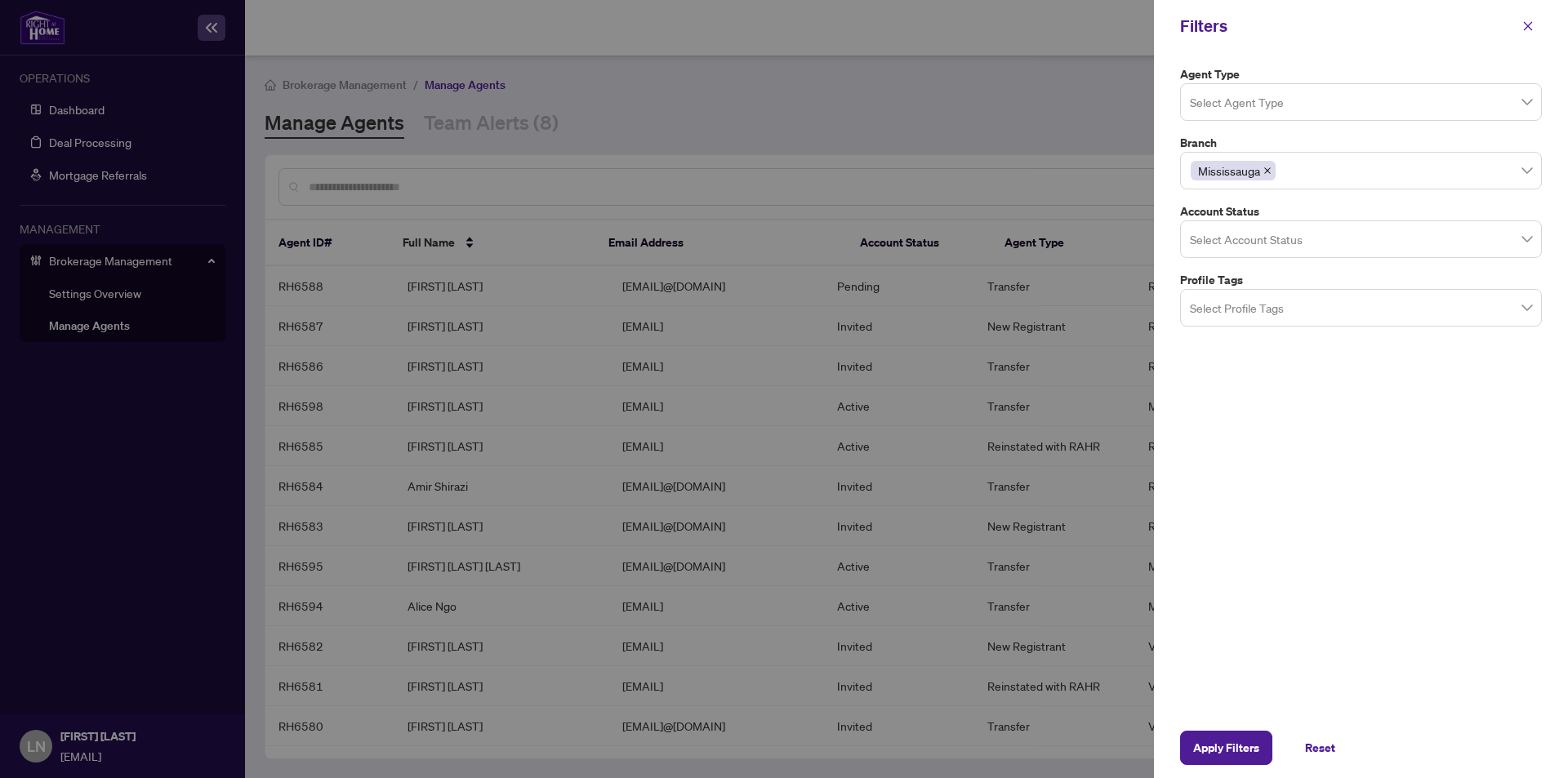 click on "Agent Type   Select Agent Type 4 5 6 Parked (Reinstated with RAHR) Parked (Transfer) Parked (New Registrant) Transfer Reinstated with RAHR New Registrant Branch Mississauga   7 9 10 Richmond Hill Vaughan Barrie Burlington Durham Mississauga Newmarket Ottawa Toronto - Corporate Toronto - Don Mills Account Status   Select Account Status Profile Tags   Select Profile Tags" at bounding box center (1361, 385) 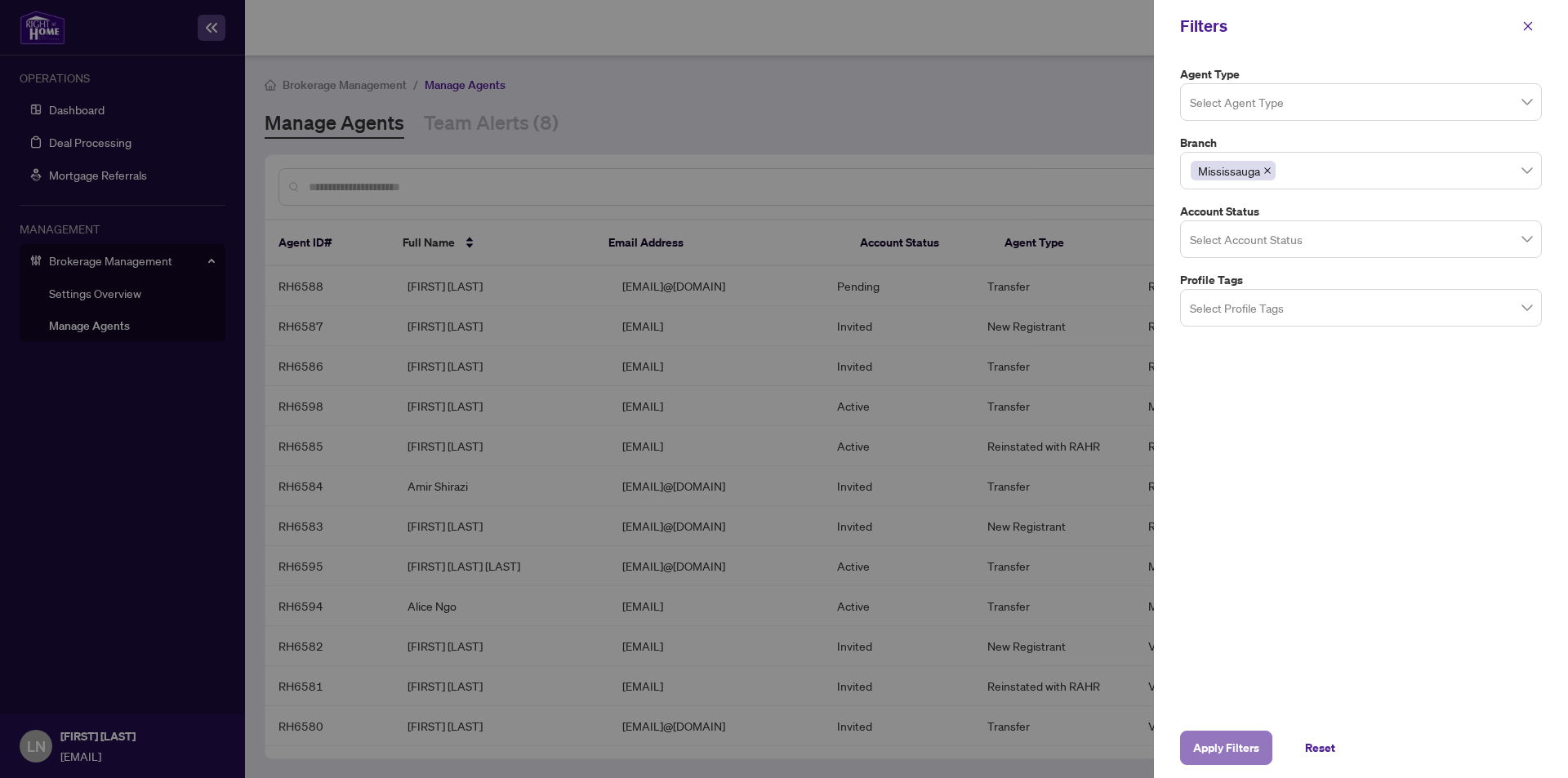 click on "Apply Filters" at bounding box center [1226, 748] 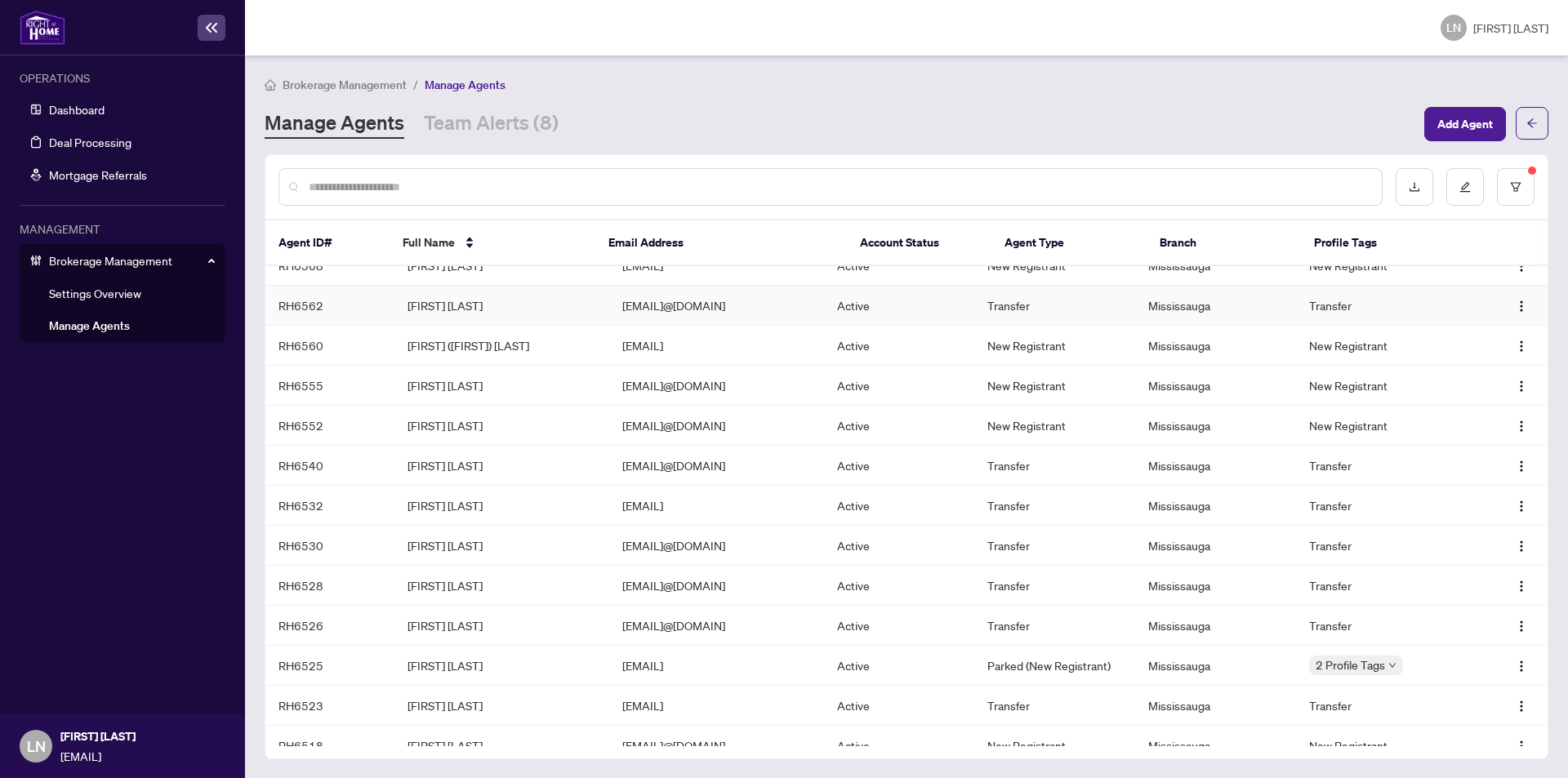 scroll, scrollTop: 0, scrollLeft: 0, axis: both 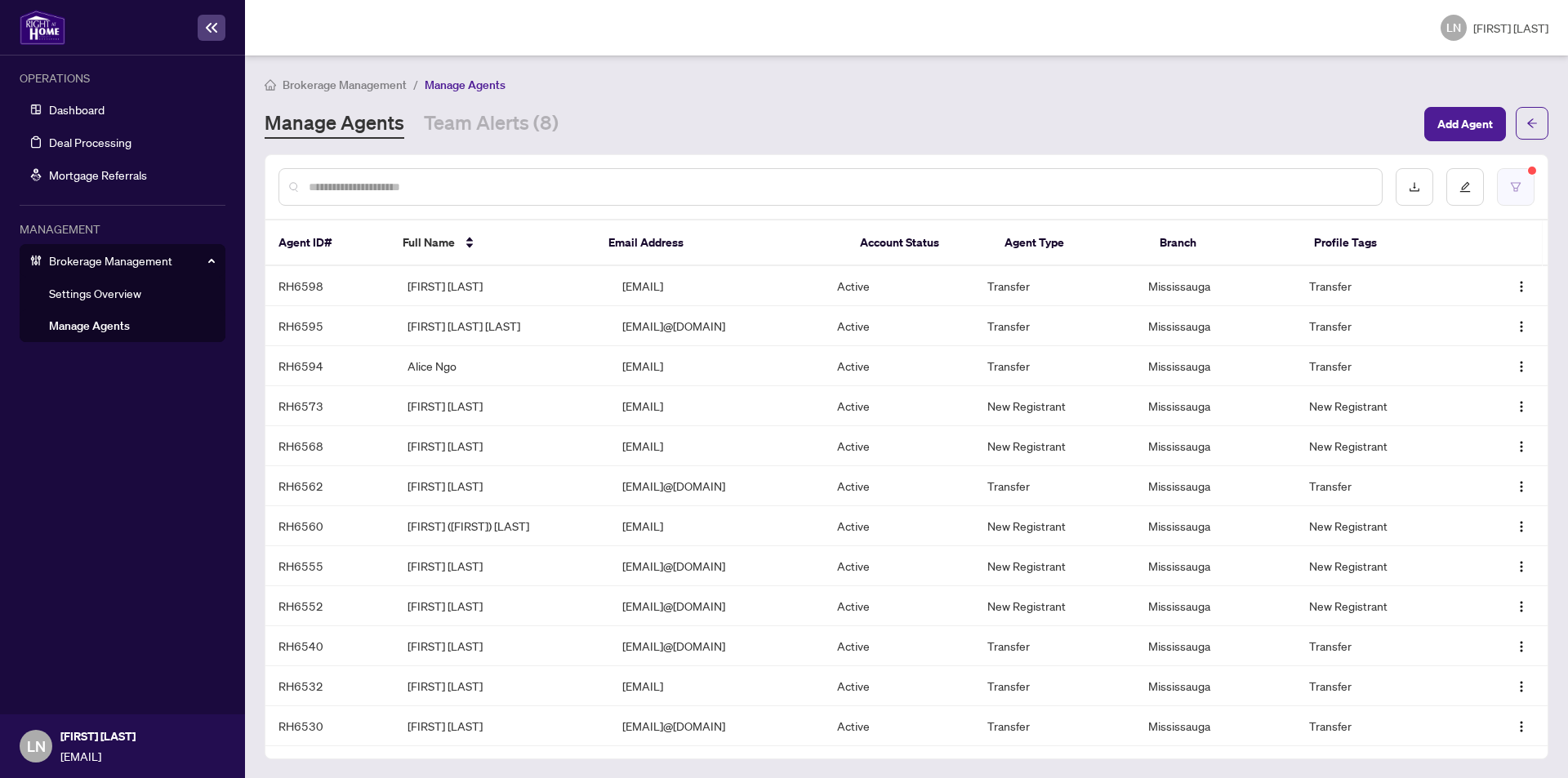 click at bounding box center [1516, 187] 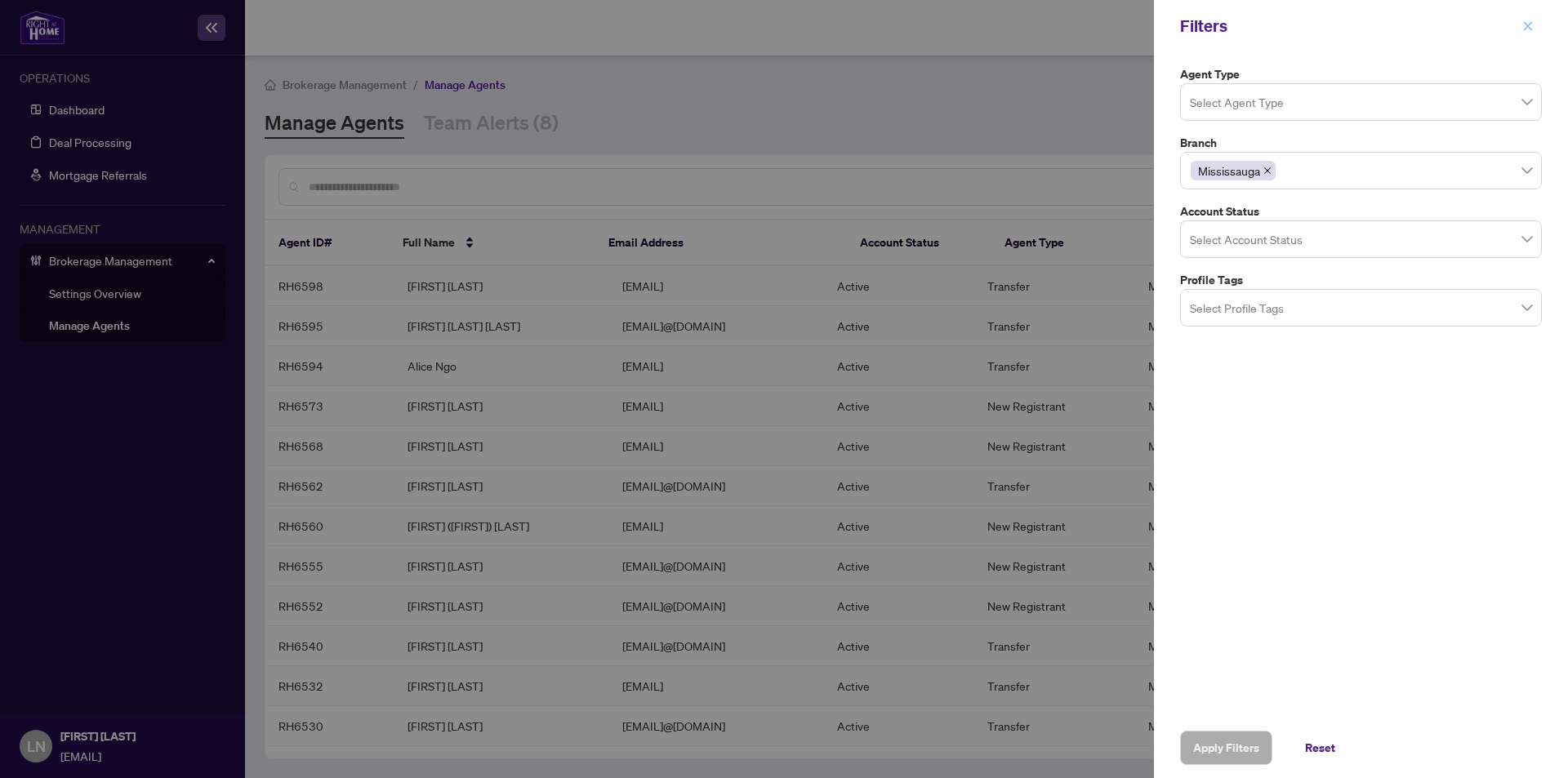 click at bounding box center (1528, 26) 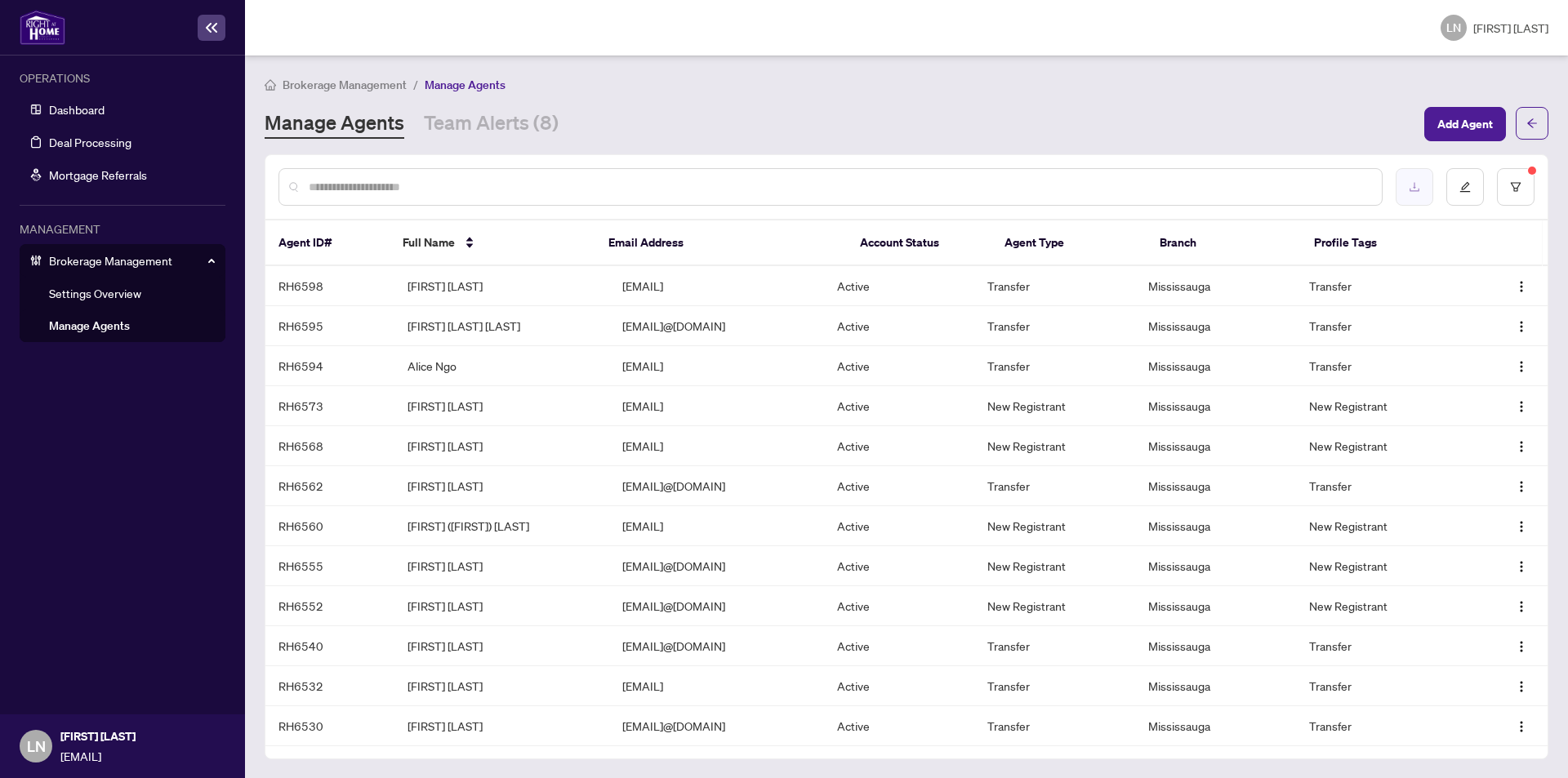 click at bounding box center [1414, 187] 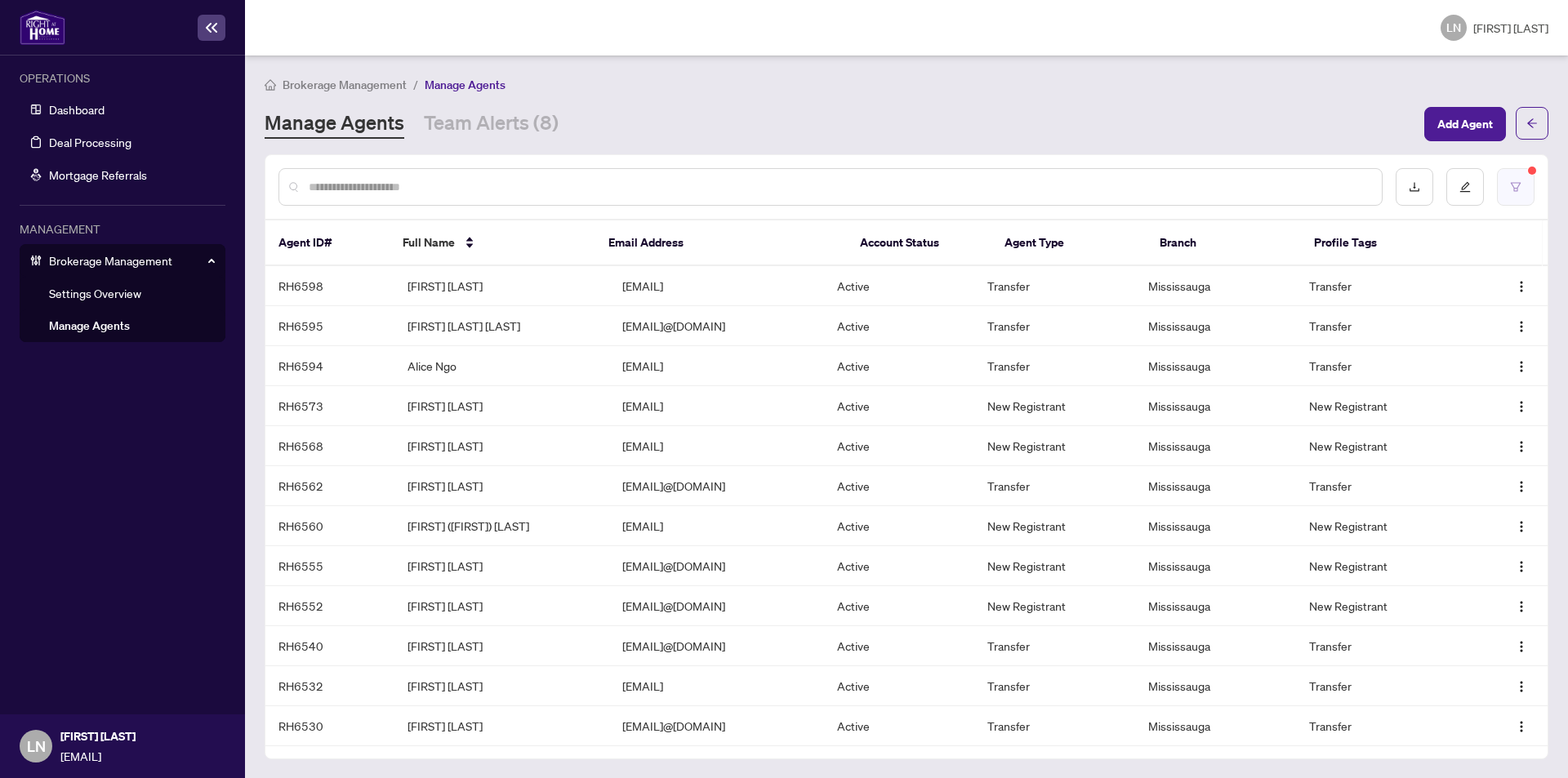 click 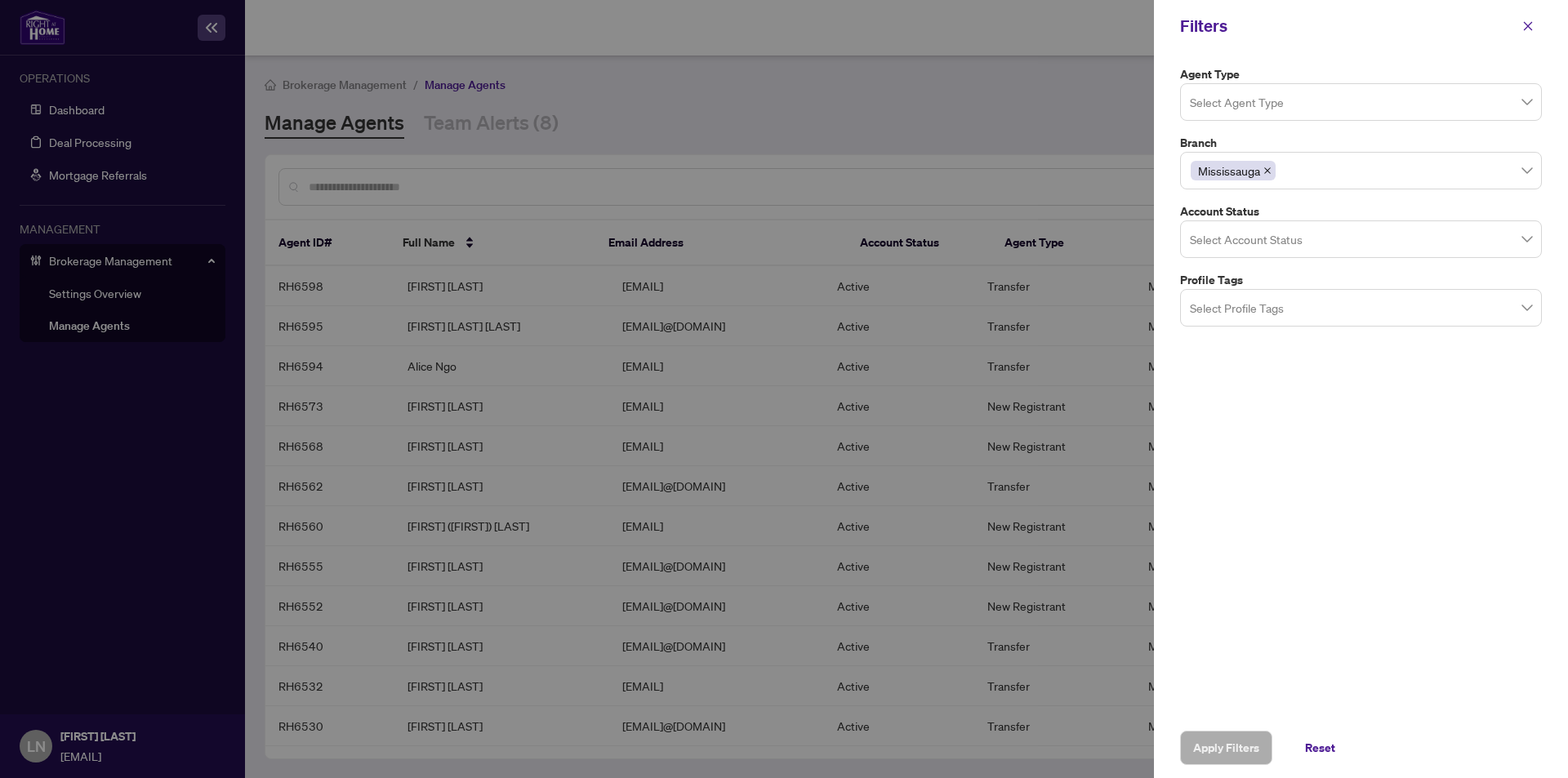 click at bounding box center [1361, 101] 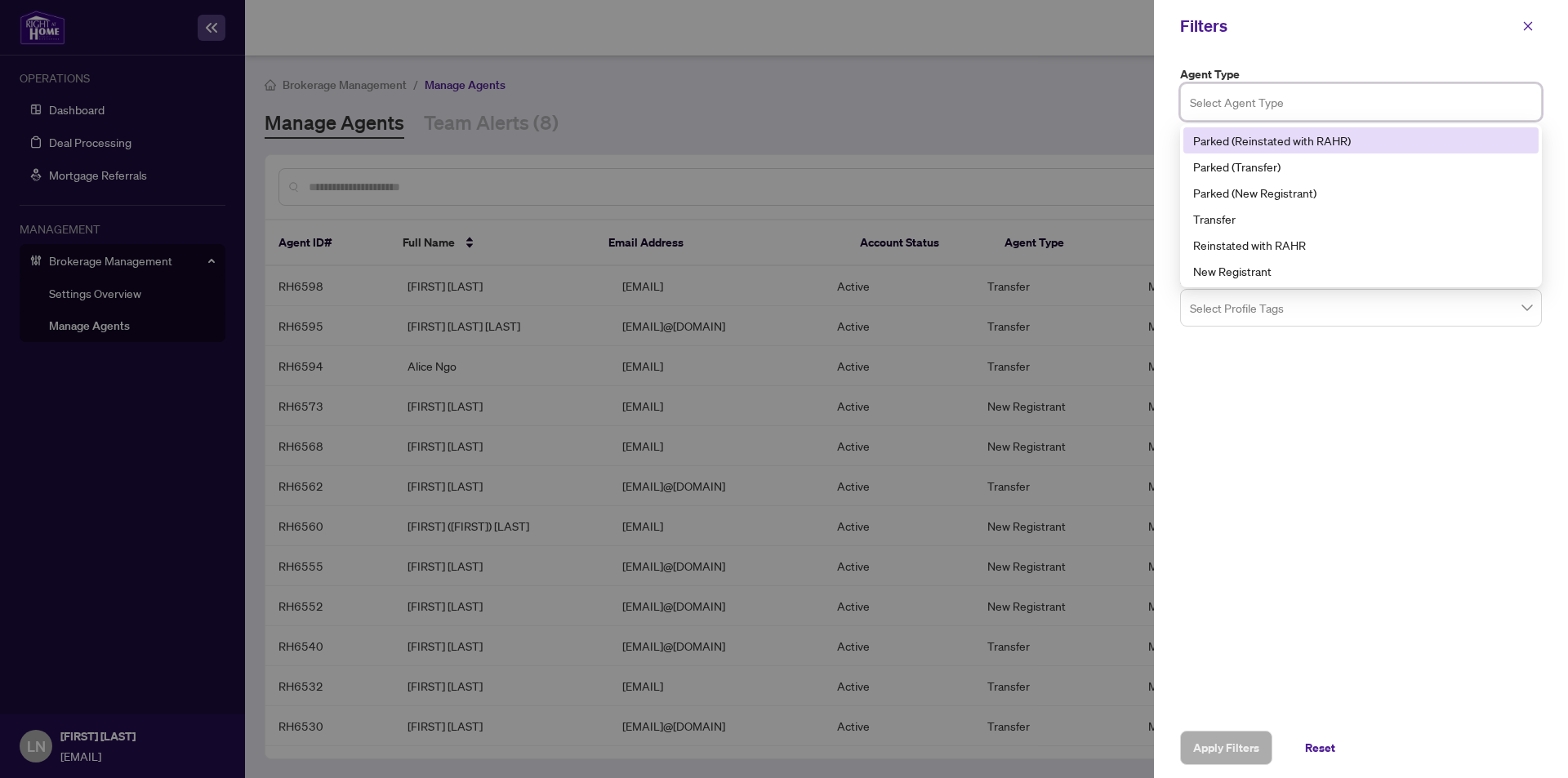 click on "Parked (Reinstated with RAHR)" at bounding box center [1361, 140] 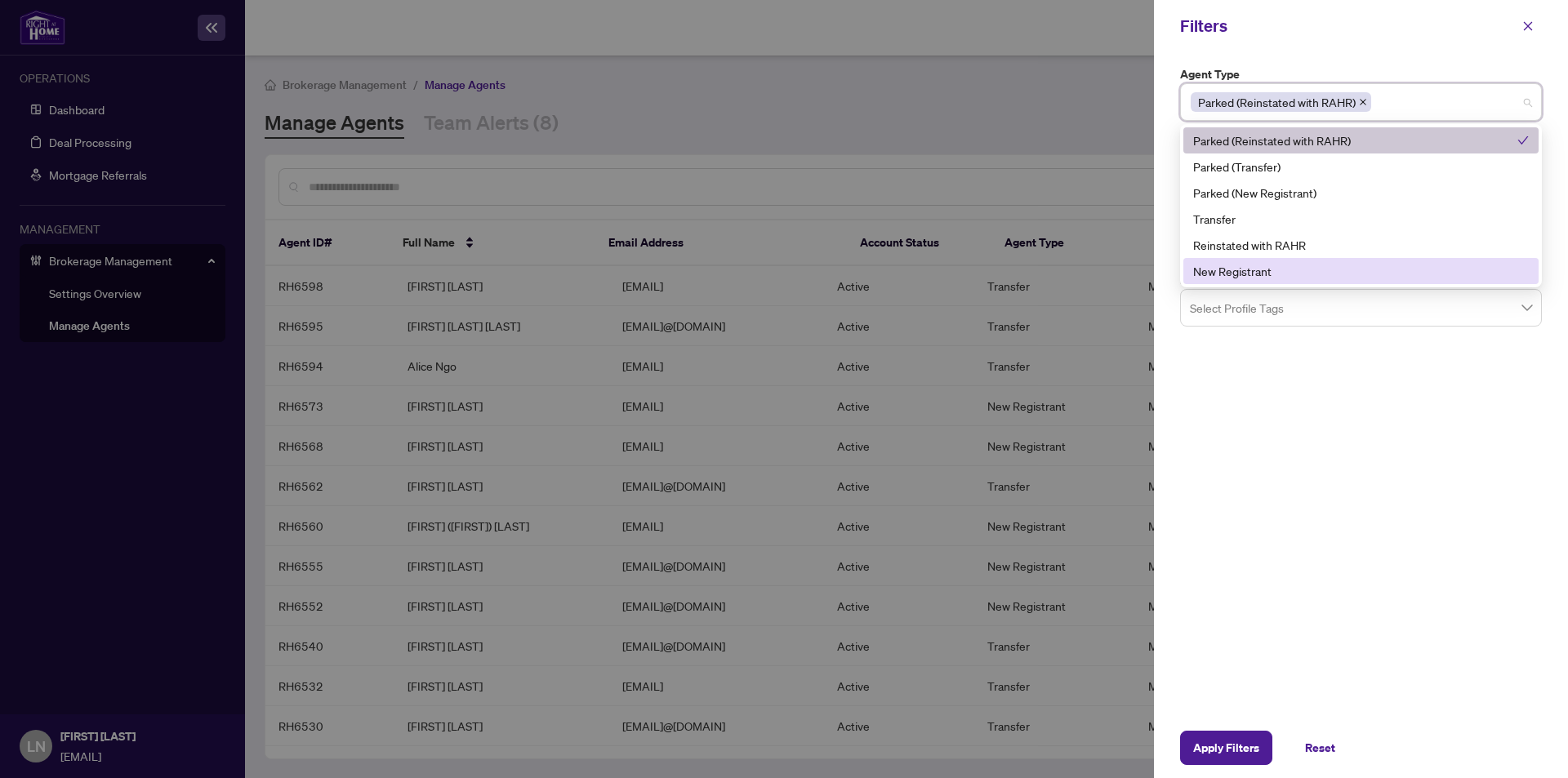 click on "Agent Type Parked (Reinstated with RAHR)   5 6 Parked (Reinstated with RAHR) Parked (Transfer) Parked (New Registrant) Transfer Reinstated with RAHR New Registrant Branch Mississauga   Account Status   Select Account Status Profile Tags   Select Profile Tags" at bounding box center (1361, 385) 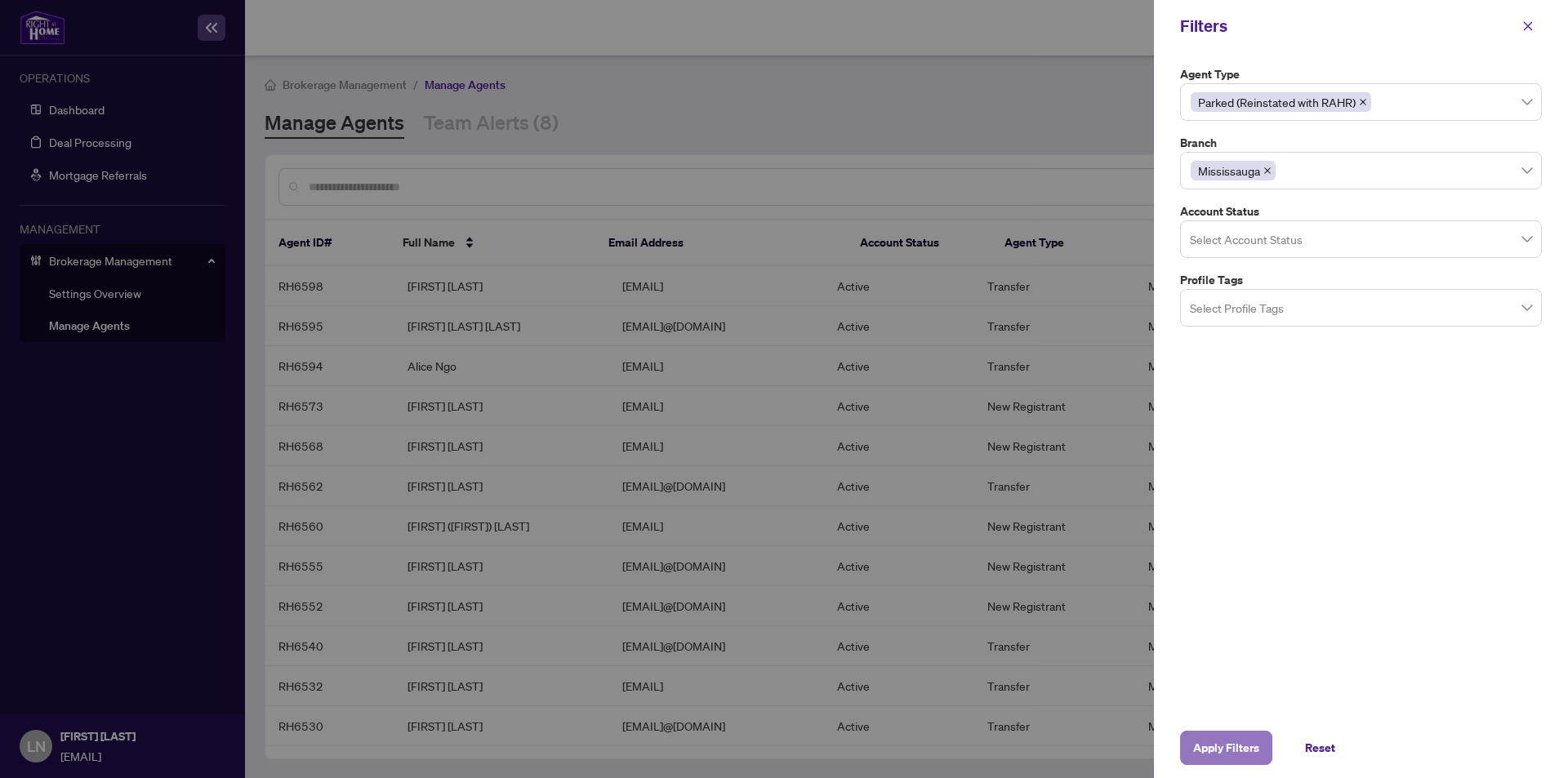 click on "Apply Filters" at bounding box center [1226, 748] 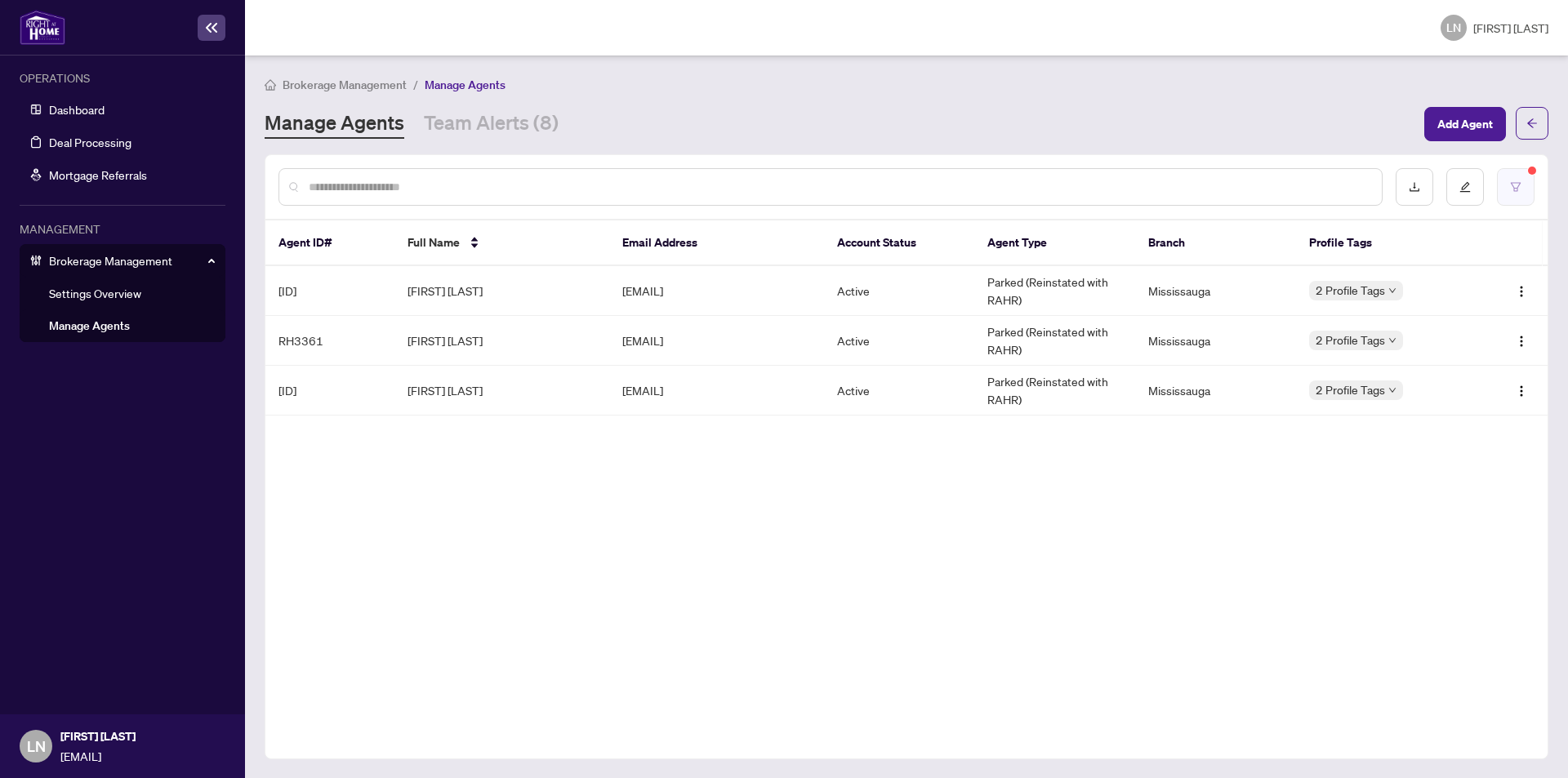 click at bounding box center [1516, 187] 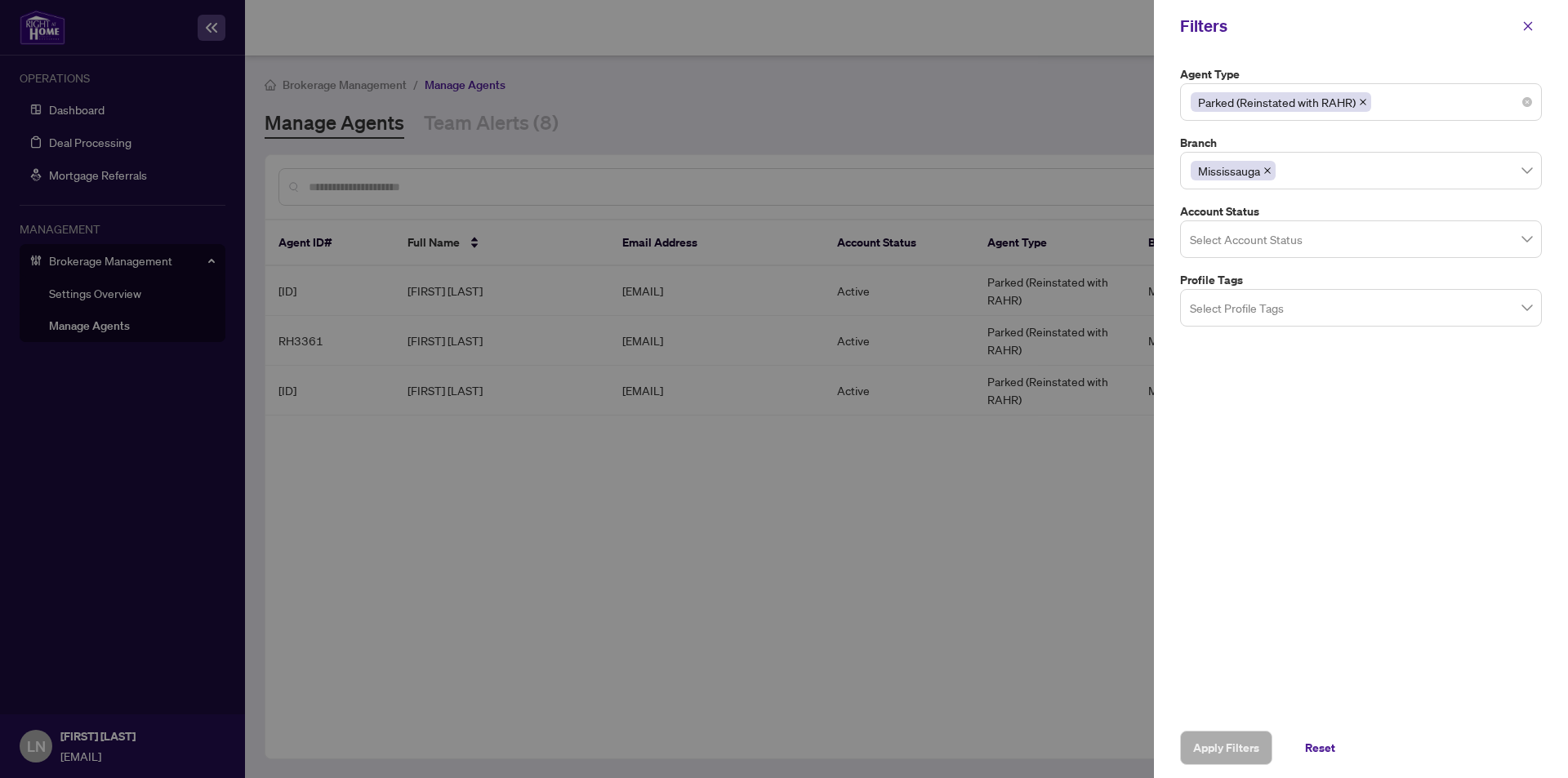 click 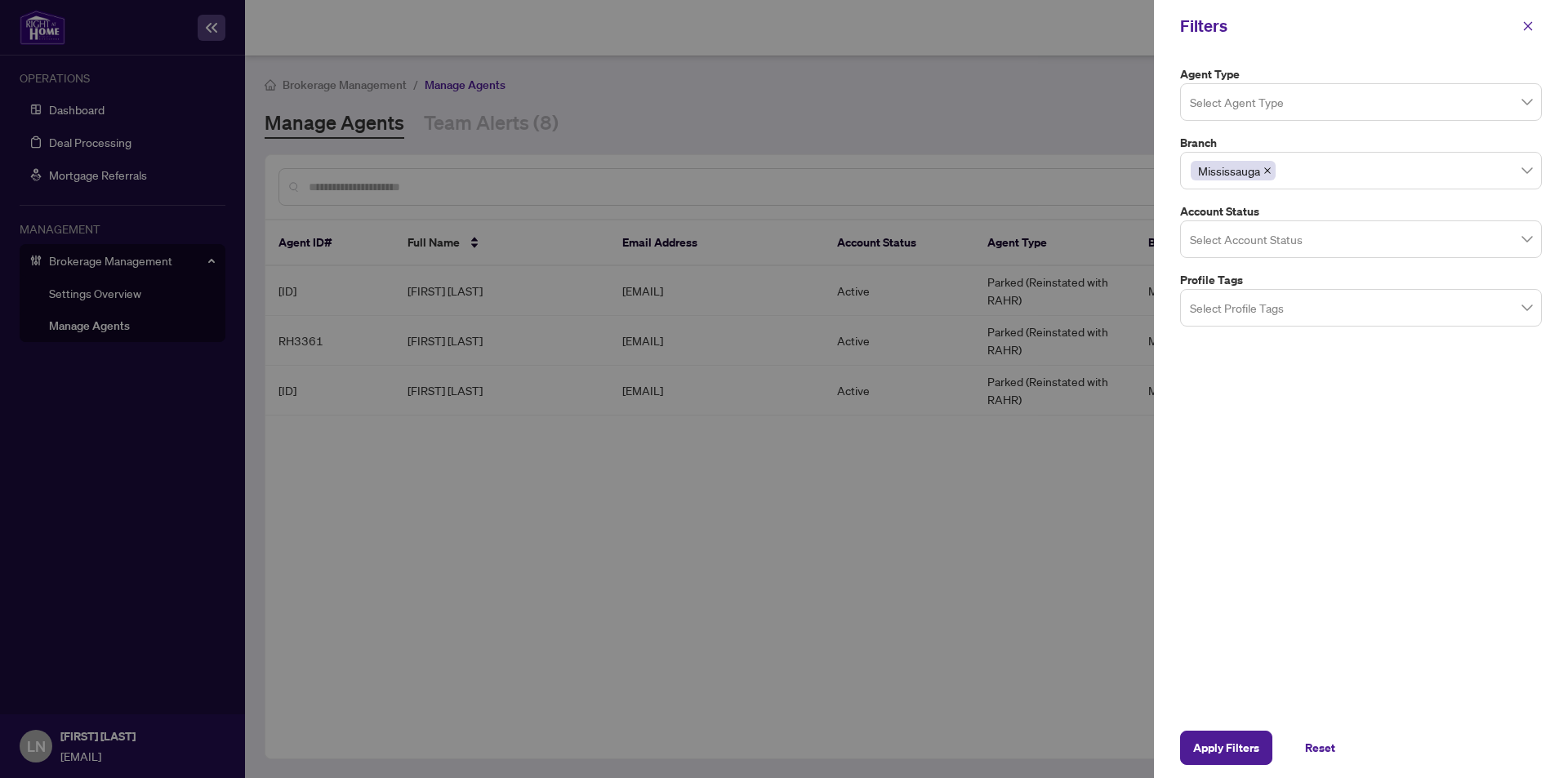 click at bounding box center [1361, 101] 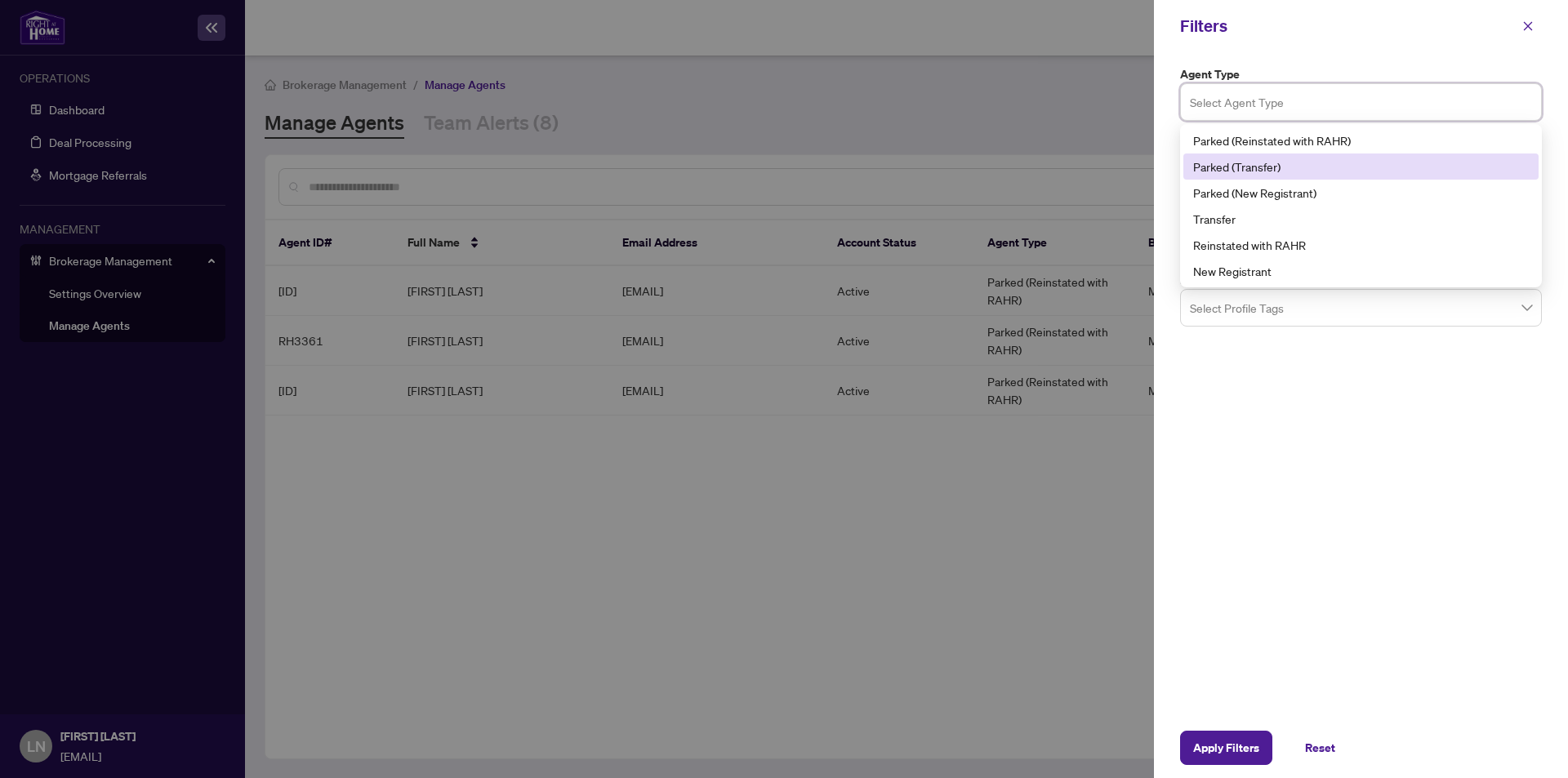 click on "Parked (Transfer)" at bounding box center [1361, 167] 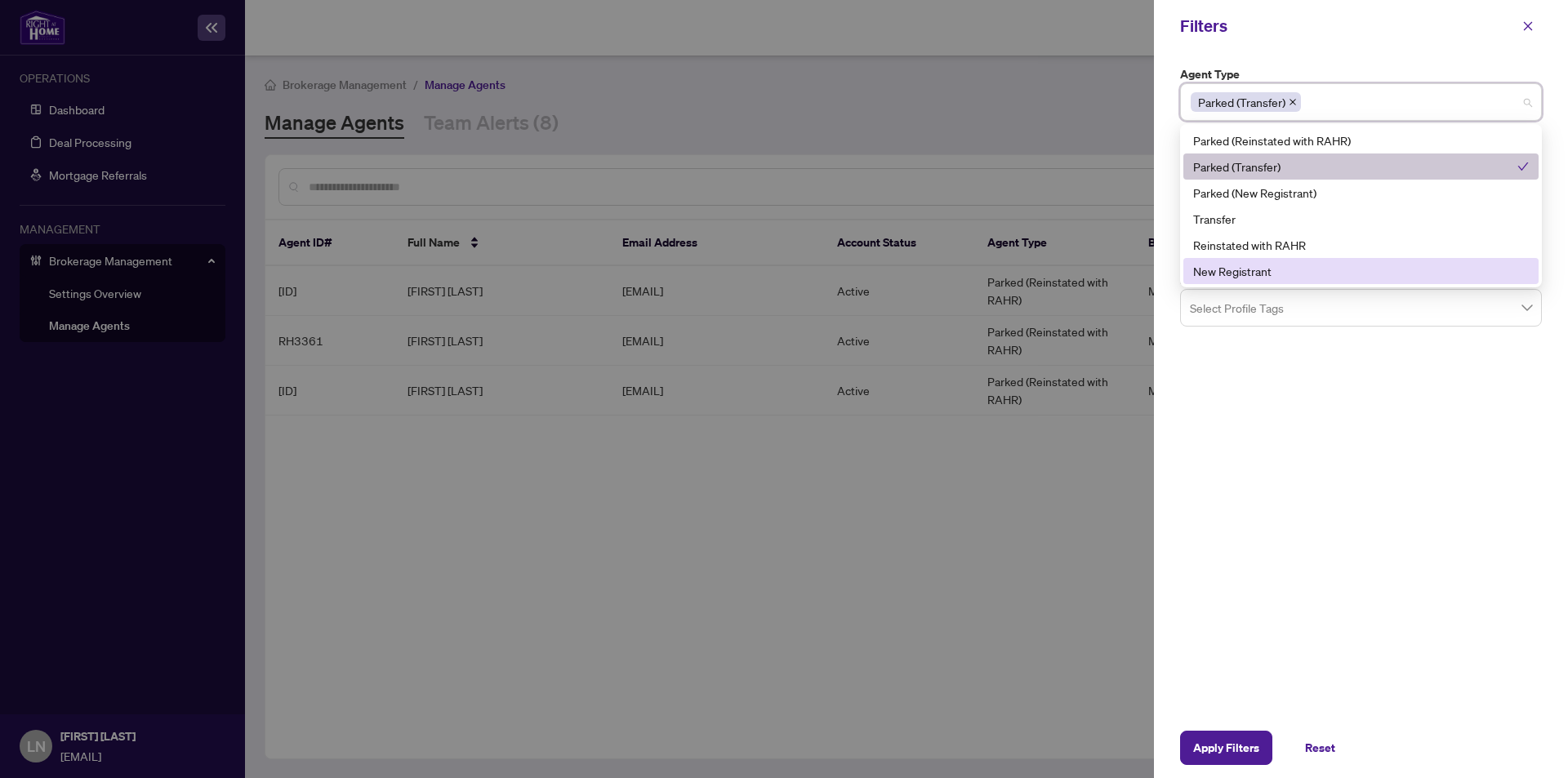 click on "Agent Type Parked (Transfer)   5 6 Parked (Reinstated with RAHR) Parked (Transfer) Parked (New Registrant) Transfer Reinstated with RAHR New Registrant Branch Mississauga   Account Status   Select Account Status Profile Tags   Select Profile Tags" at bounding box center [1361, 385] 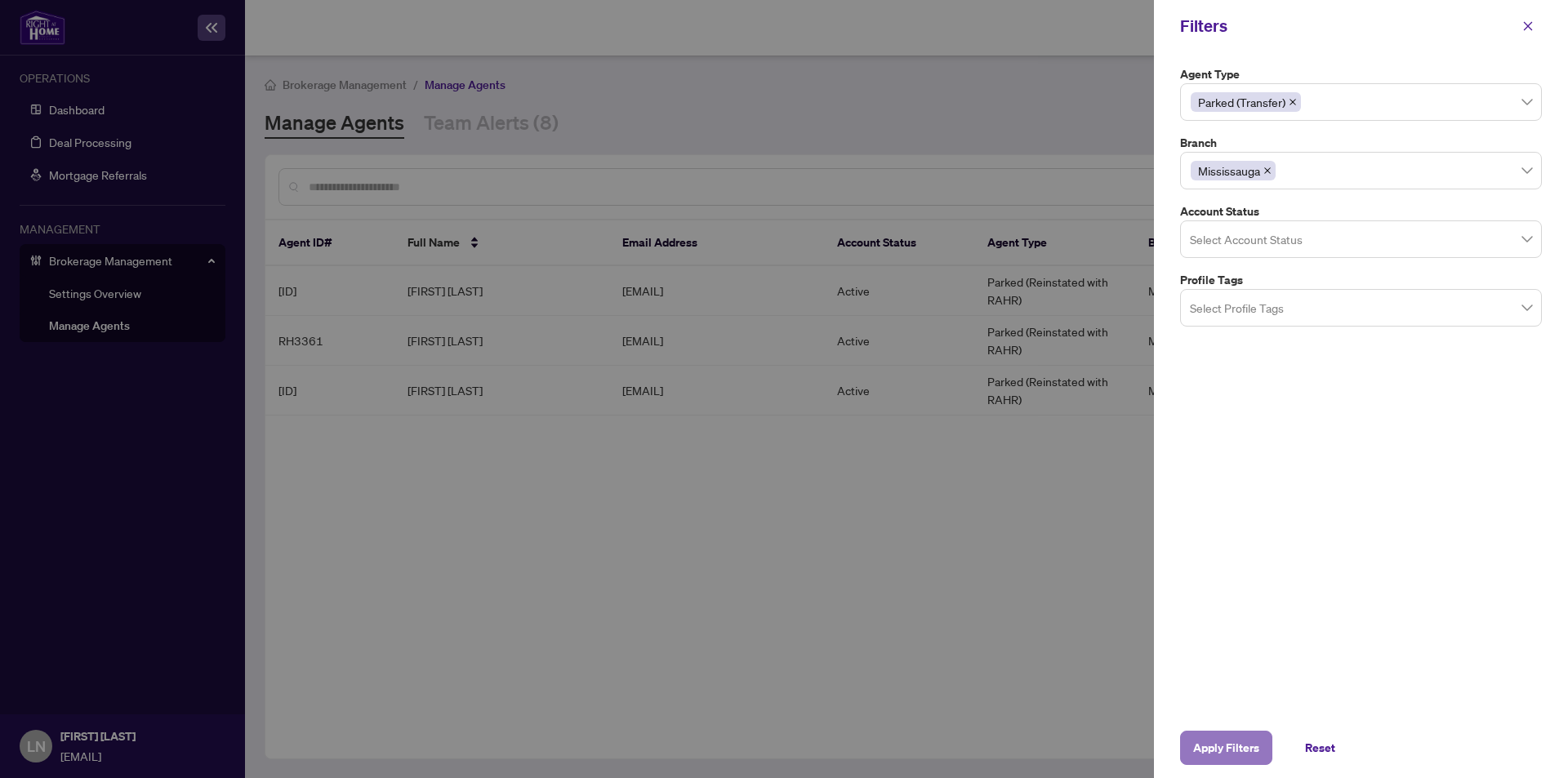 click on "Apply Filters" at bounding box center [1226, 748] 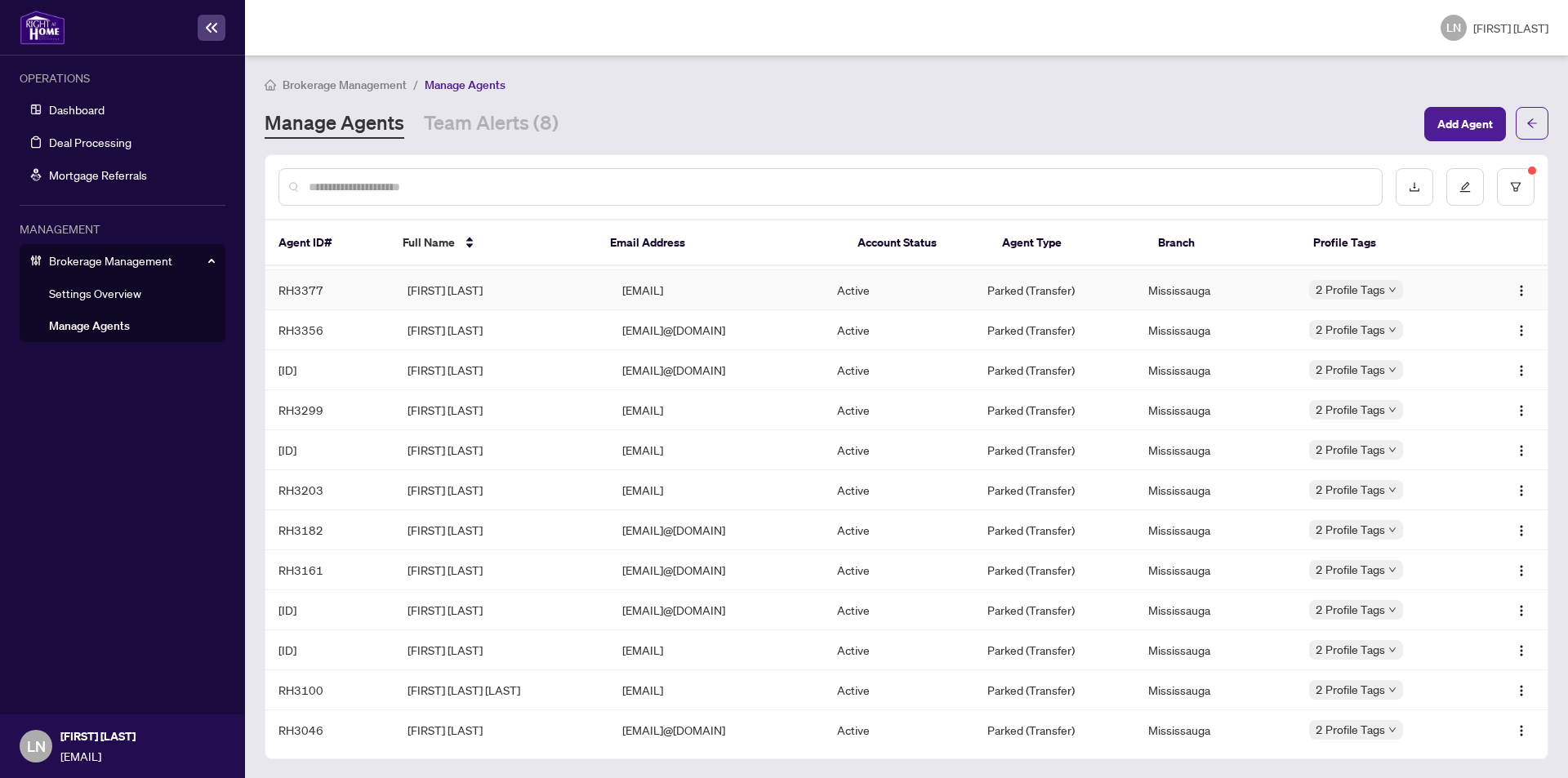 scroll, scrollTop: 2880, scrollLeft: 0, axis: vertical 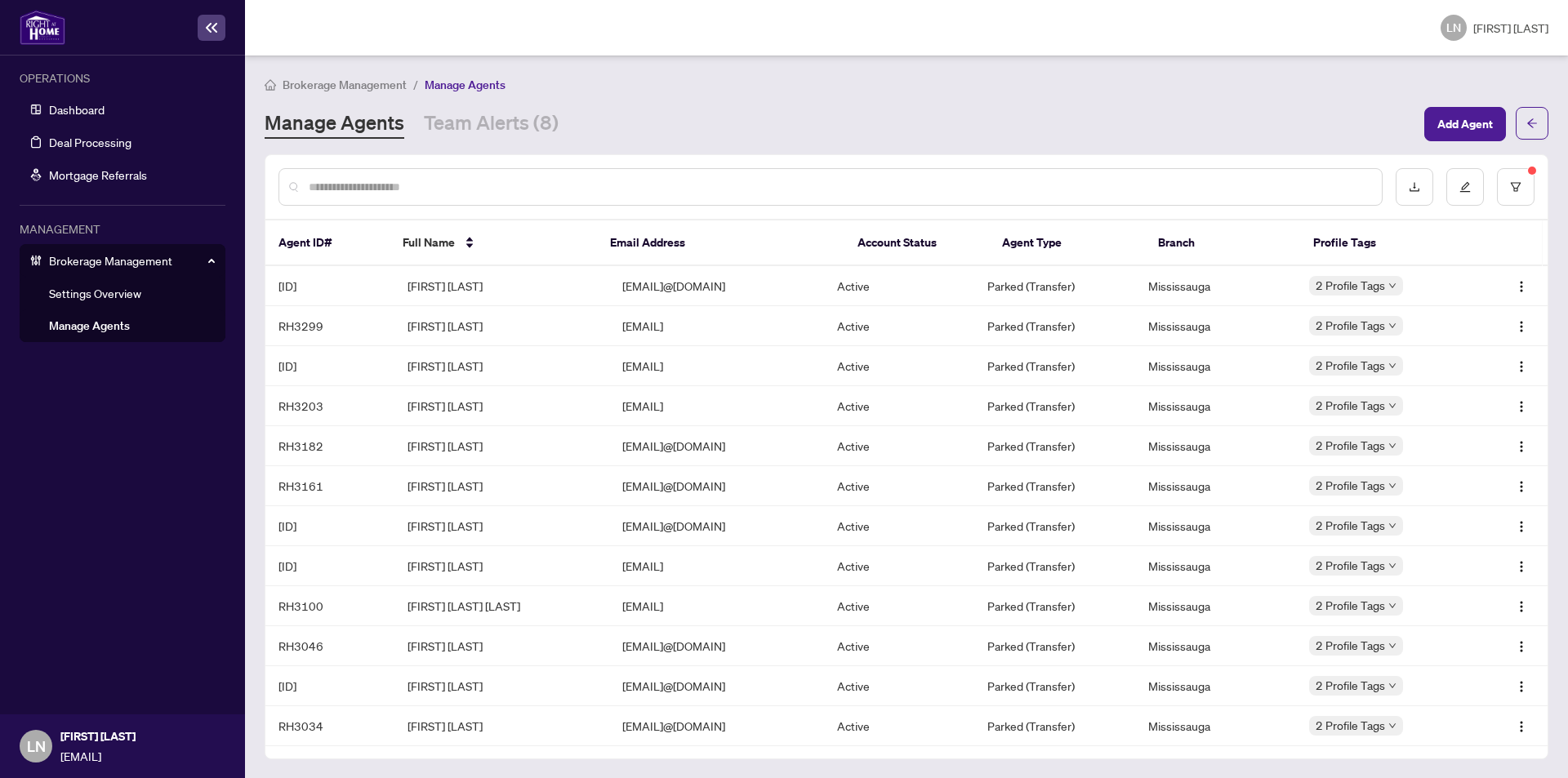 click at bounding box center (839, 187) 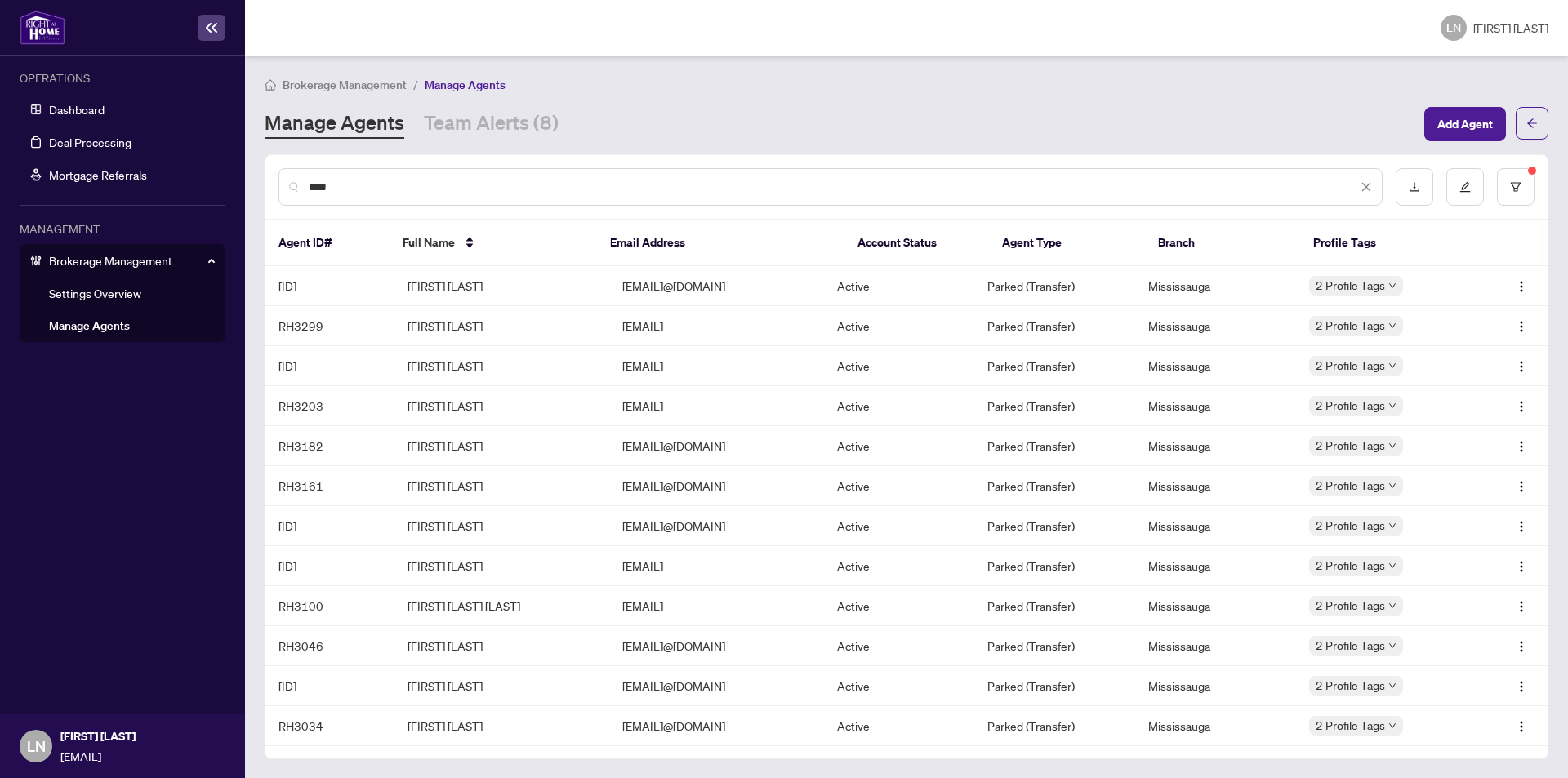 type on "****" 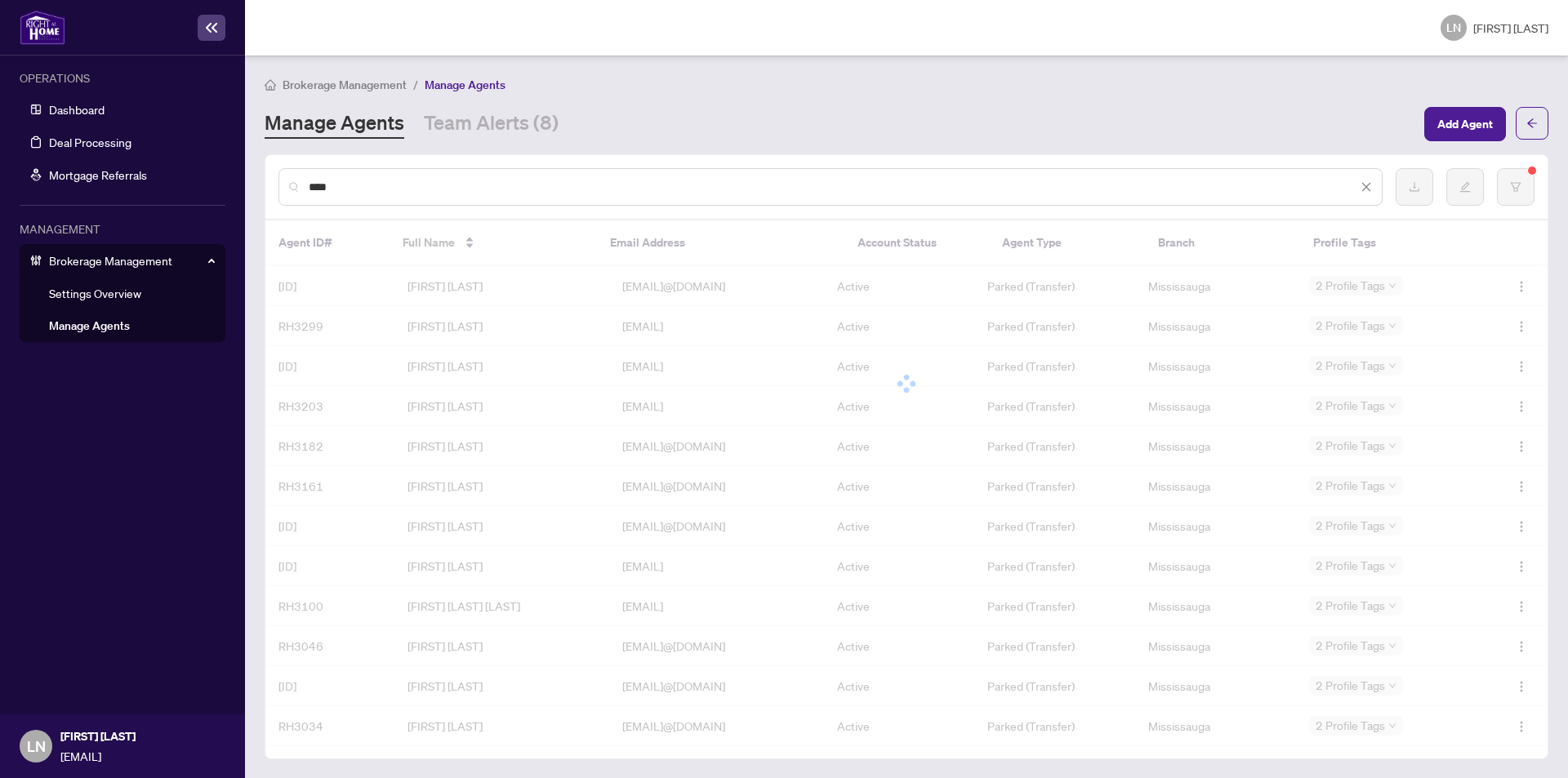 scroll, scrollTop: 0, scrollLeft: 0, axis: both 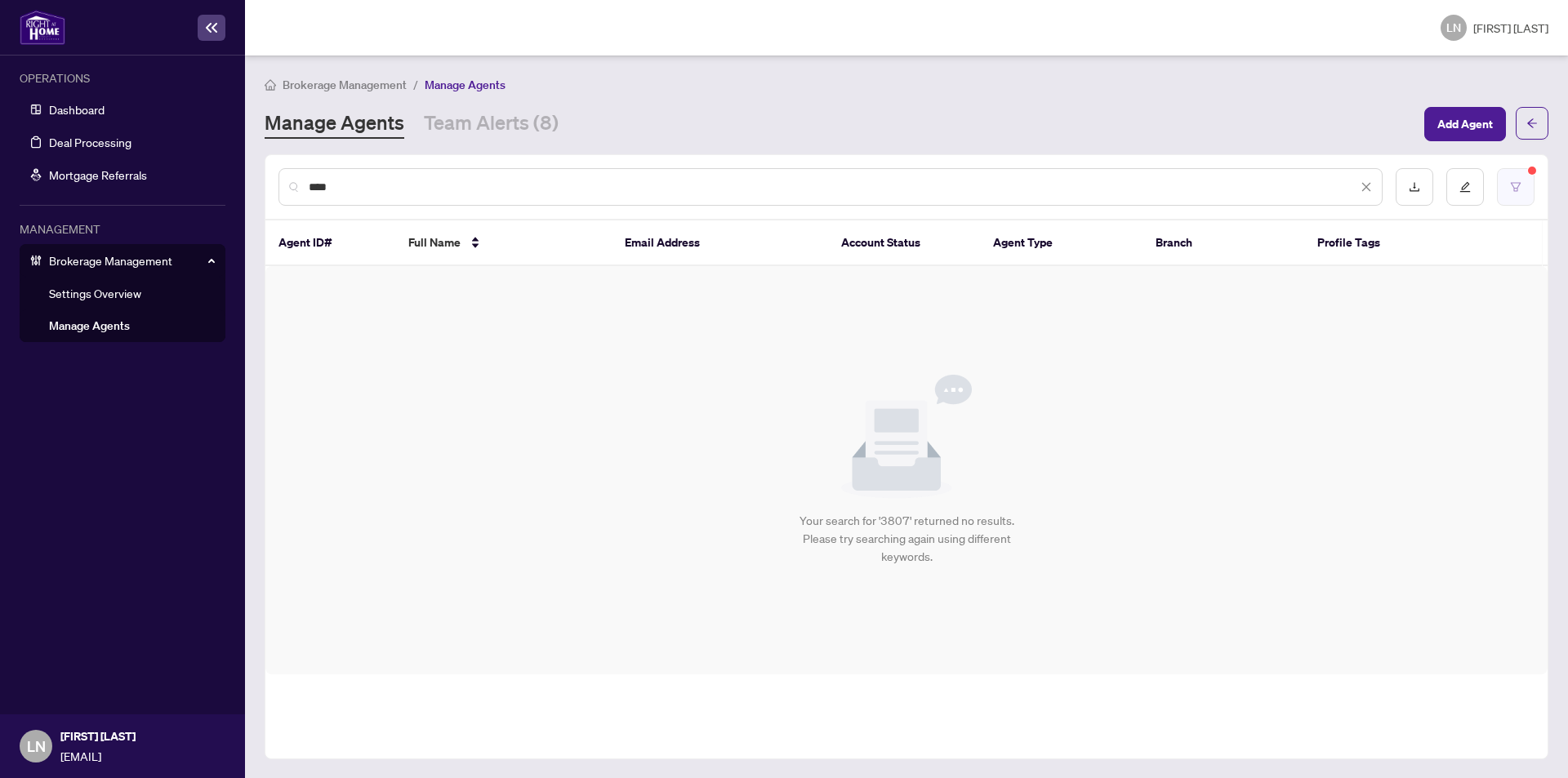 drag, startPoint x: 1535, startPoint y: 191, endPoint x: 1527, endPoint y: 190, distance: 8.062258 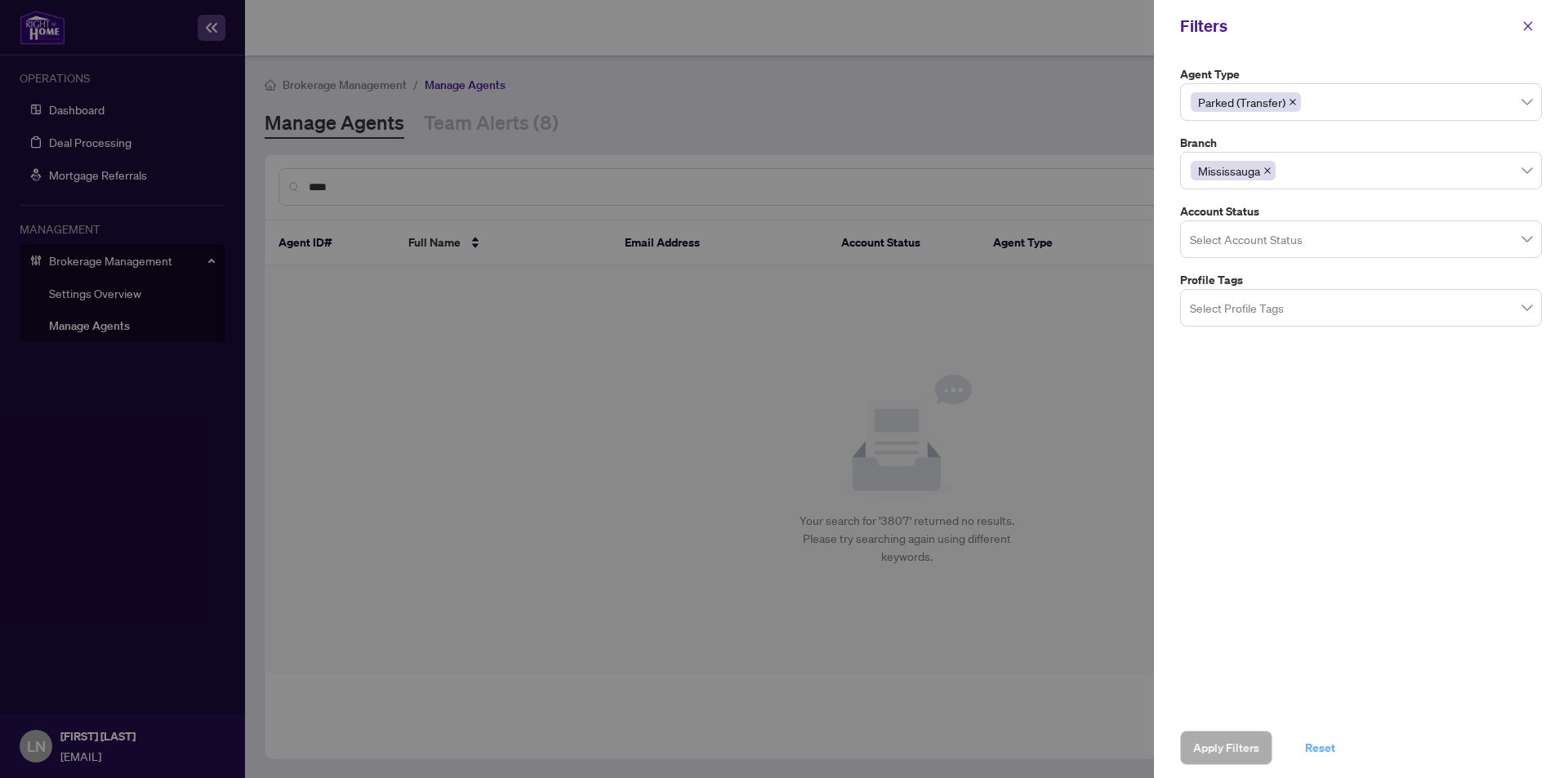 click on "Reset" at bounding box center (1320, 748) 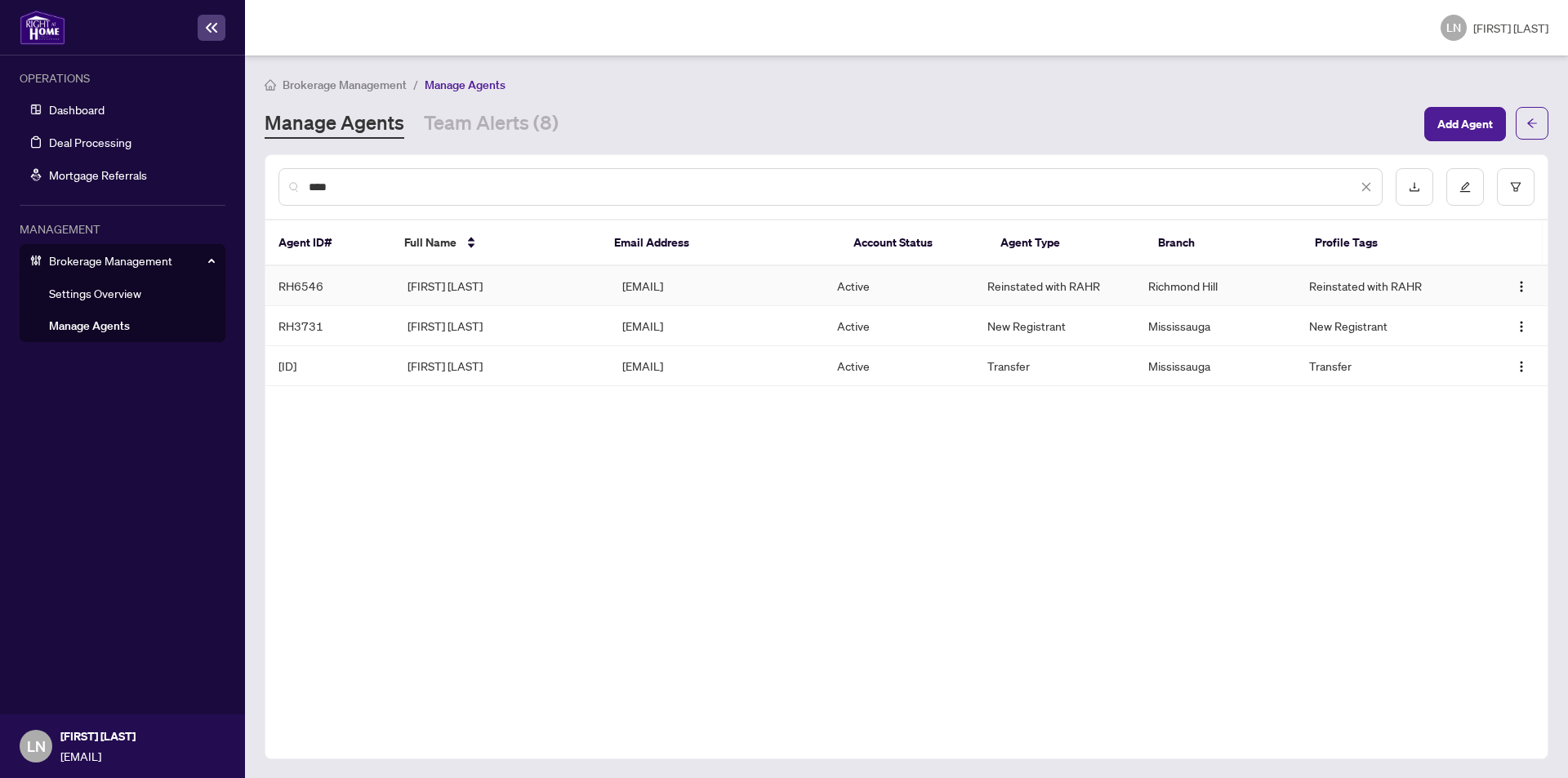 click on "Tara Ghazvini" at bounding box center [501, 286] 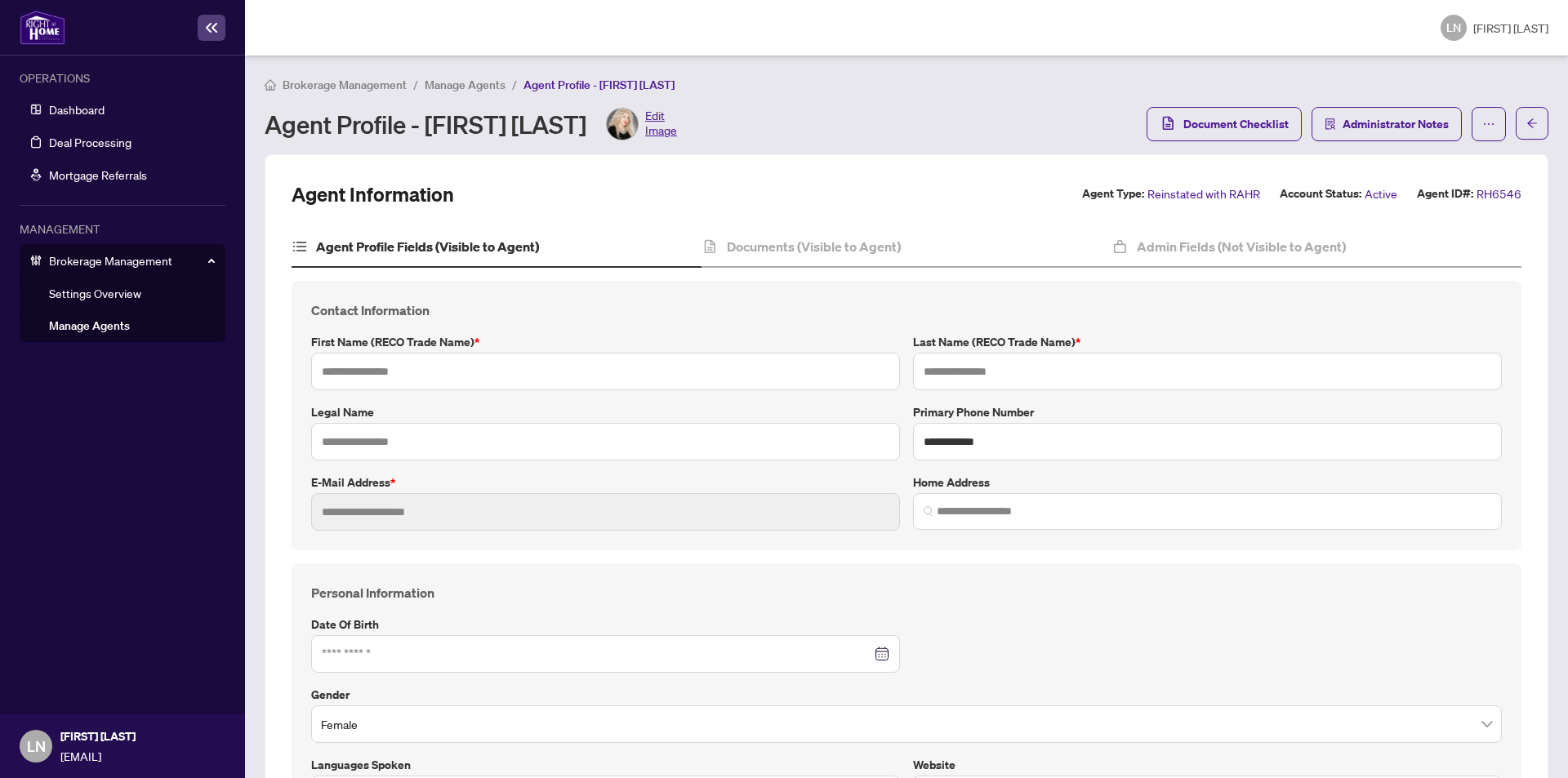 type on "****" 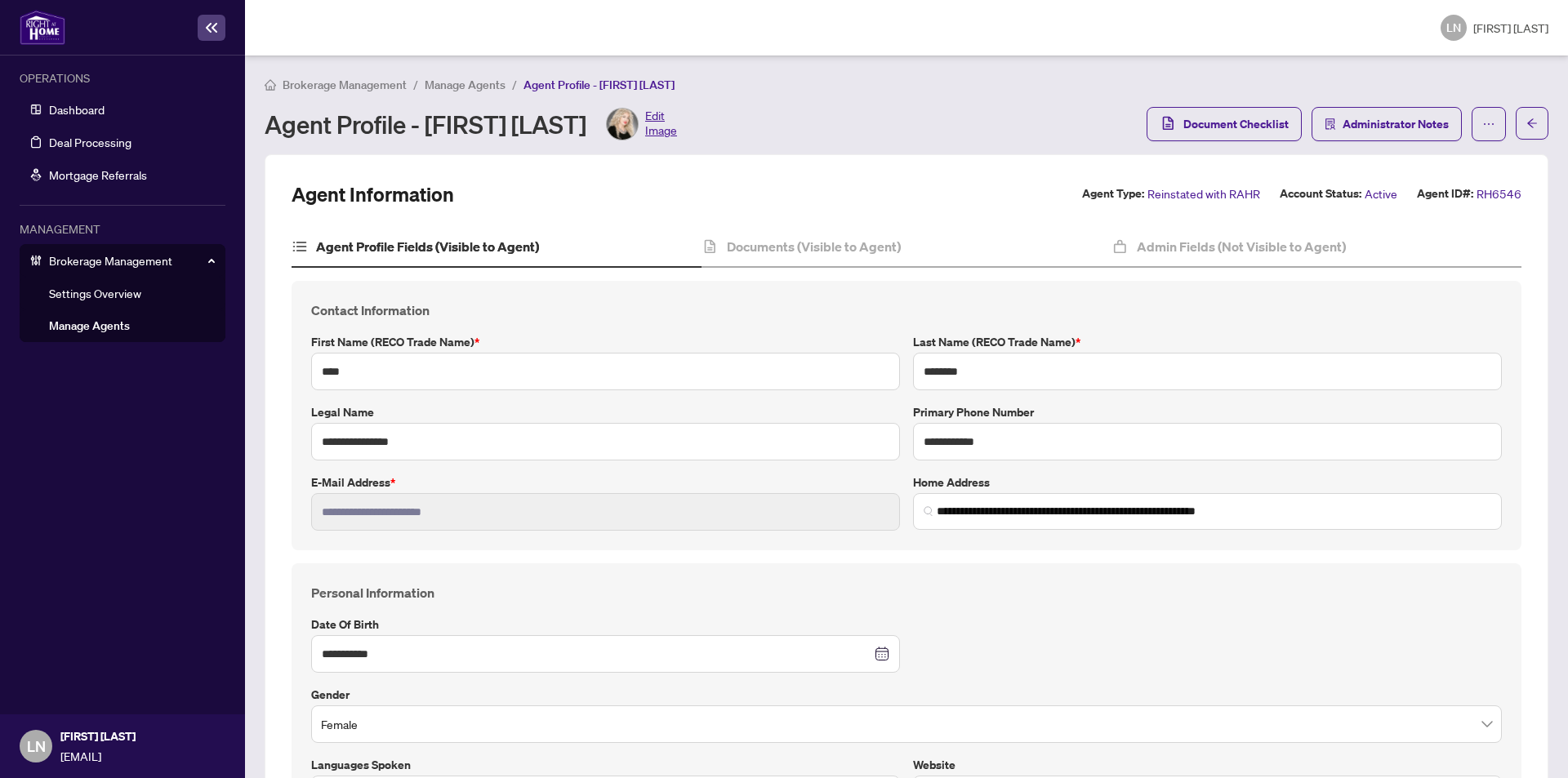 type on "**********" 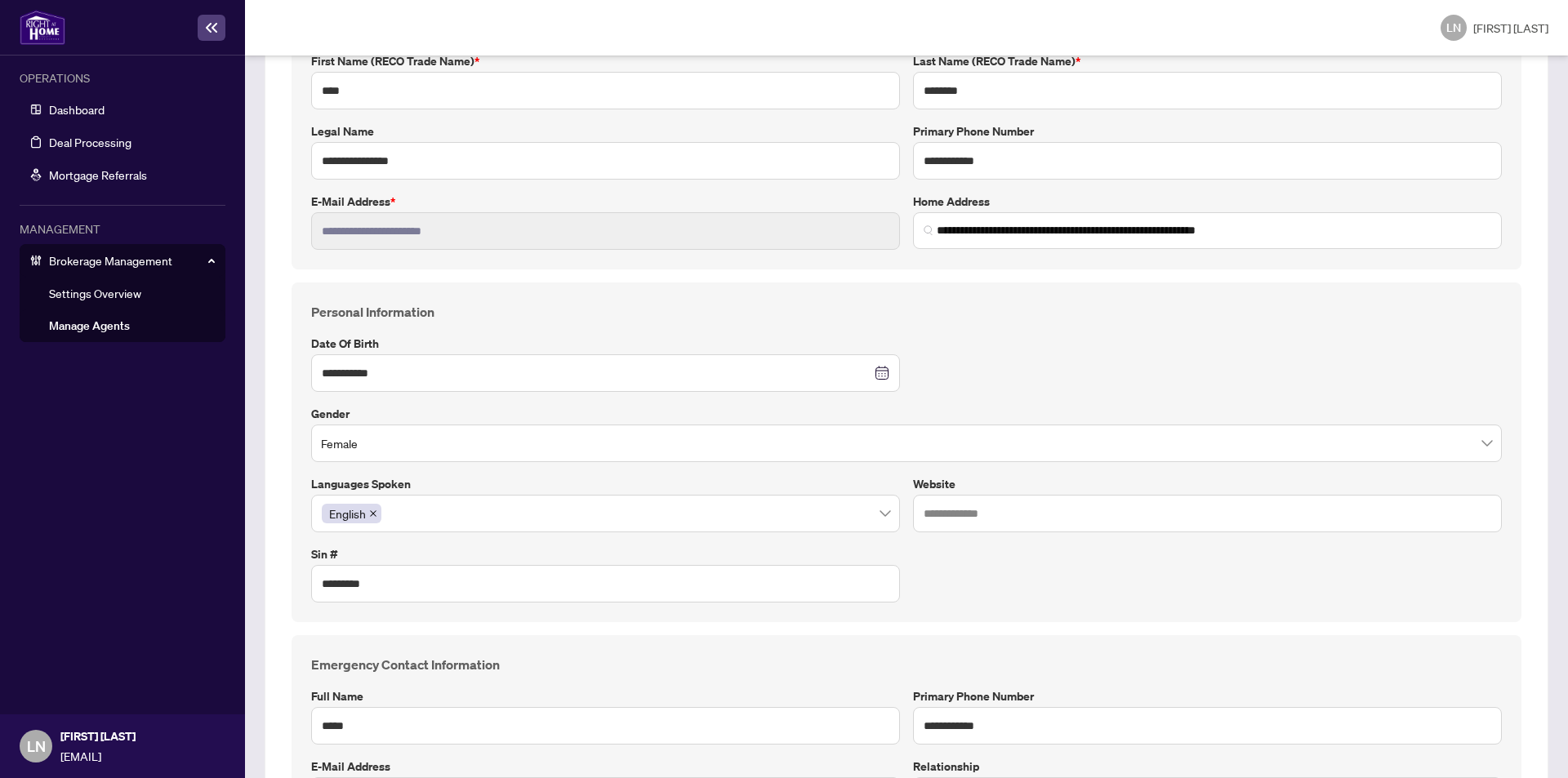 scroll, scrollTop: 0, scrollLeft: 0, axis: both 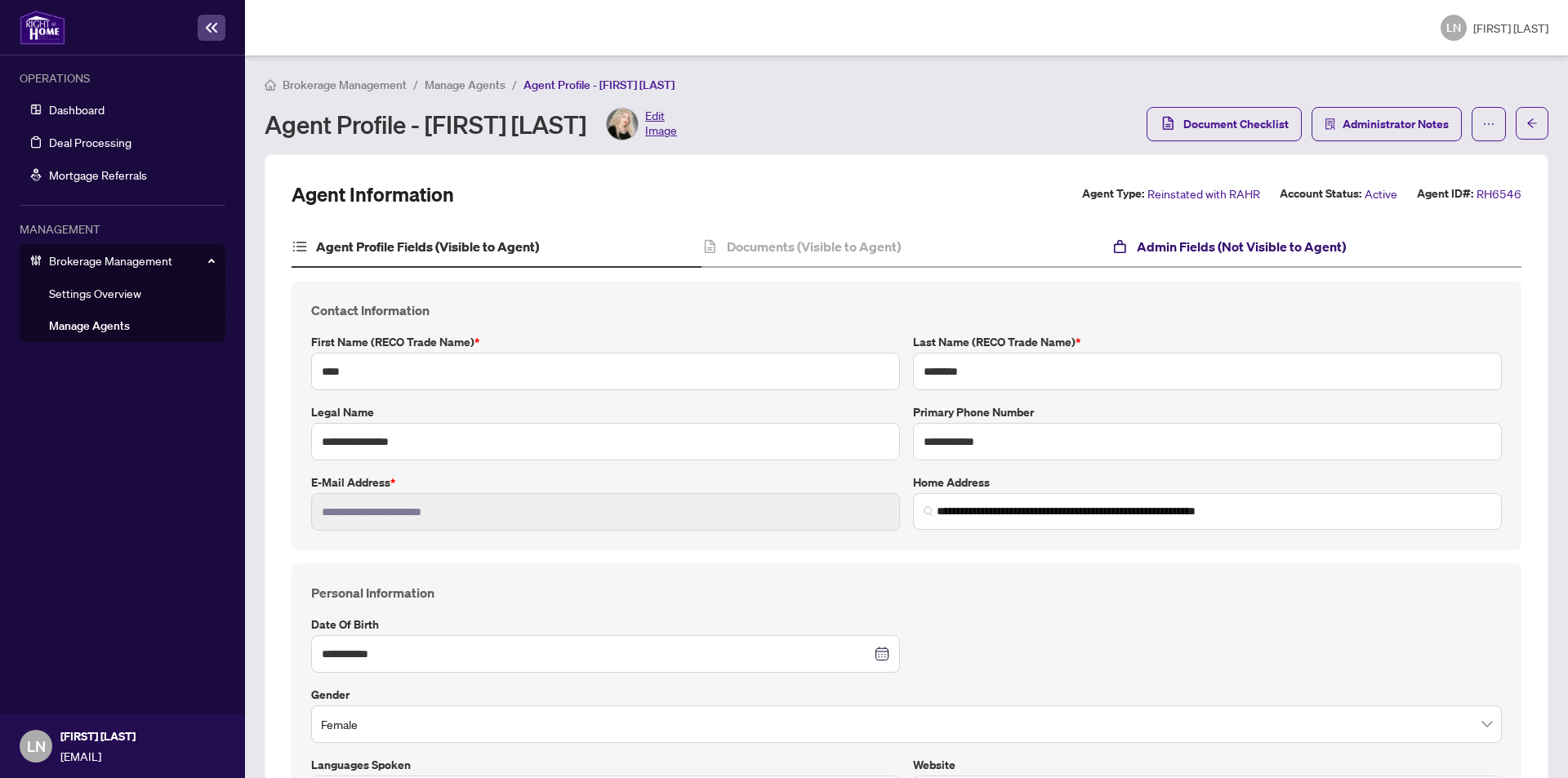 click on "Admin Fields (Not Visible to Agent)" at bounding box center (1241, 247) 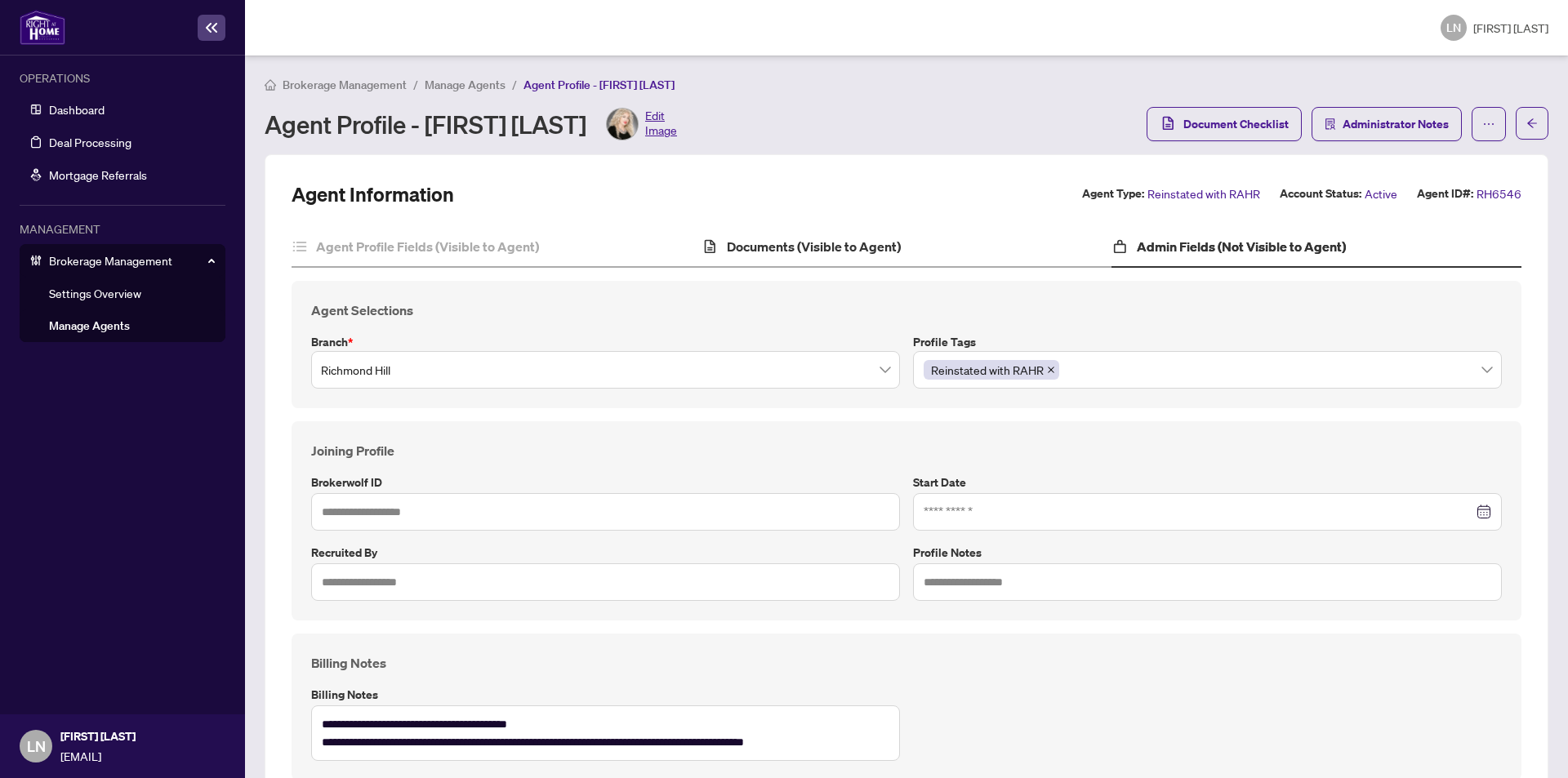 type on "****" 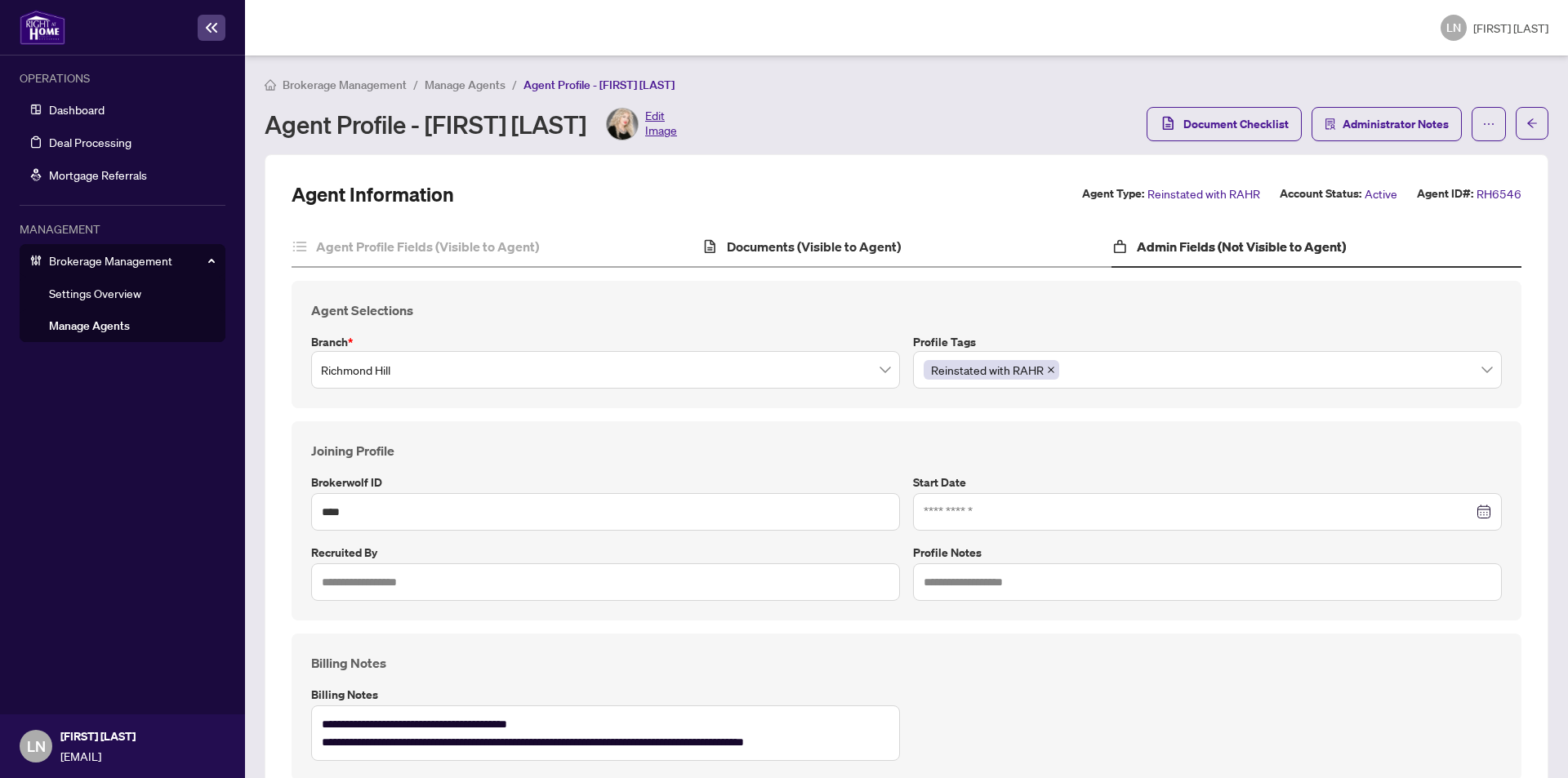 type on "**********" 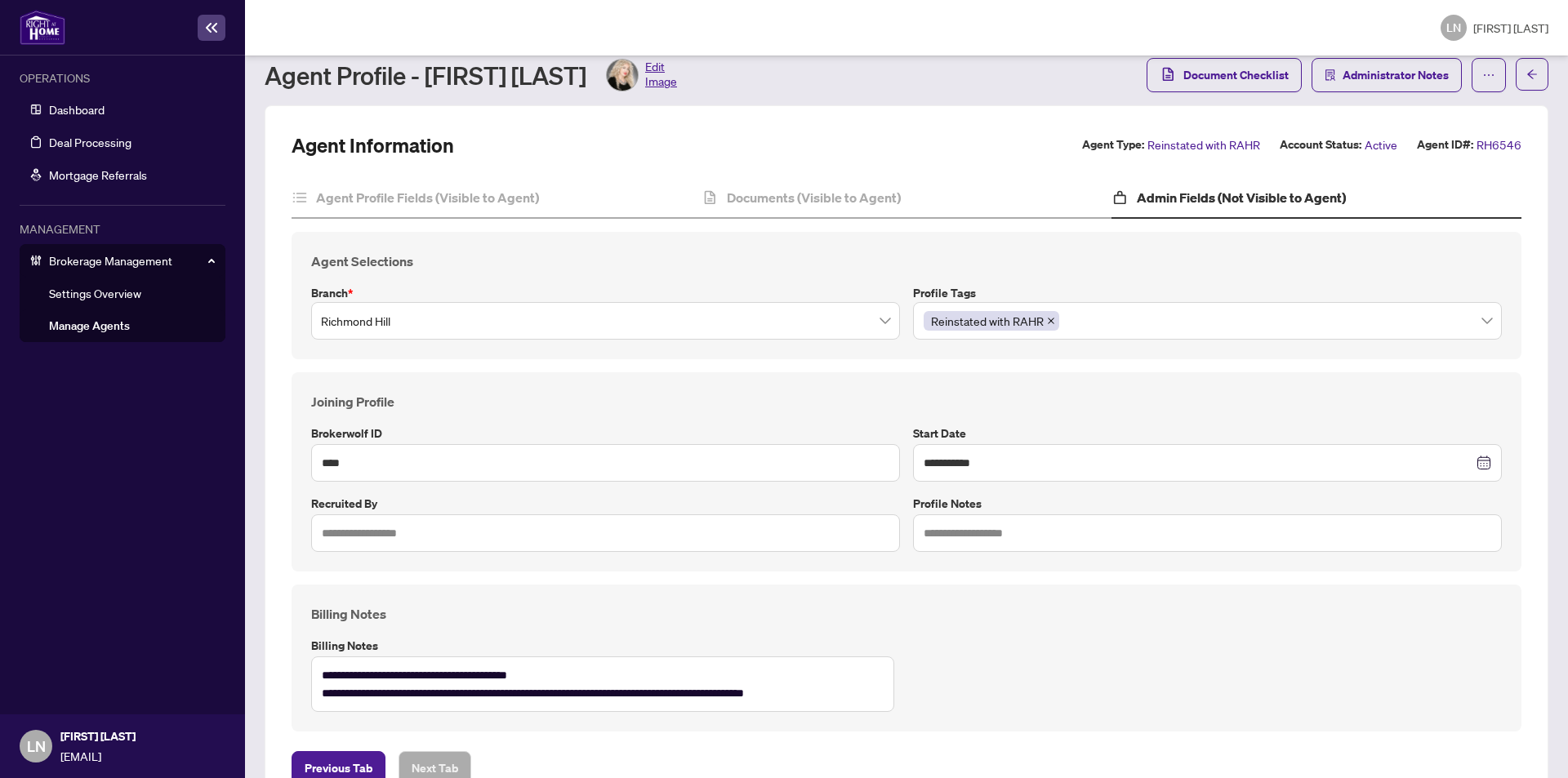 scroll, scrollTop: 102, scrollLeft: 0, axis: vertical 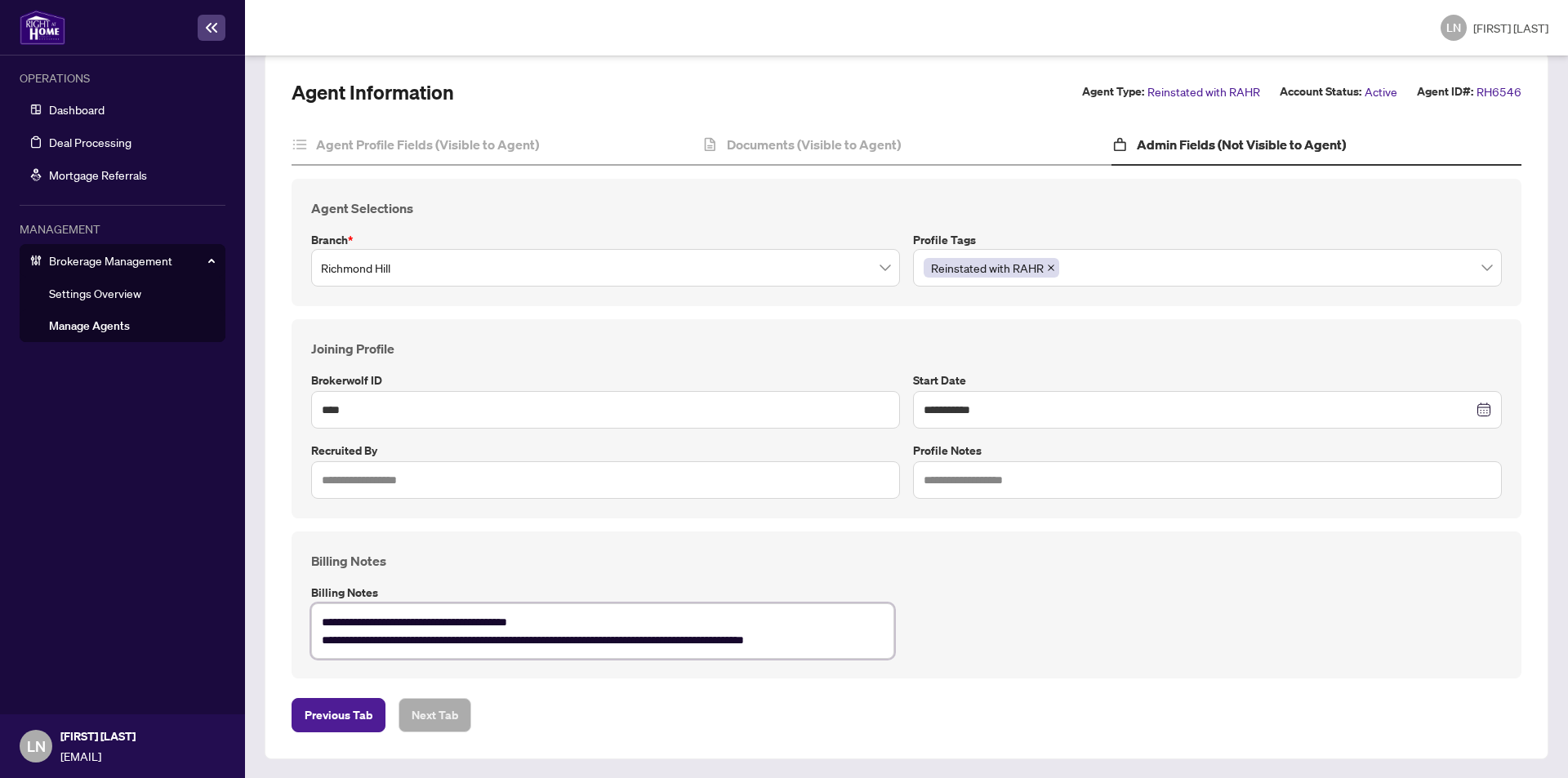 drag, startPoint x: 586, startPoint y: 620, endPoint x: 653, endPoint y: 628, distance: 67.475922 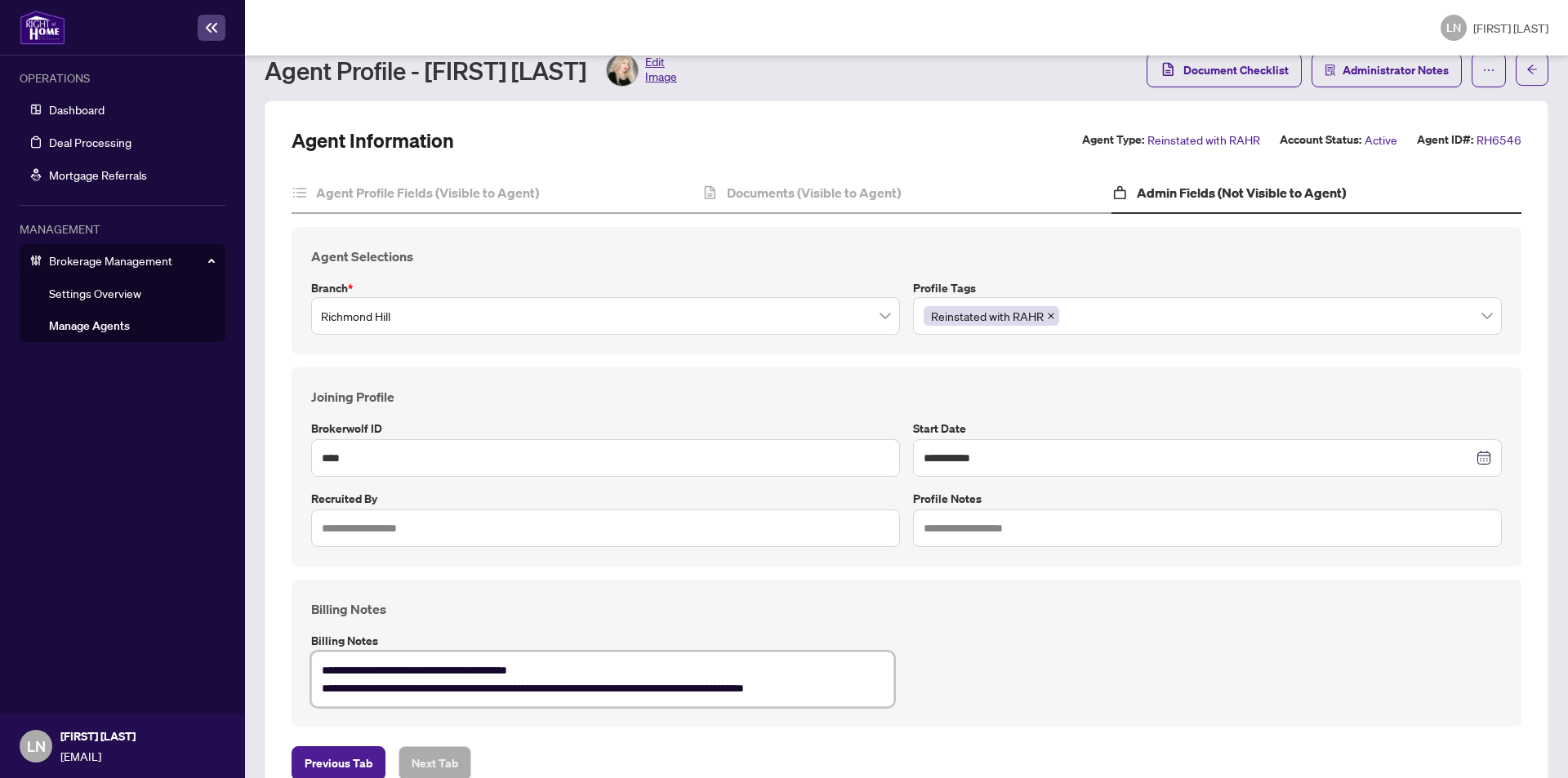 scroll, scrollTop: 0, scrollLeft: 0, axis: both 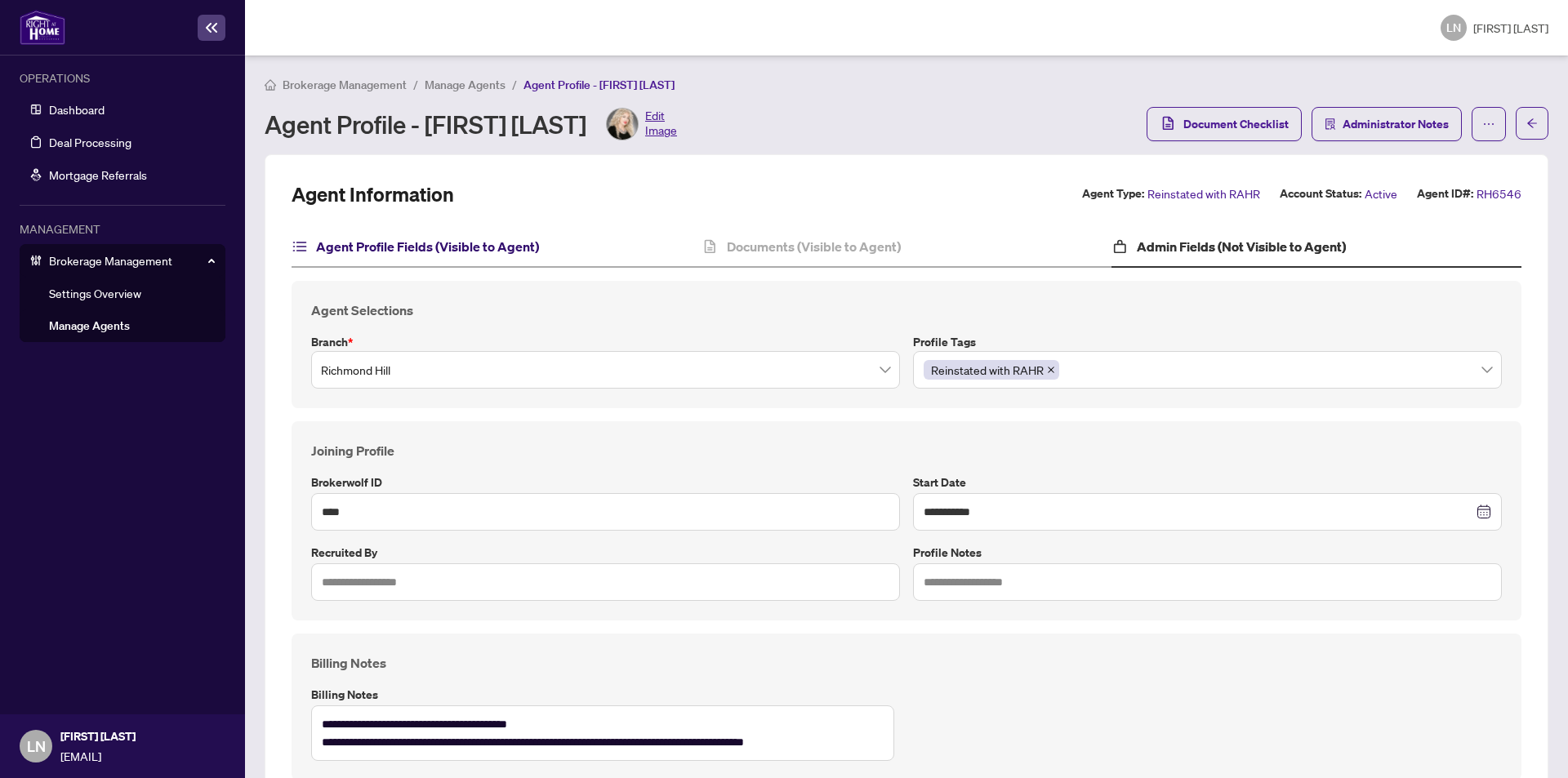 click on "Agent Profile Fields (Visible to Agent)" at bounding box center [427, 247] 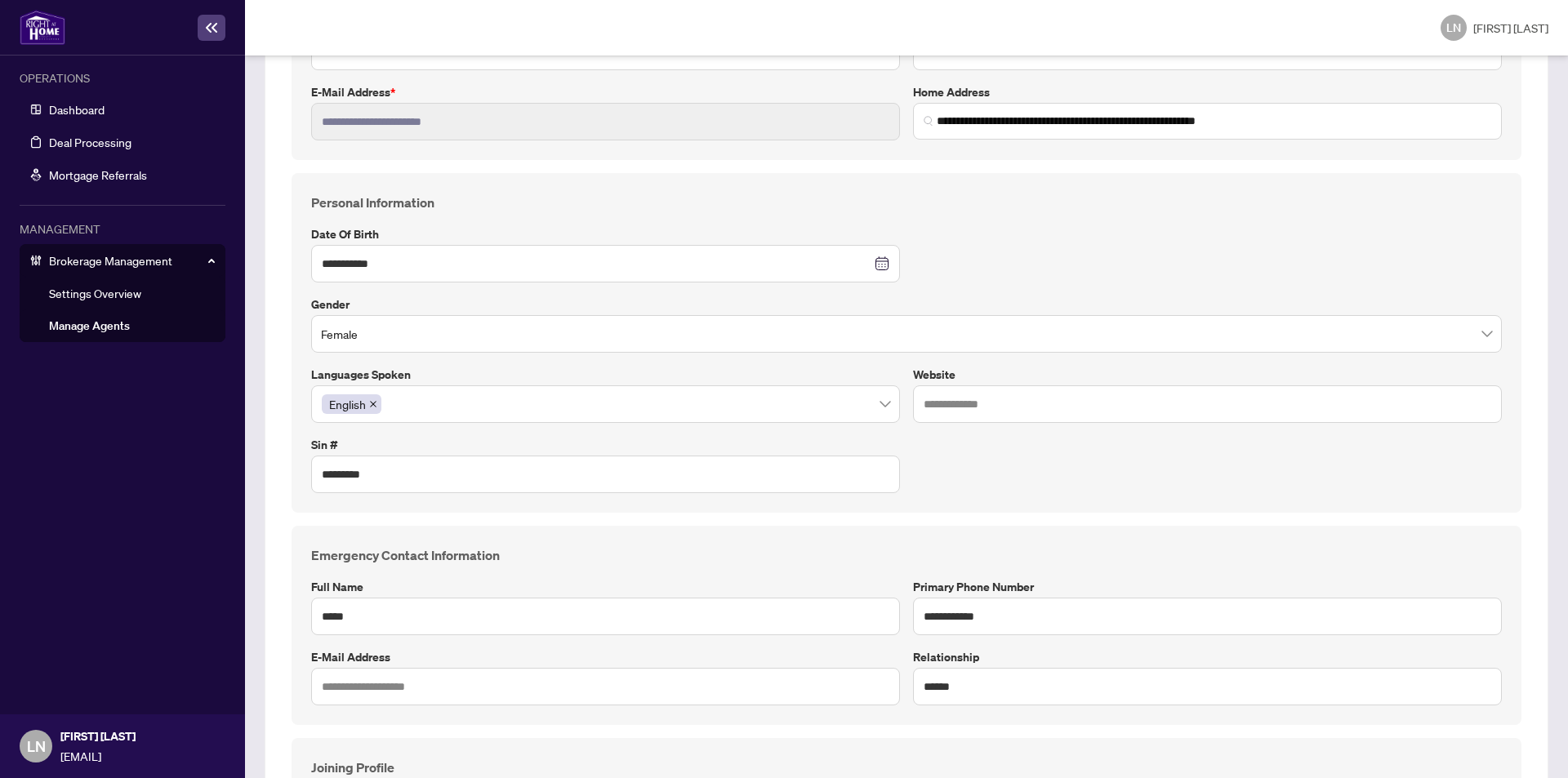 scroll, scrollTop: 0, scrollLeft: 0, axis: both 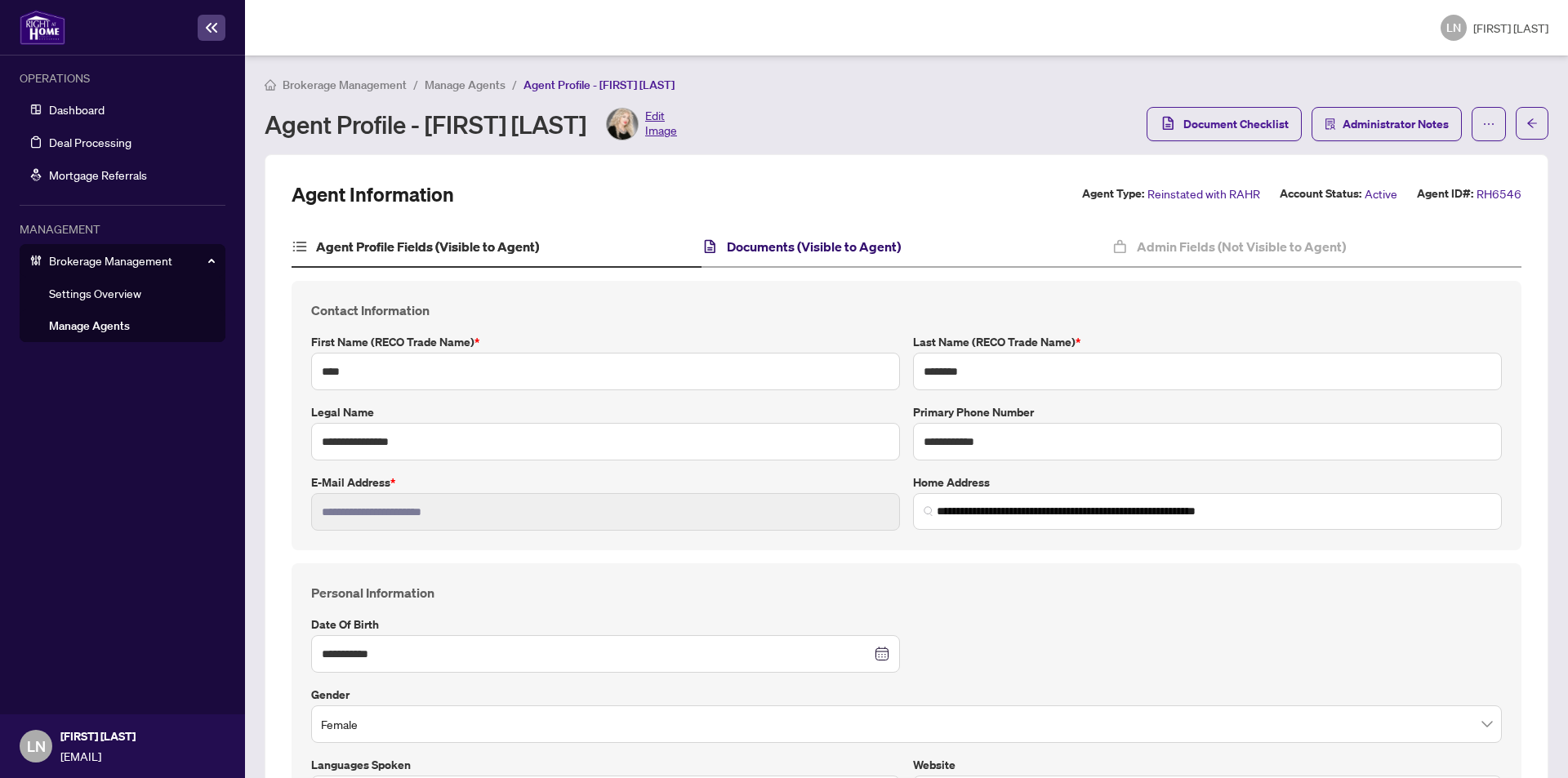click on "Documents (Visible to Agent)" at bounding box center [813, 247] 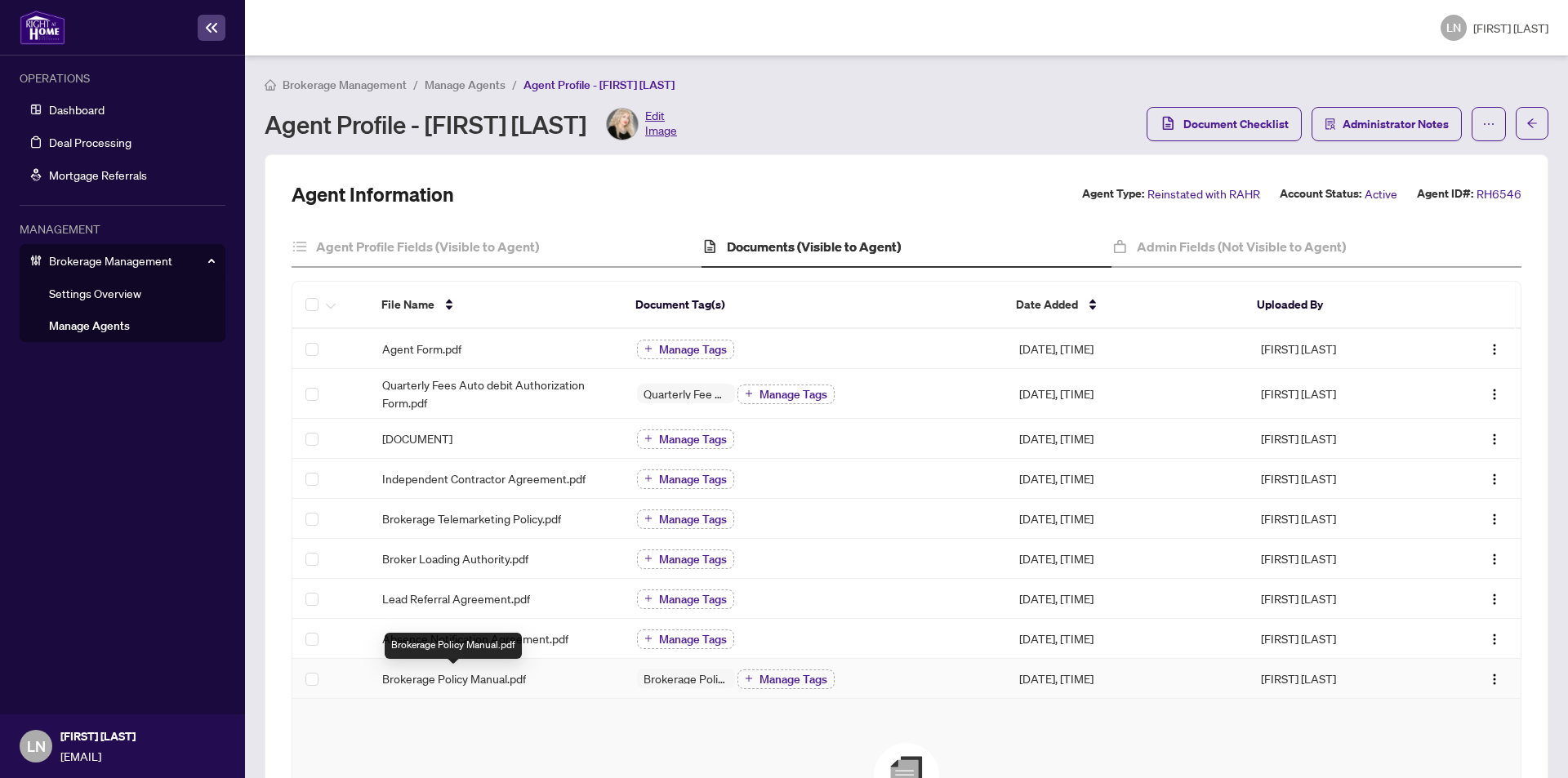 click on "Brokerage Policy Manual.pdf" at bounding box center [454, 678] 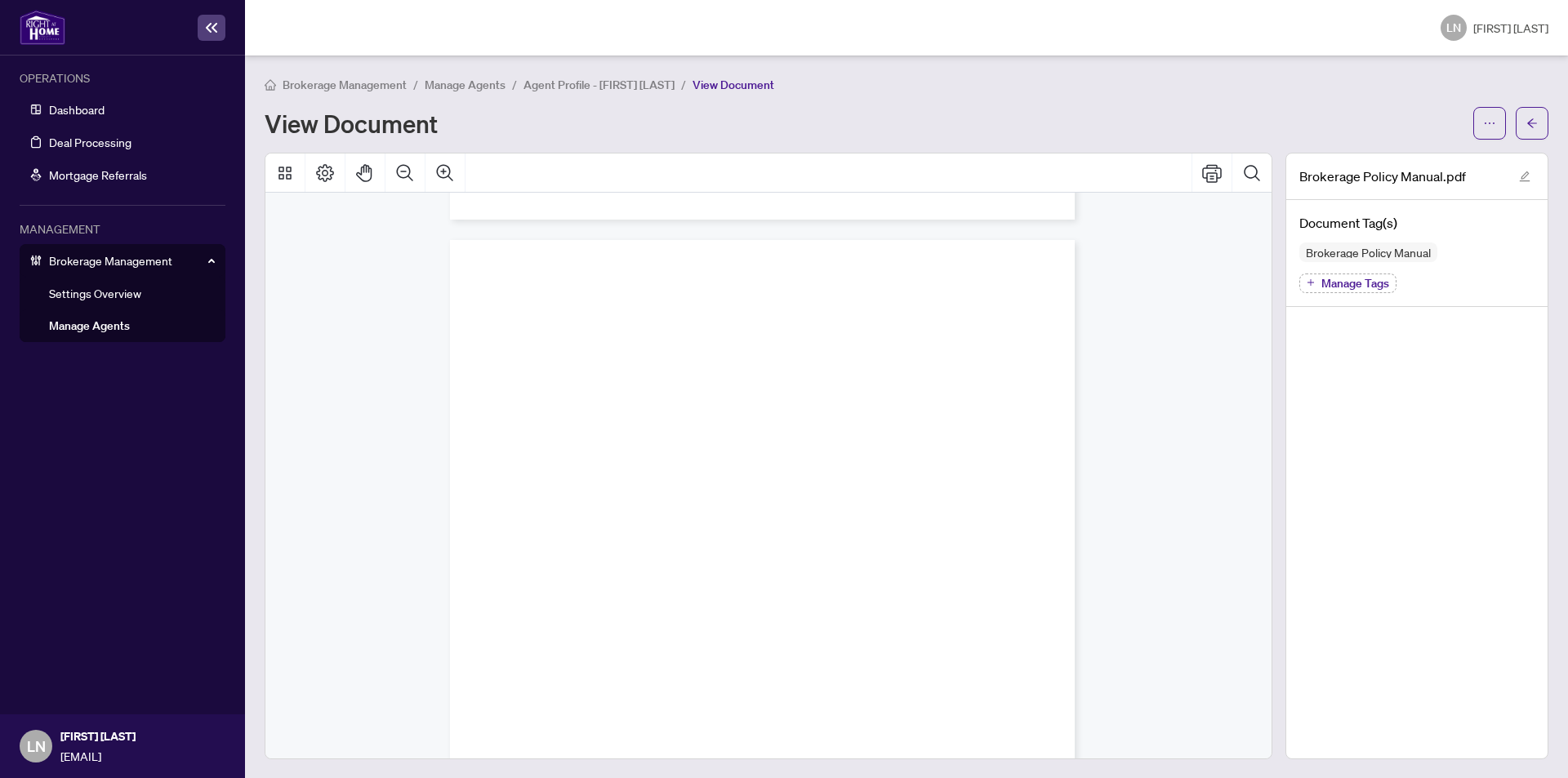 scroll, scrollTop: 47506, scrollLeft: 0, axis: vertical 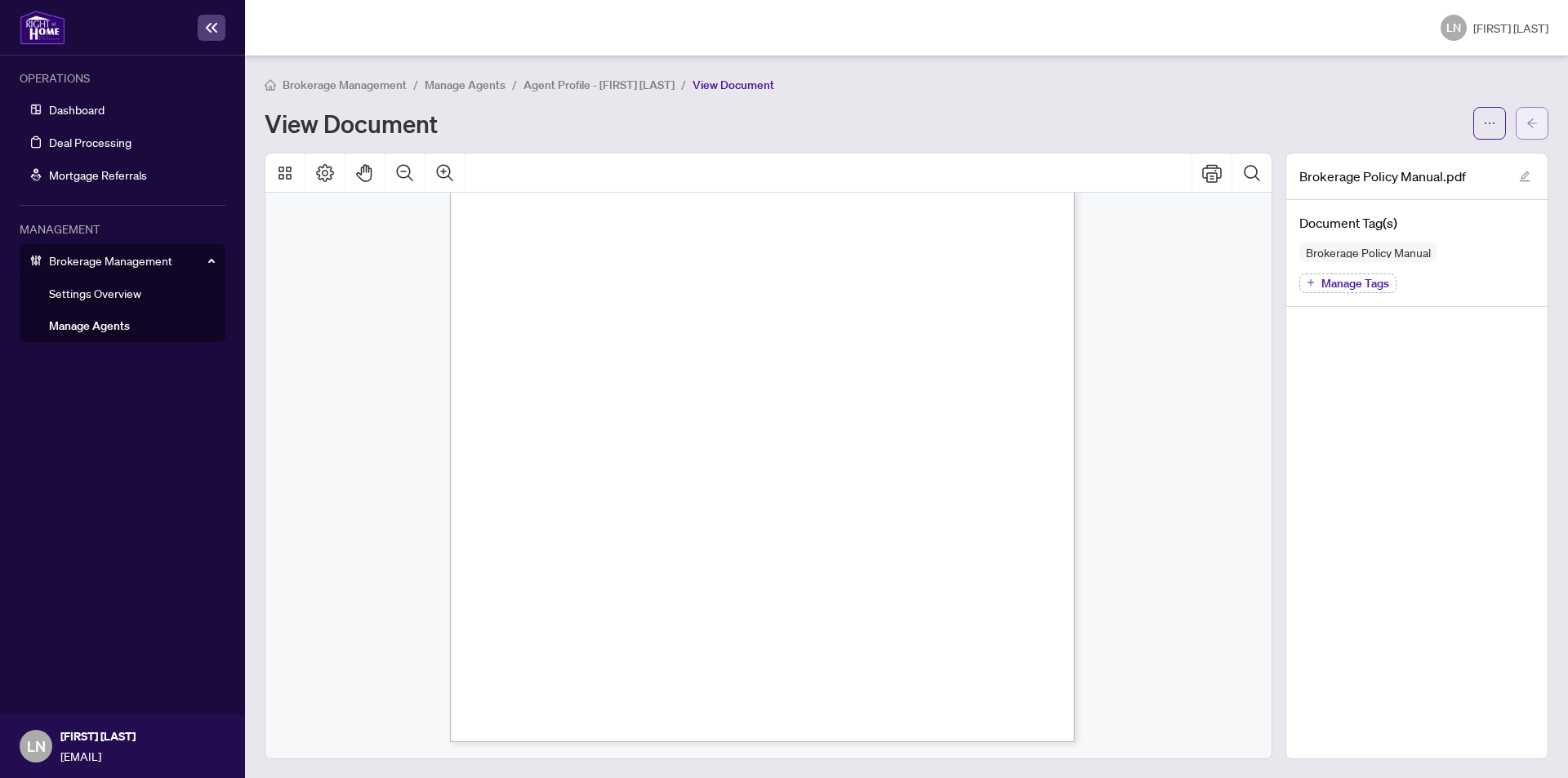click at bounding box center (1532, 123) 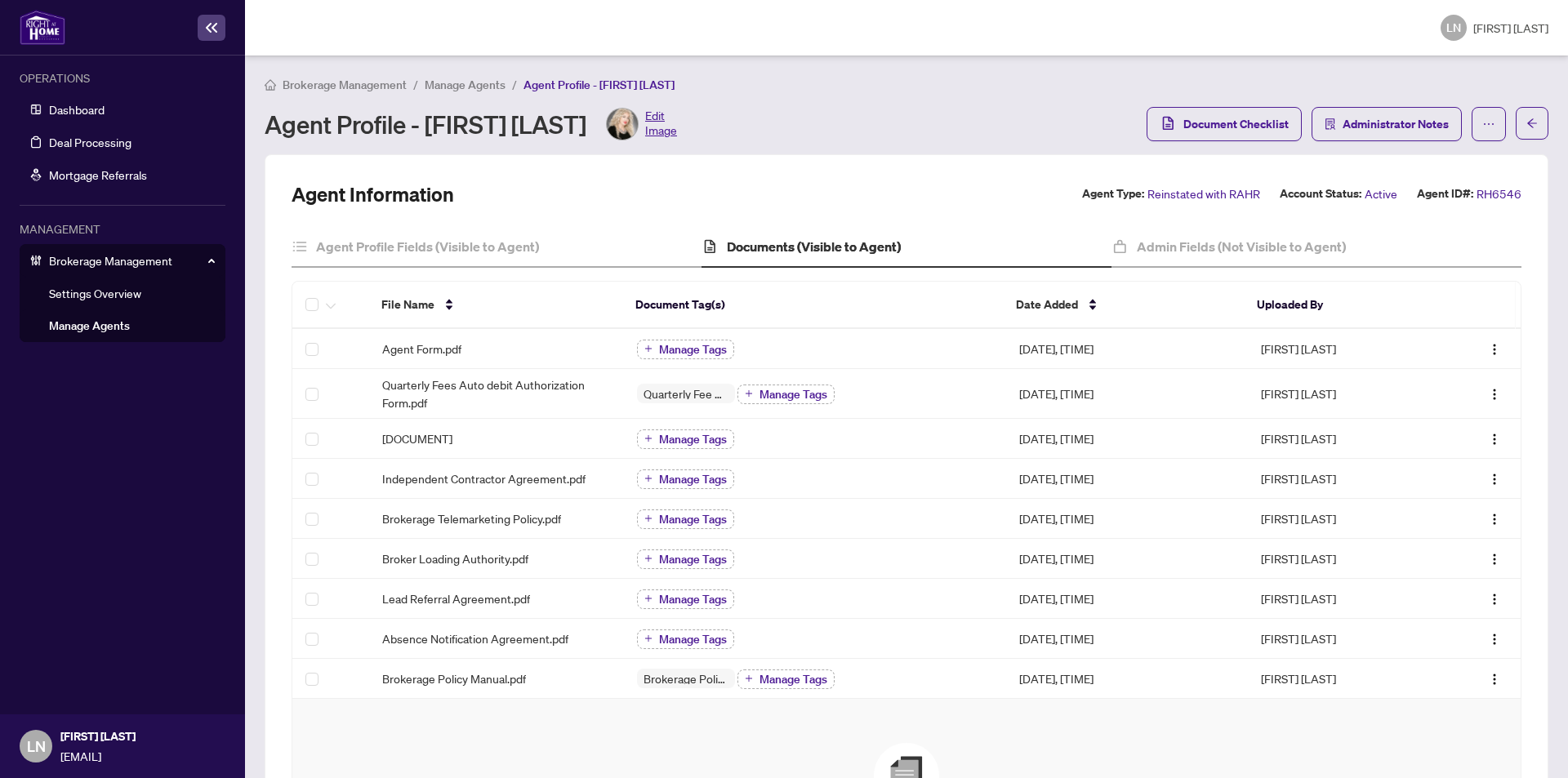 click on "Brokerage Management" at bounding box center [132, 260] 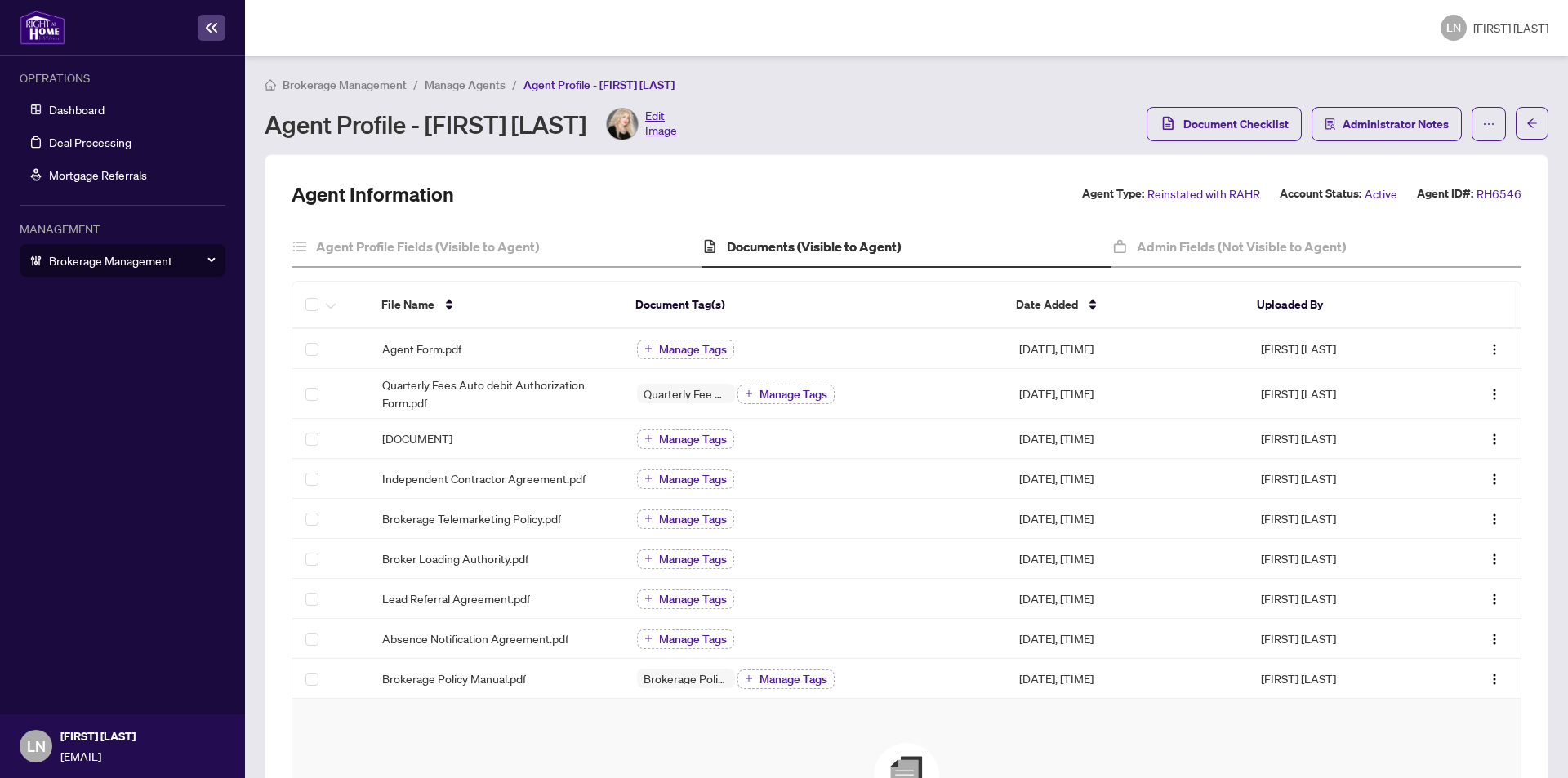 click on "Brokerage Management" at bounding box center [132, 260] 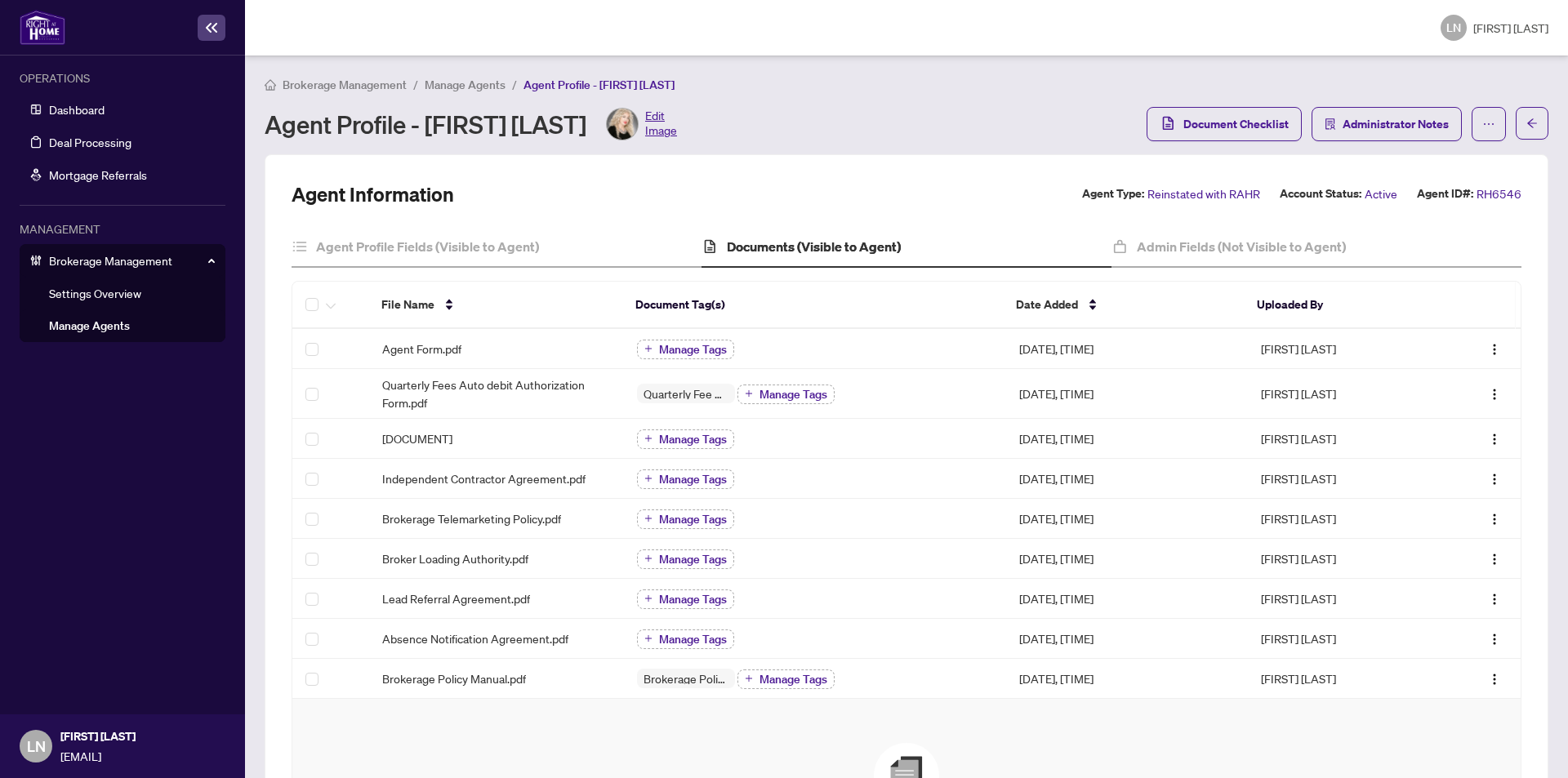 click on "Manage Agents" at bounding box center (89, 326) 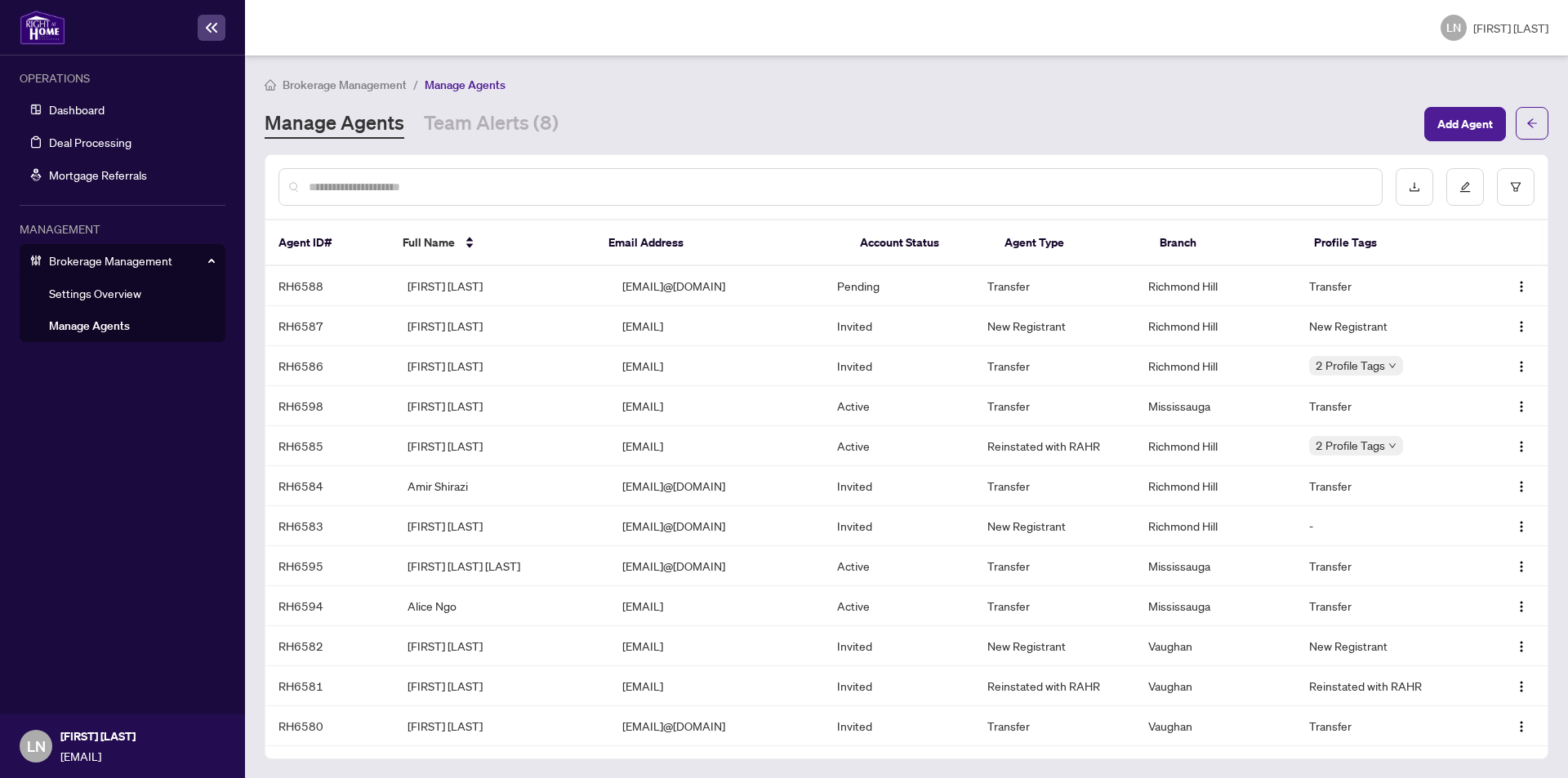 click at bounding box center (831, 187) 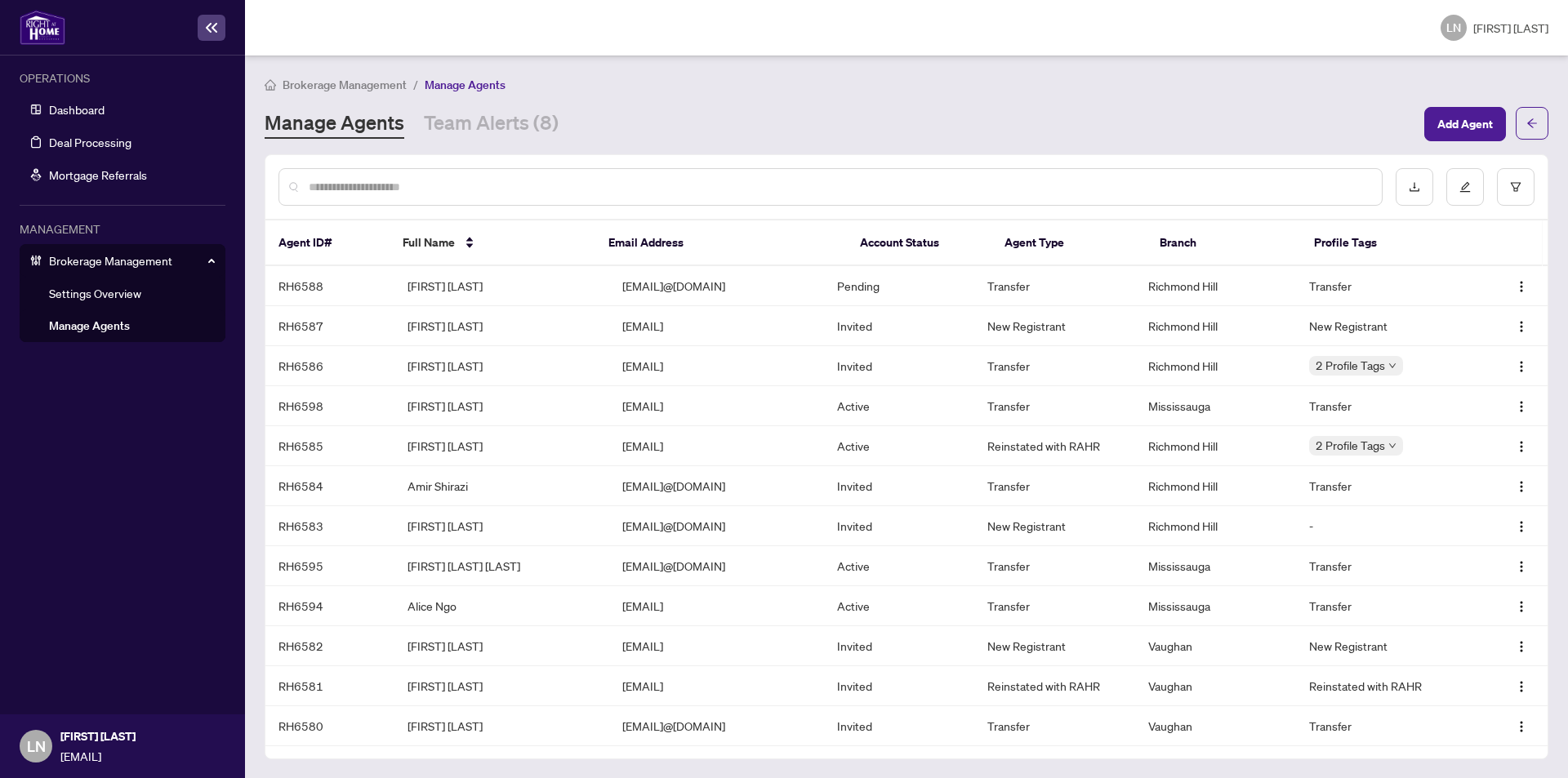 click at bounding box center [839, 187] 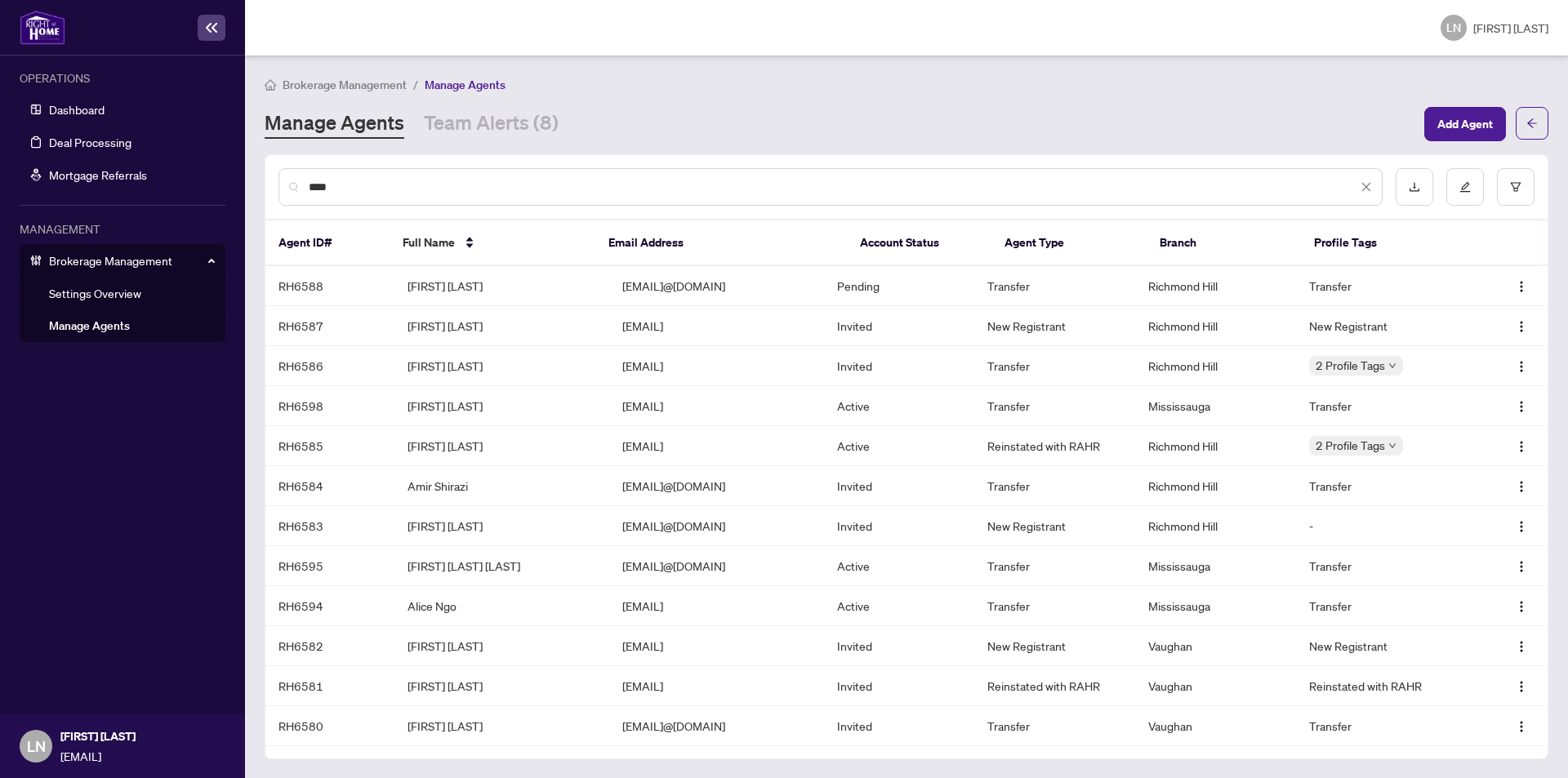 type on "****" 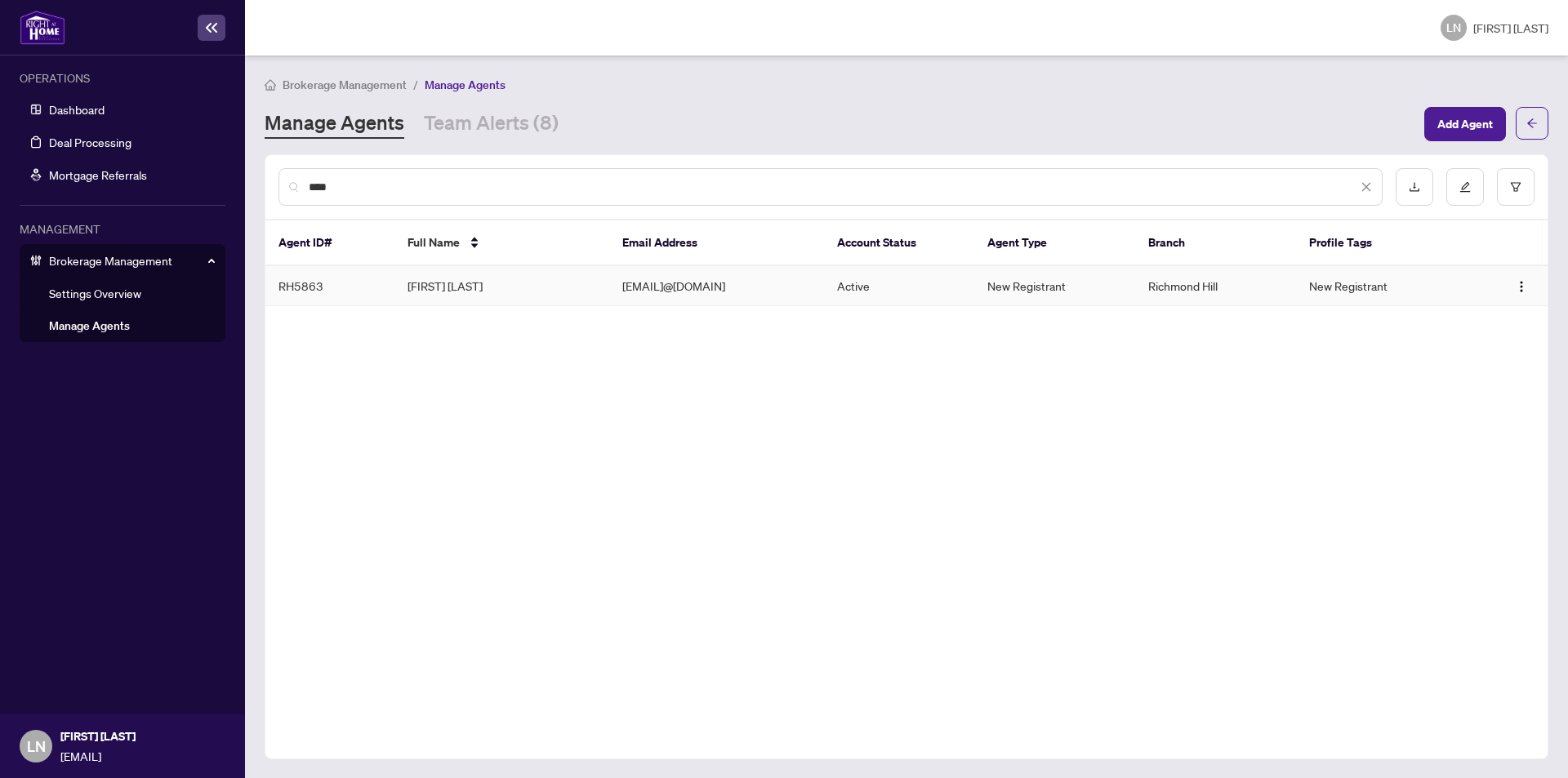 click on "Christina Bold" at bounding box center (501, 286) 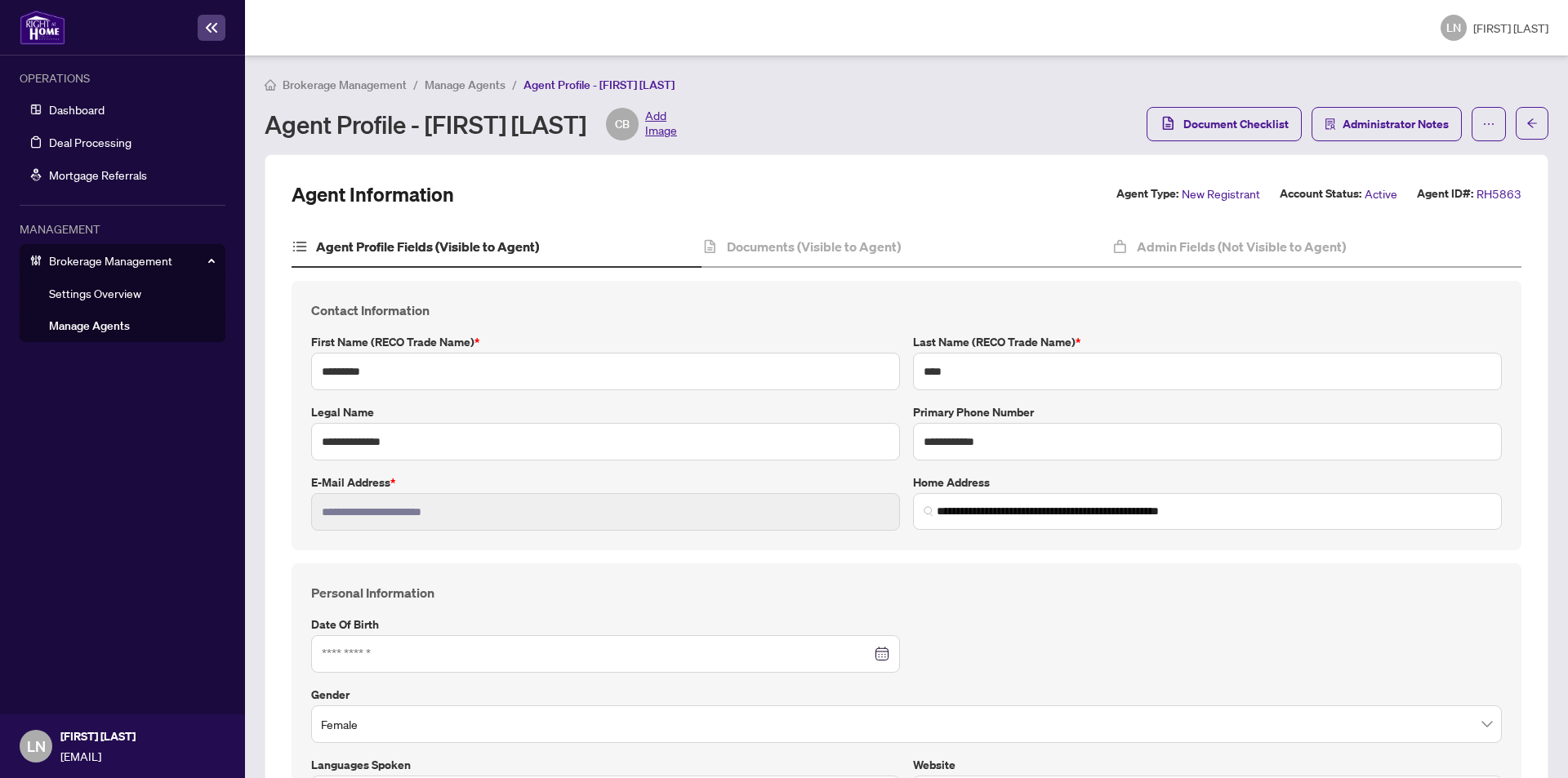 type on "**********" 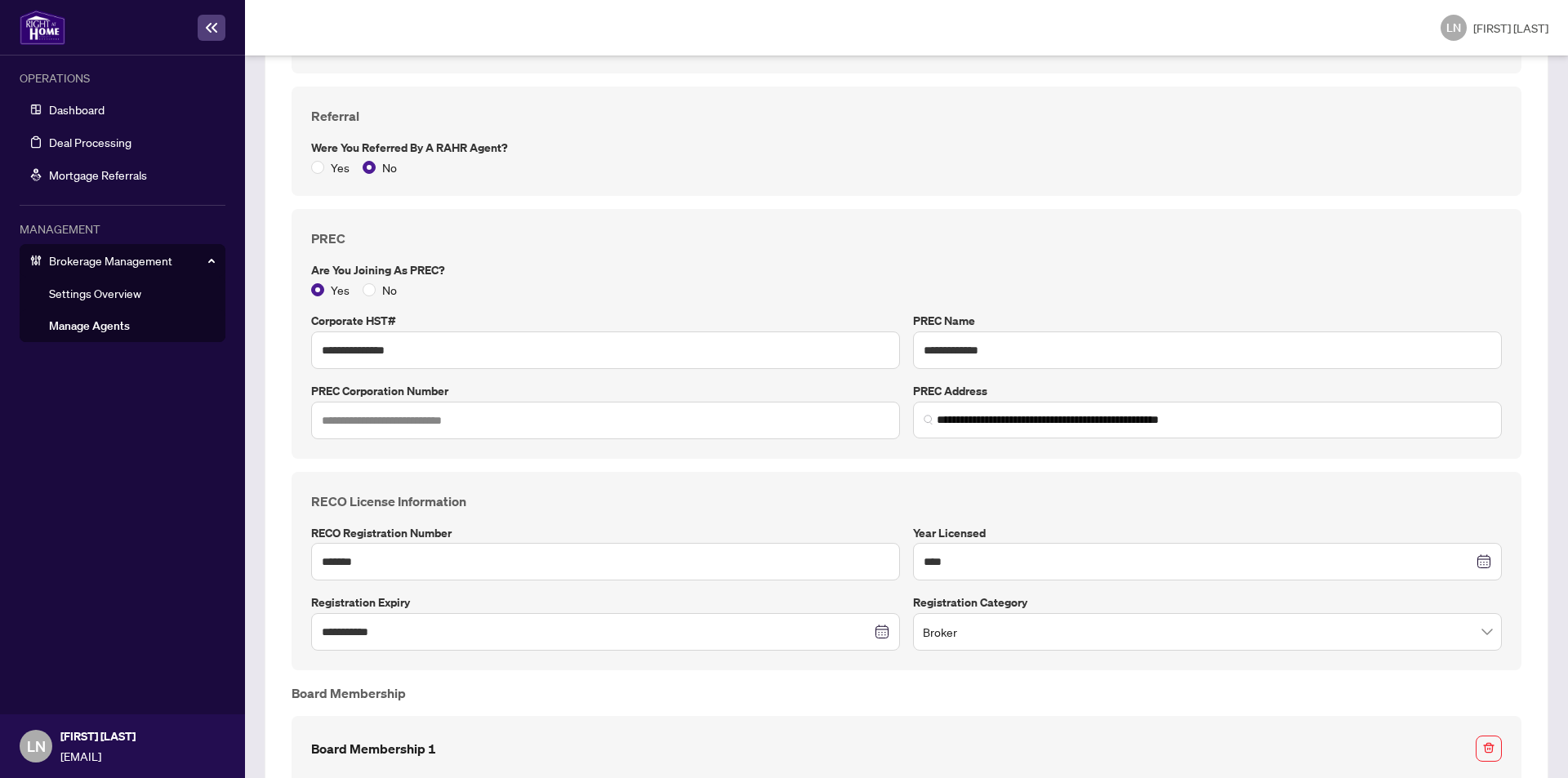 scroll, scrollTop: 1306, scrollLeft: 0, axis: vertical 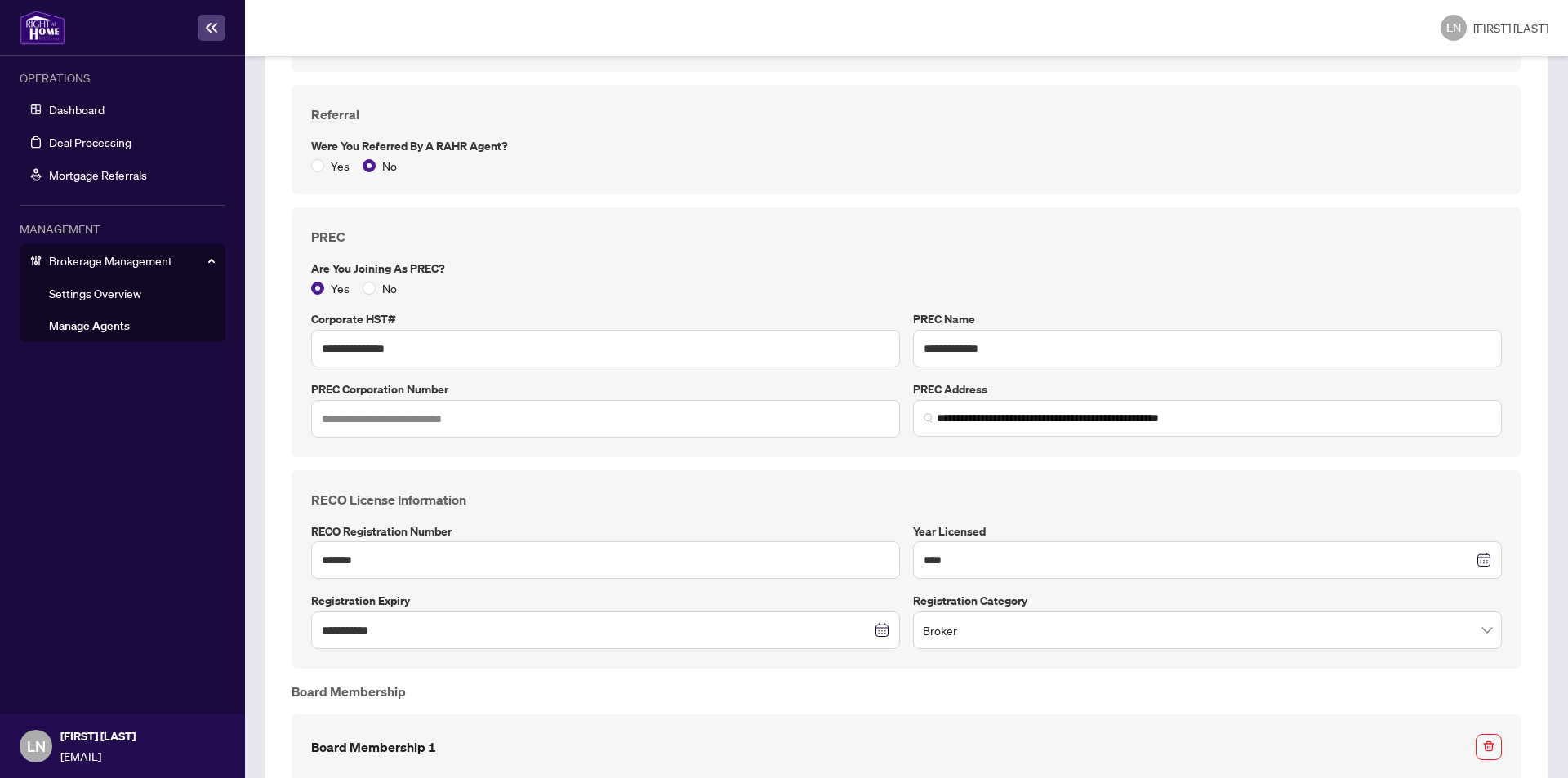 drag, startPoint x: 126, startPoint y: 321, endPoint x: 260, endPoint y: 260, distance: 147.23111 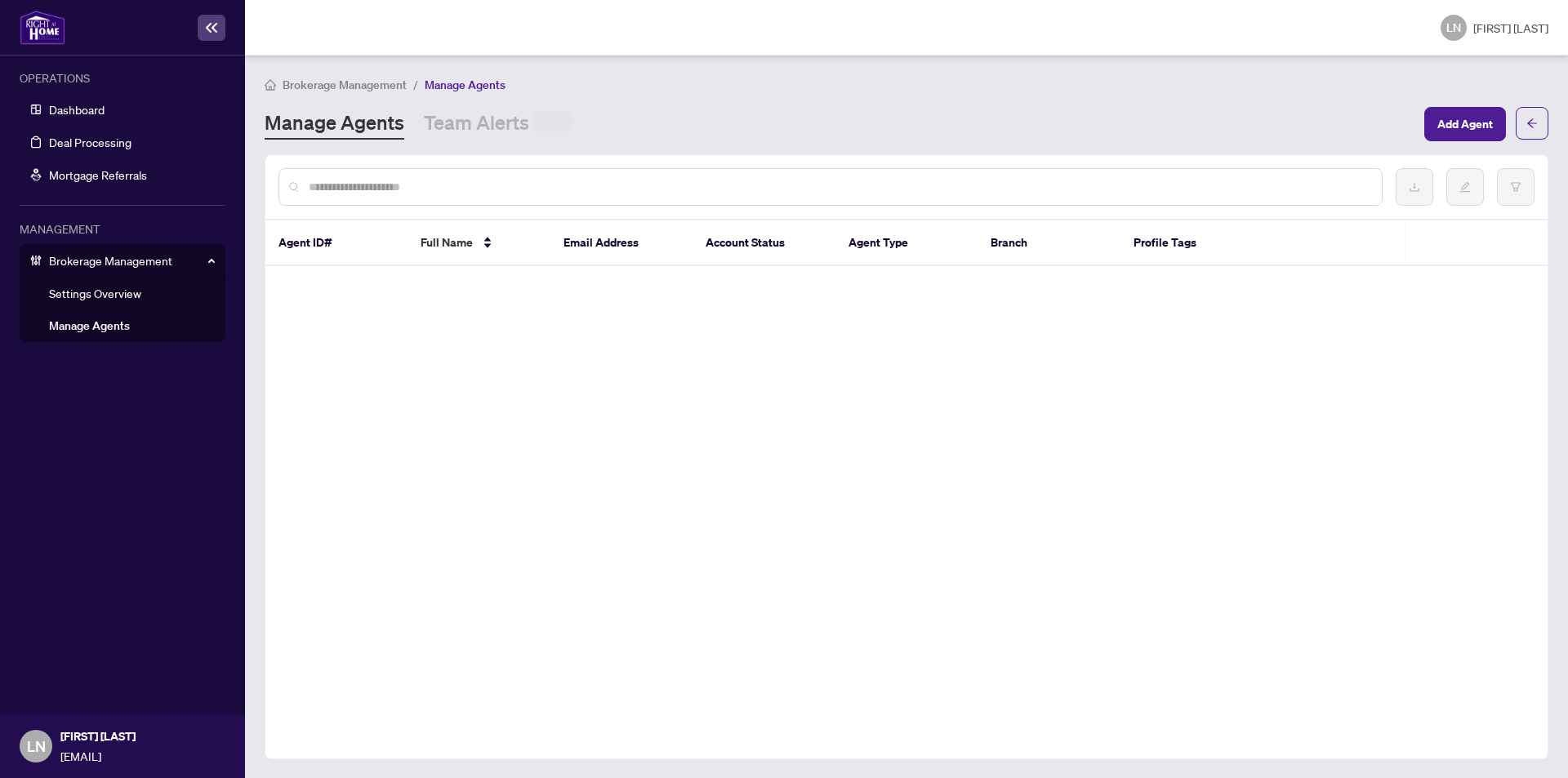 scroll, scrollTop: 0, scrollLeft: 0, axis: both 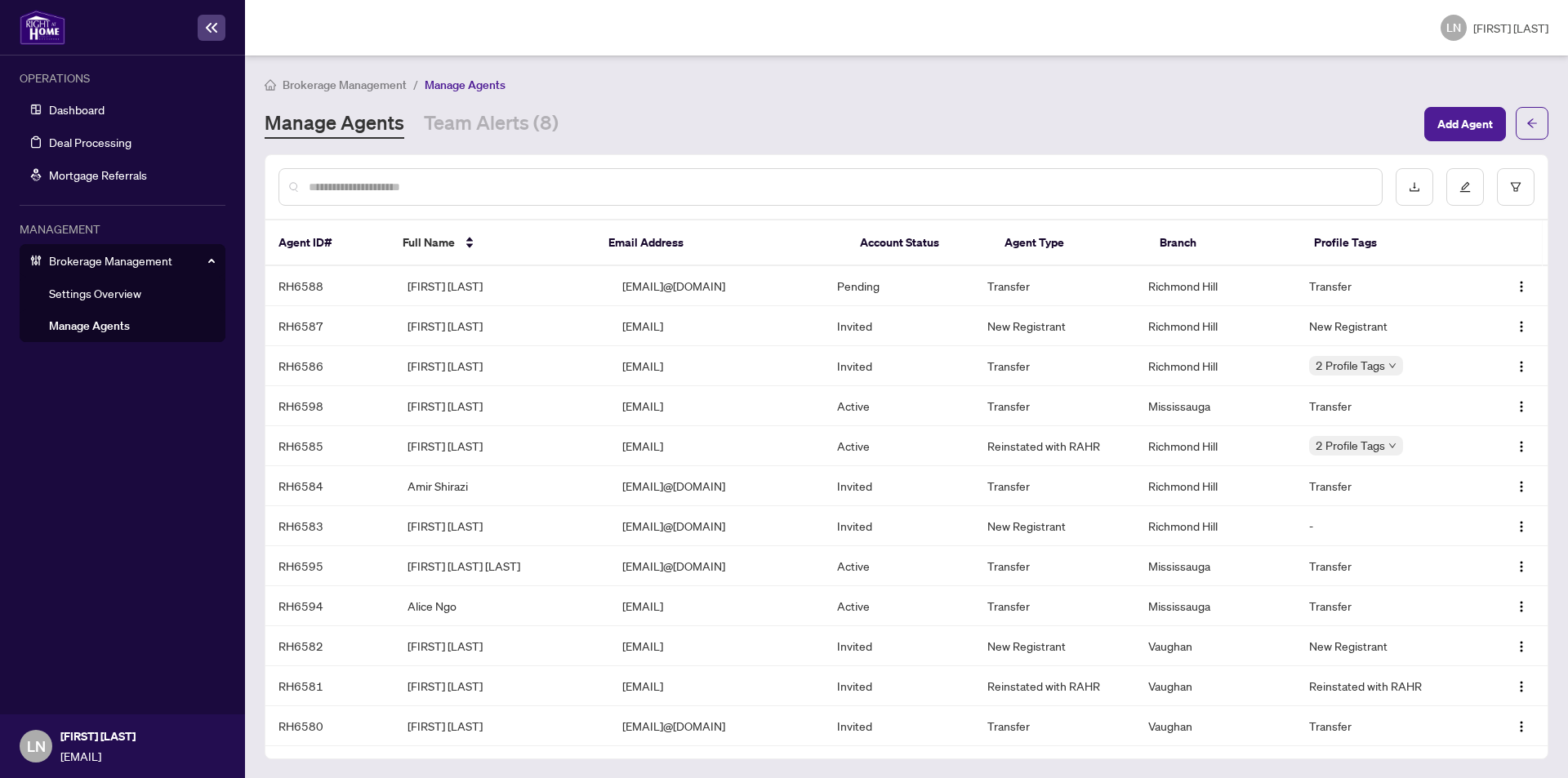 click at bounding box center (839, 187) 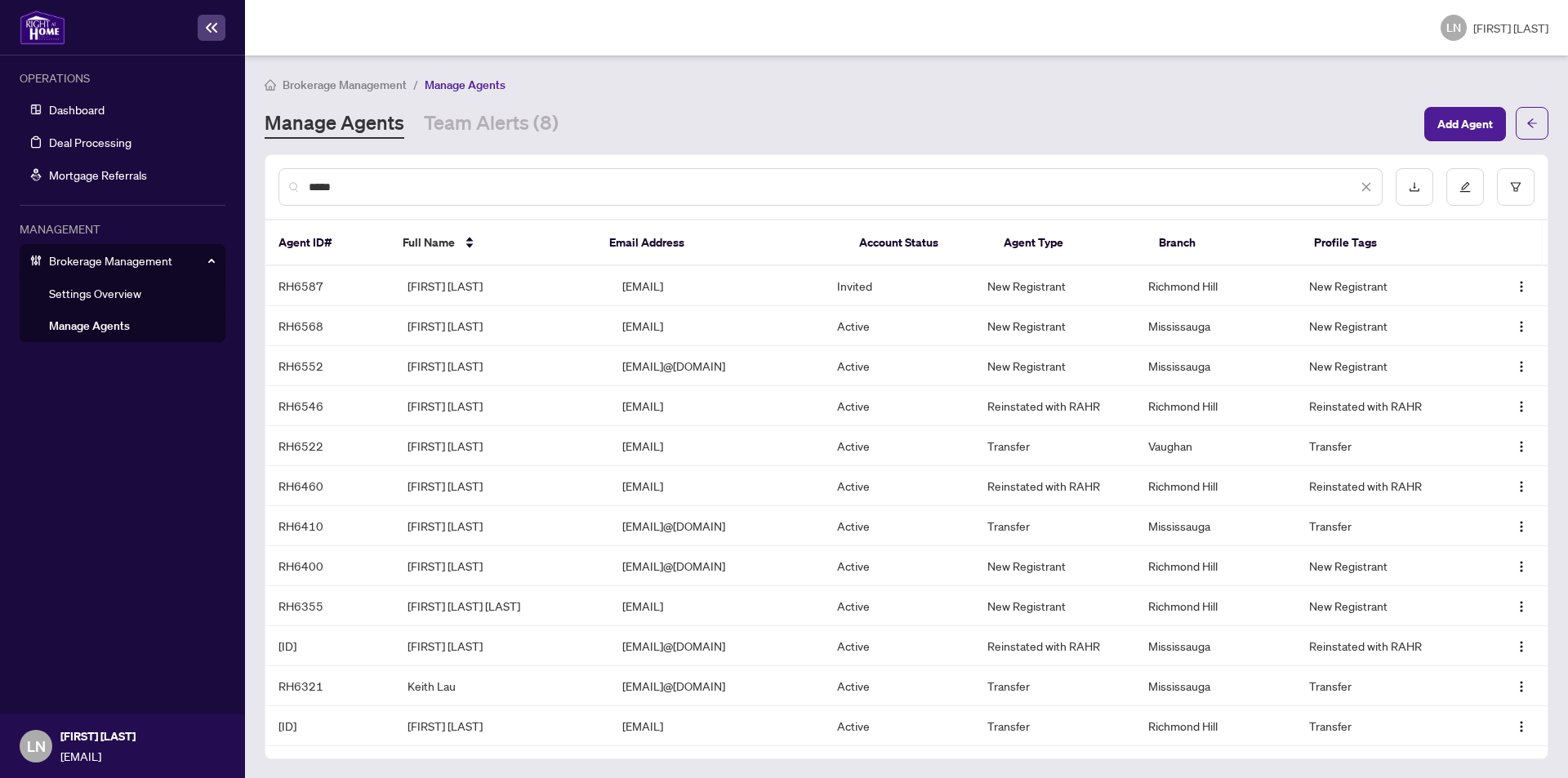type on "*****" 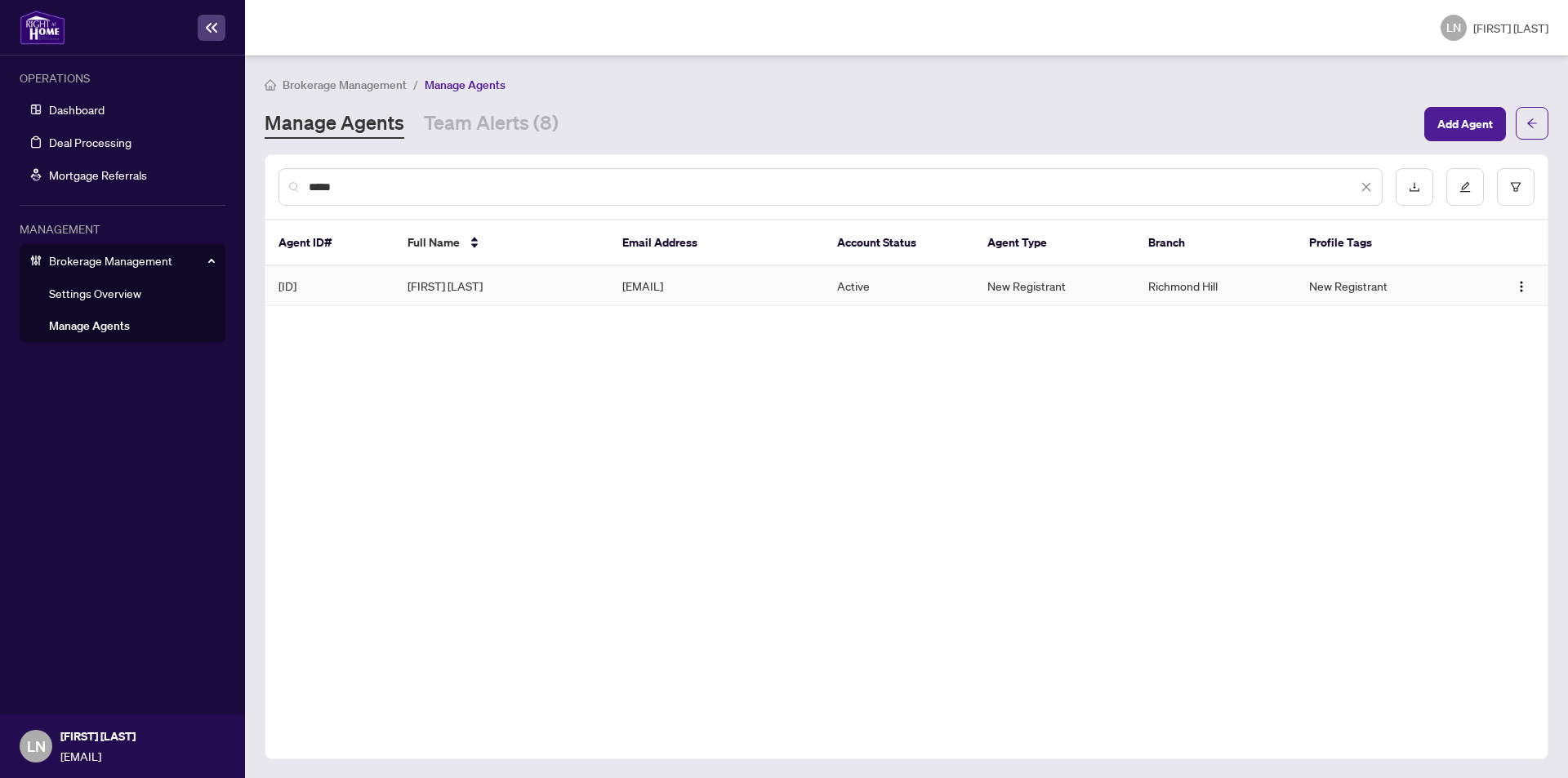 click on "Kenneth Ng" at bounding box center (501, 286) 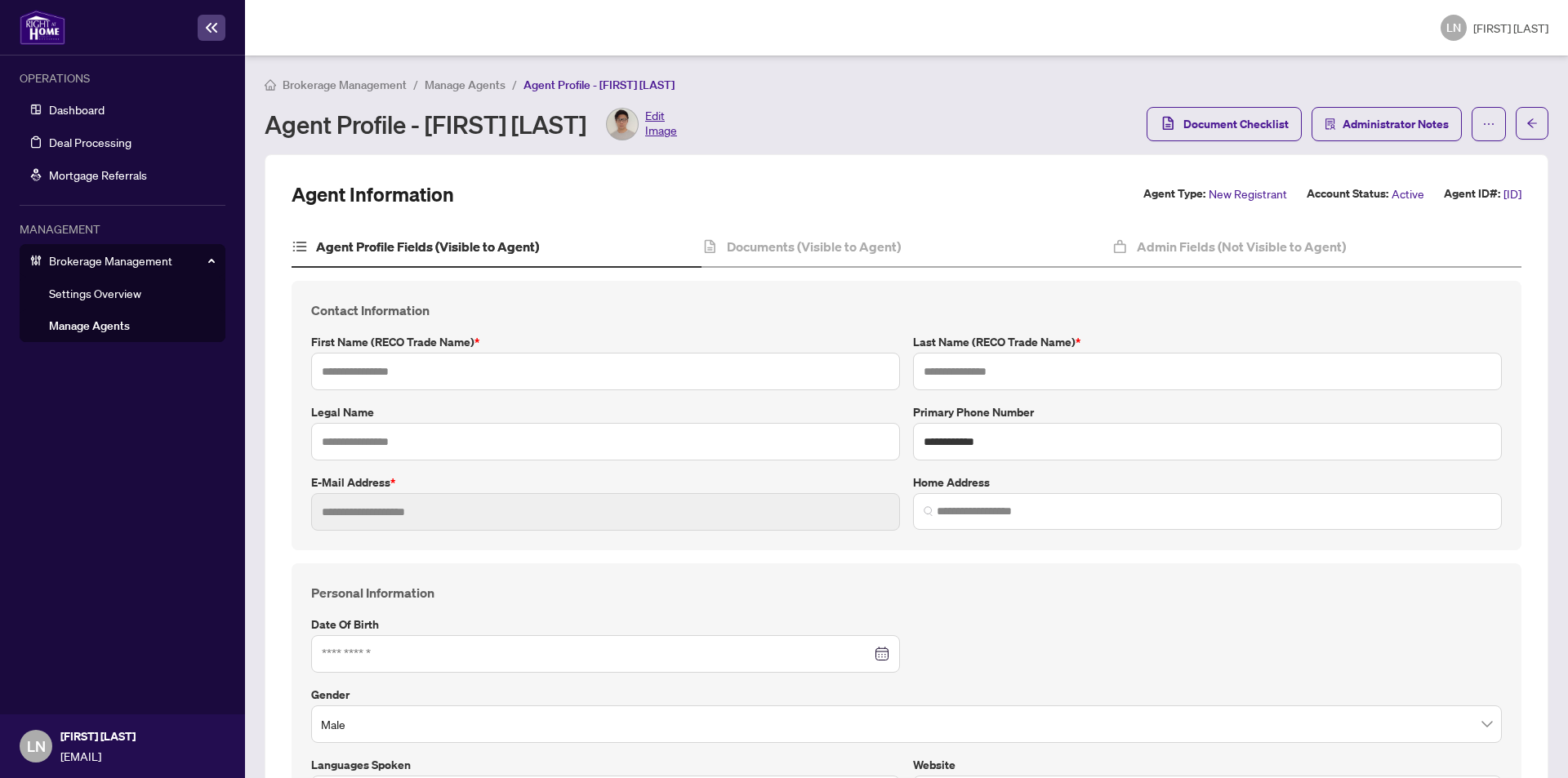 type on "**********" 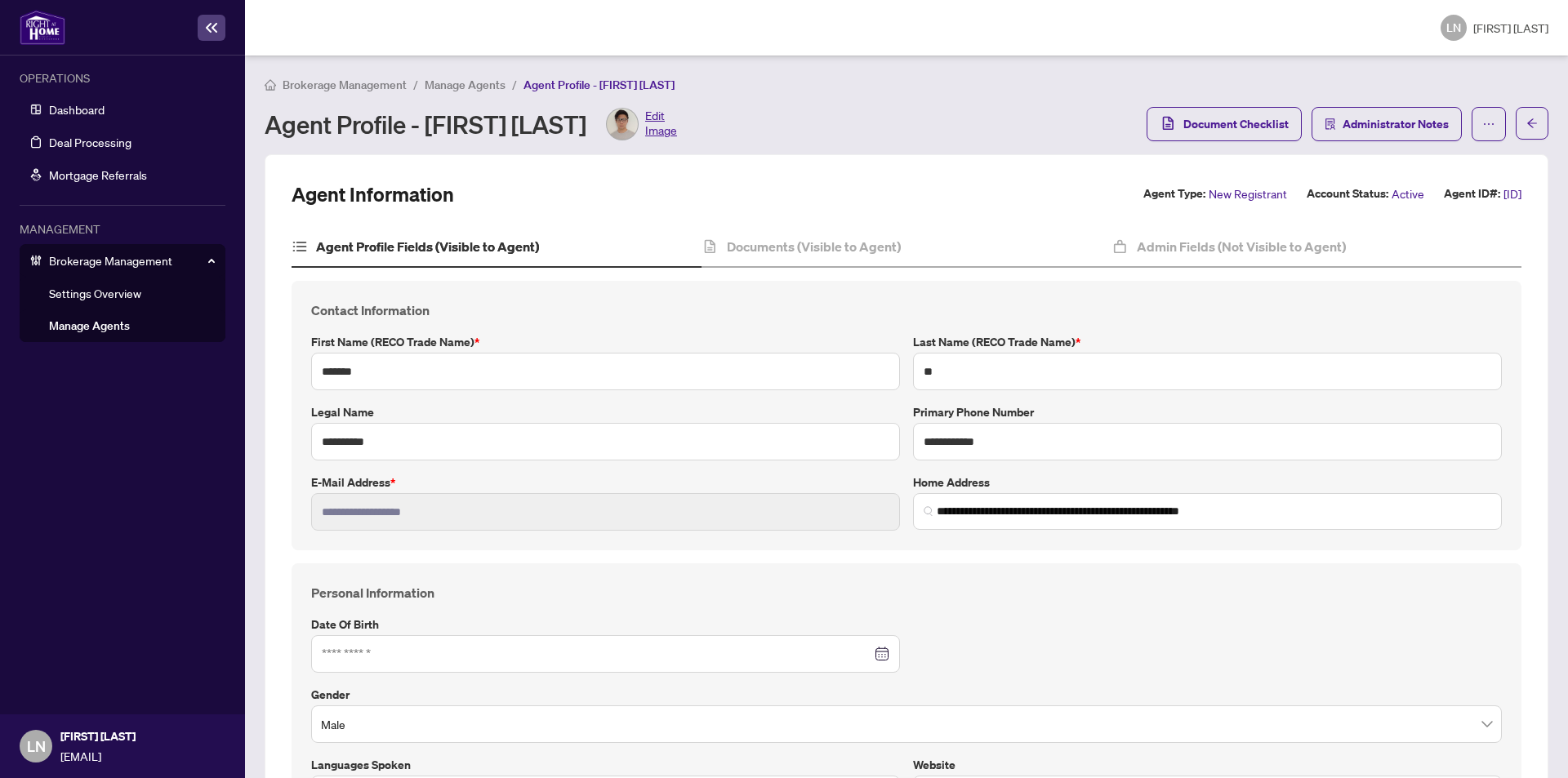 type on "**********" 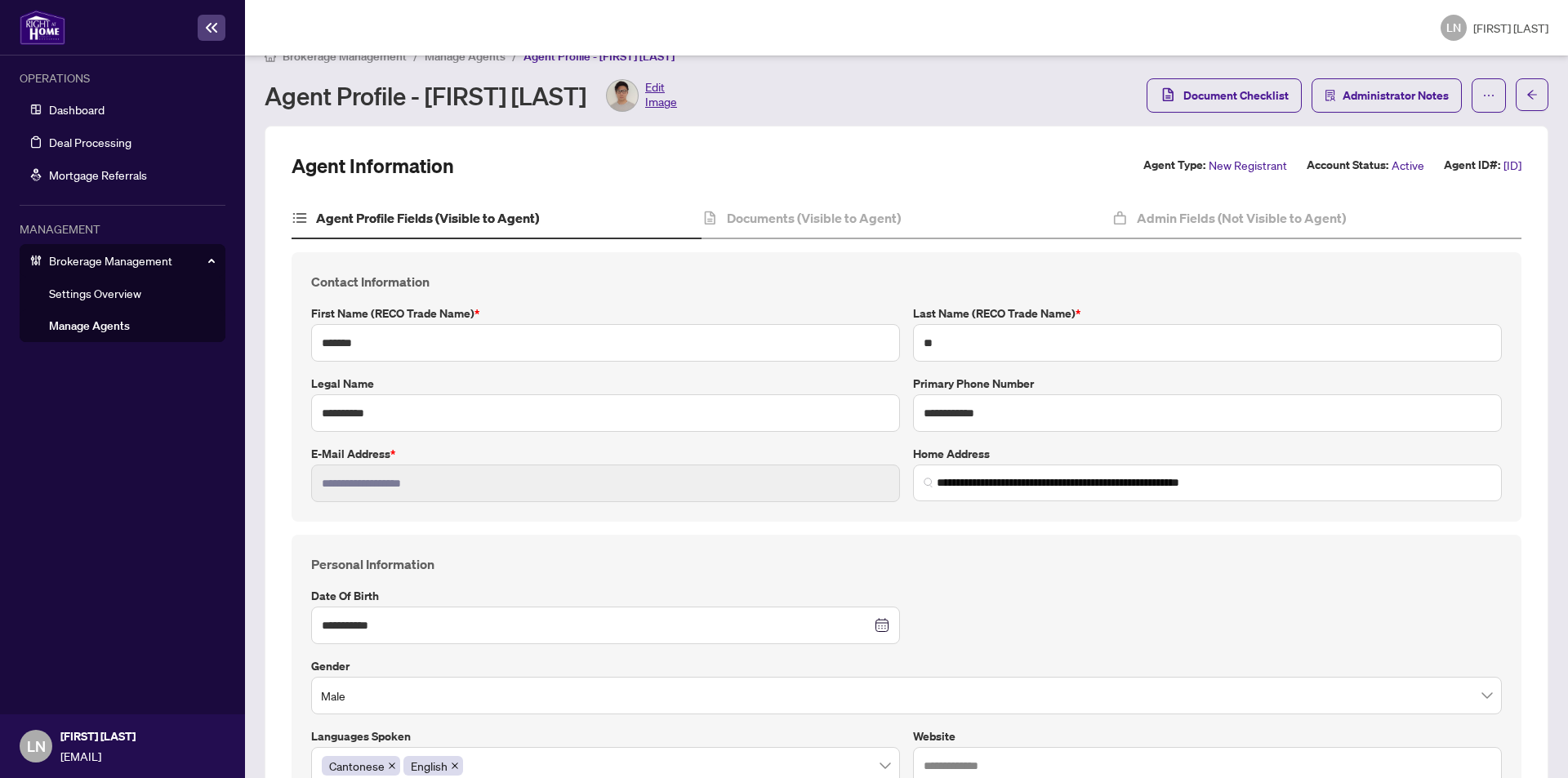 scroll, scrollTop: 0, scrollLeft: 0, axis: both 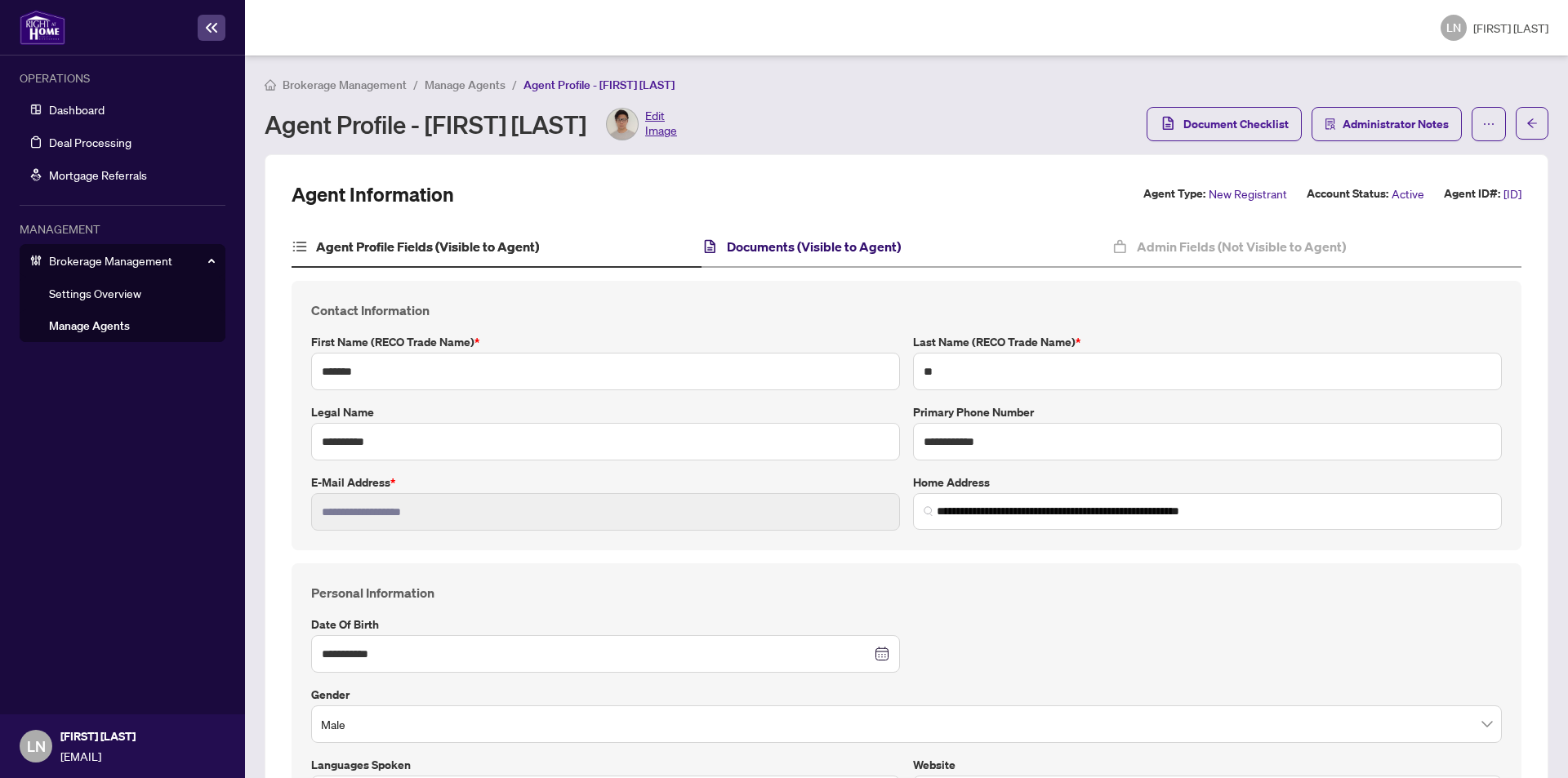 click on "Documents (Visible to Agent)" at bounding box center [813, 247] 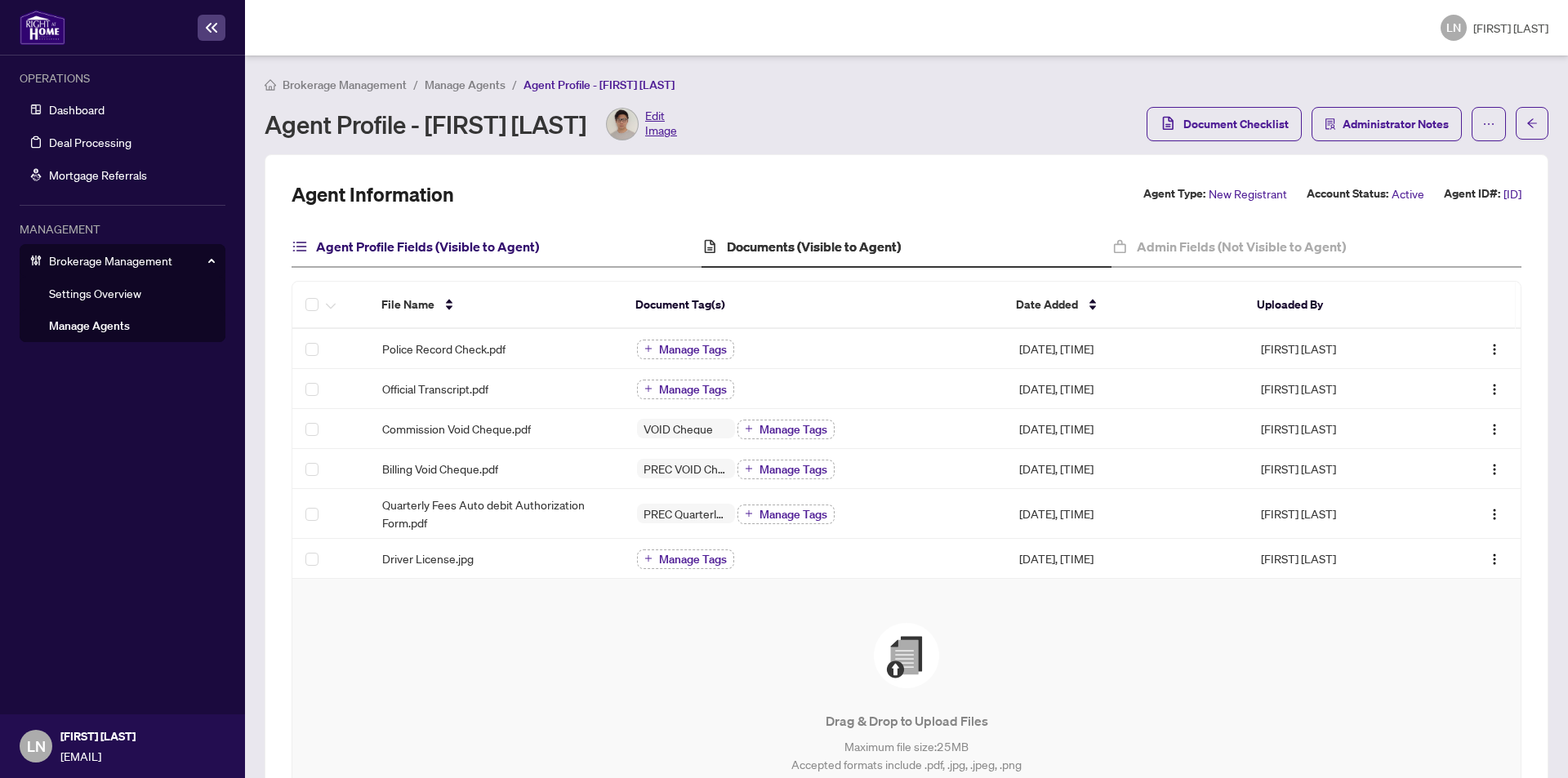 click on "Agent Profile Fields (Visible to Agent)" at bounding box center [427, 247] 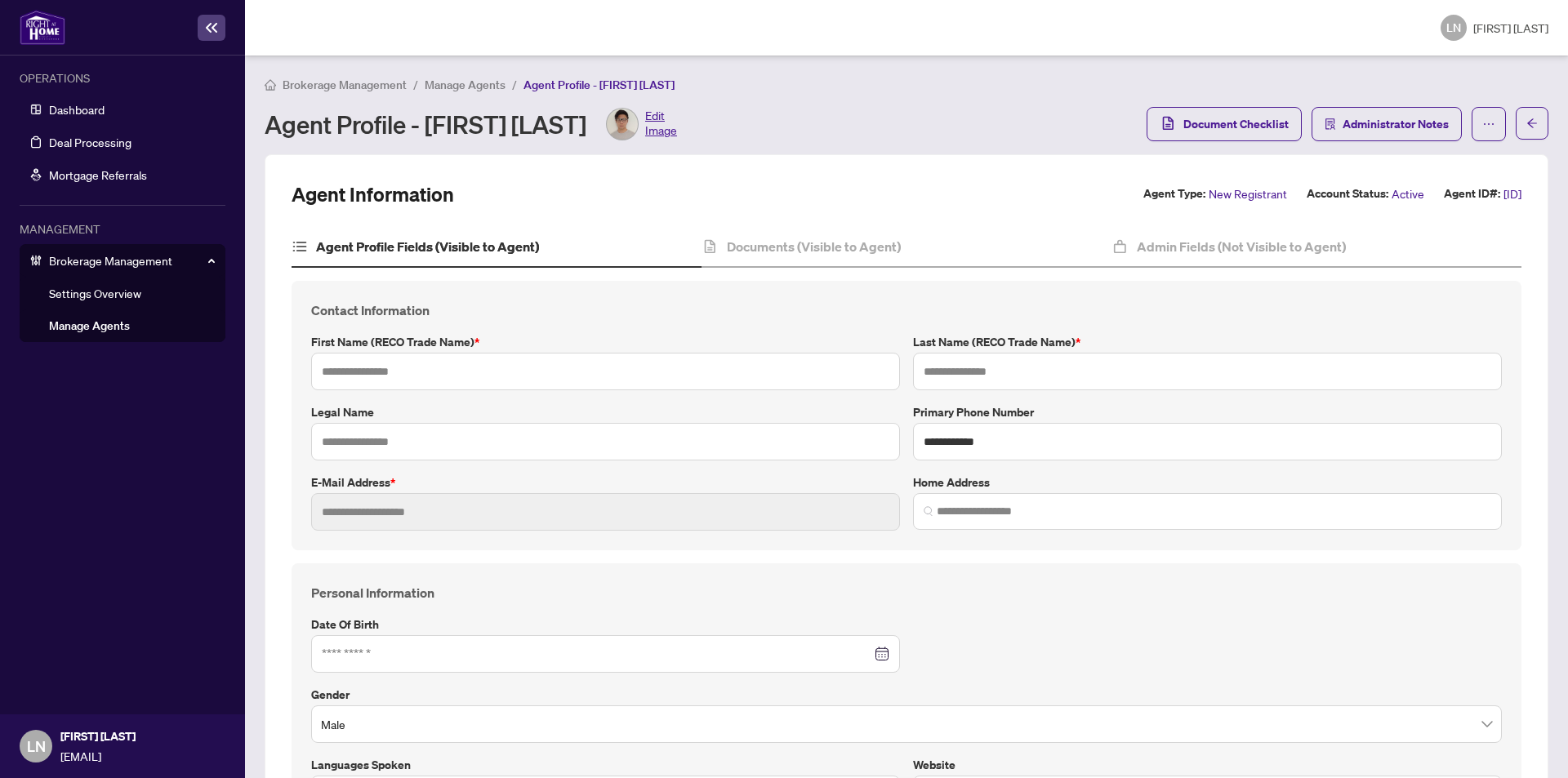 type on "*******" 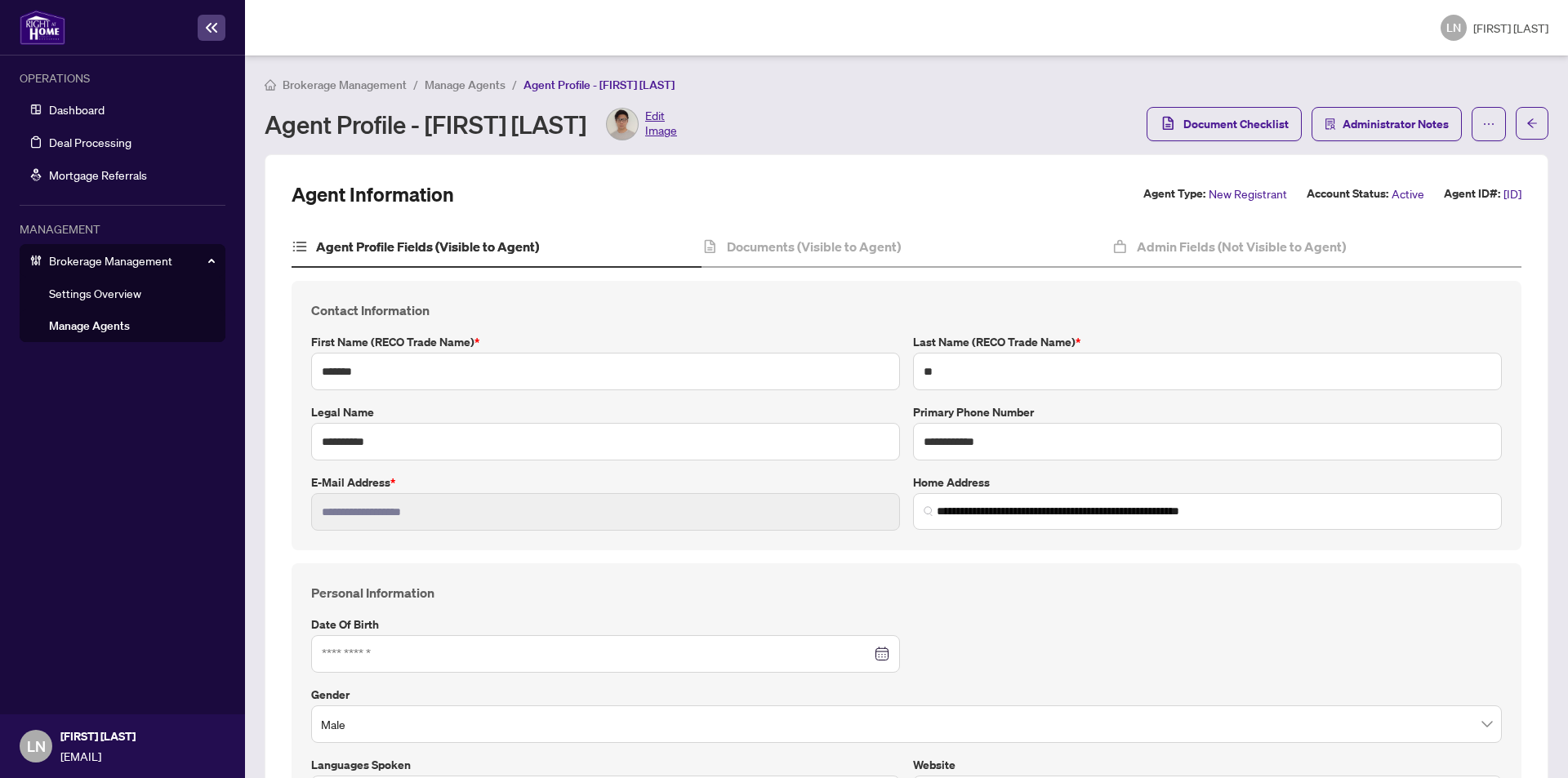type on "**********" 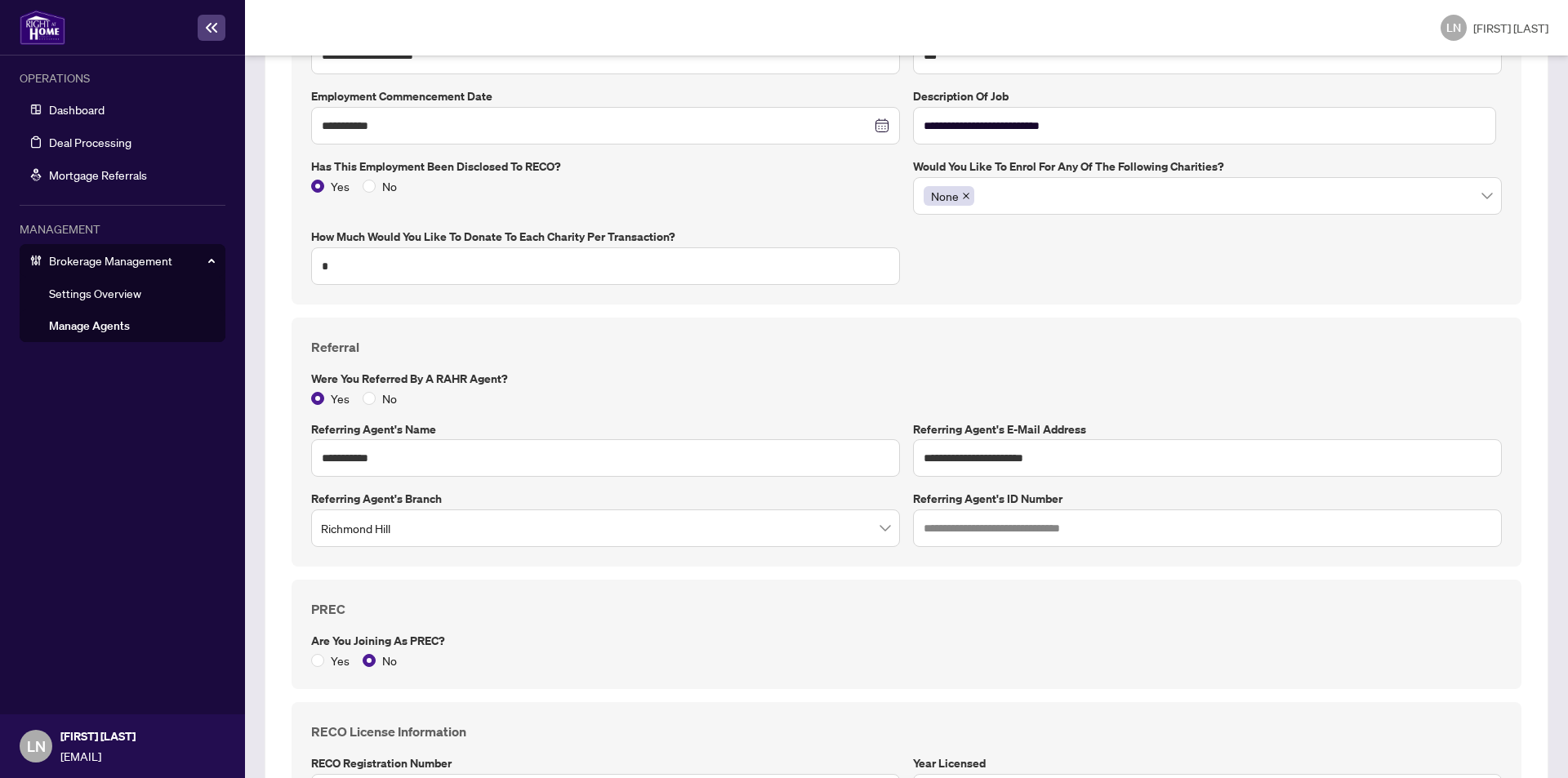 scroll, scrollTop: 1306, scrollLeft: 0, axis: vertical 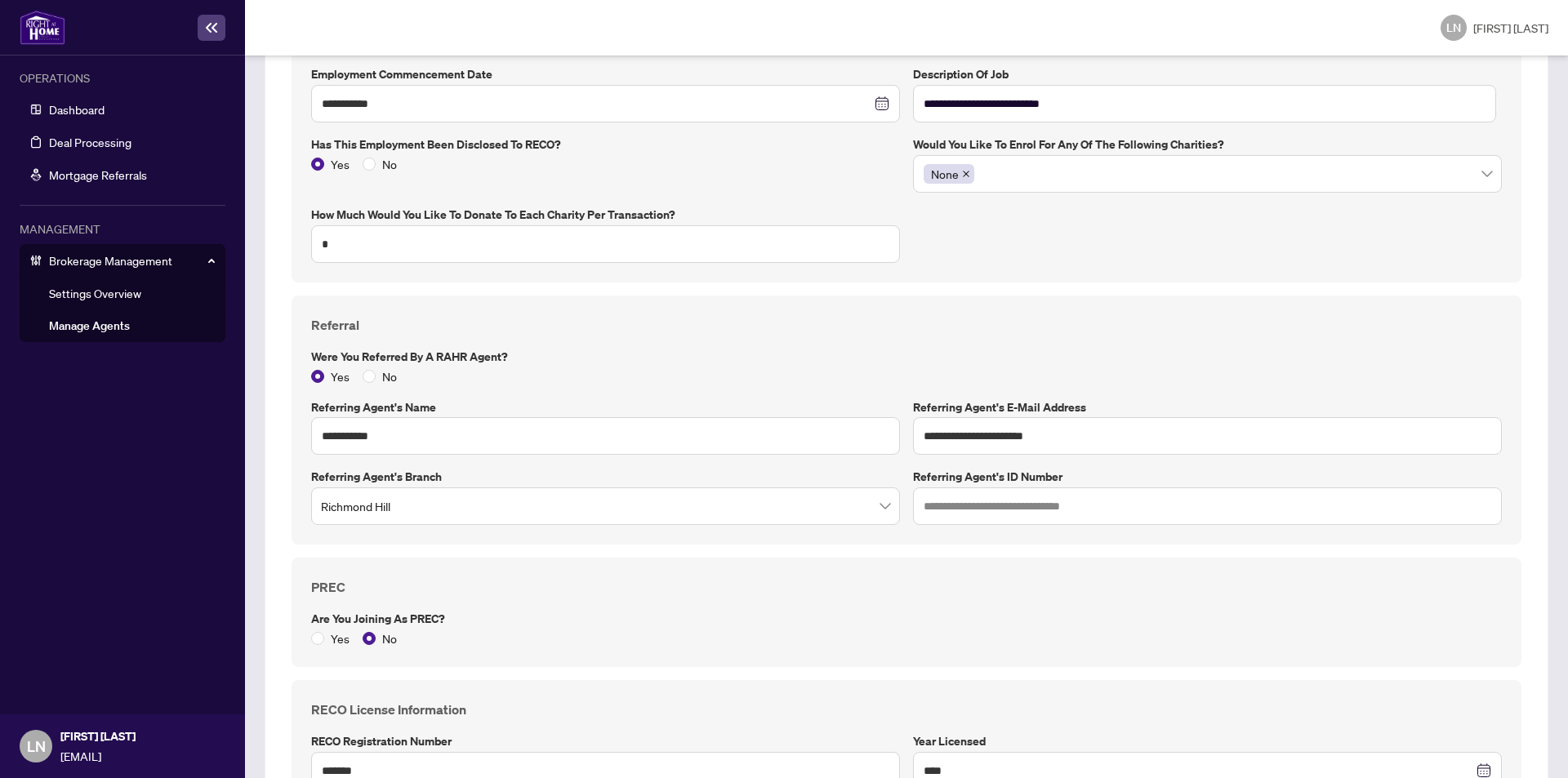click on "Manage Agents" at bounding box center (89, 326) 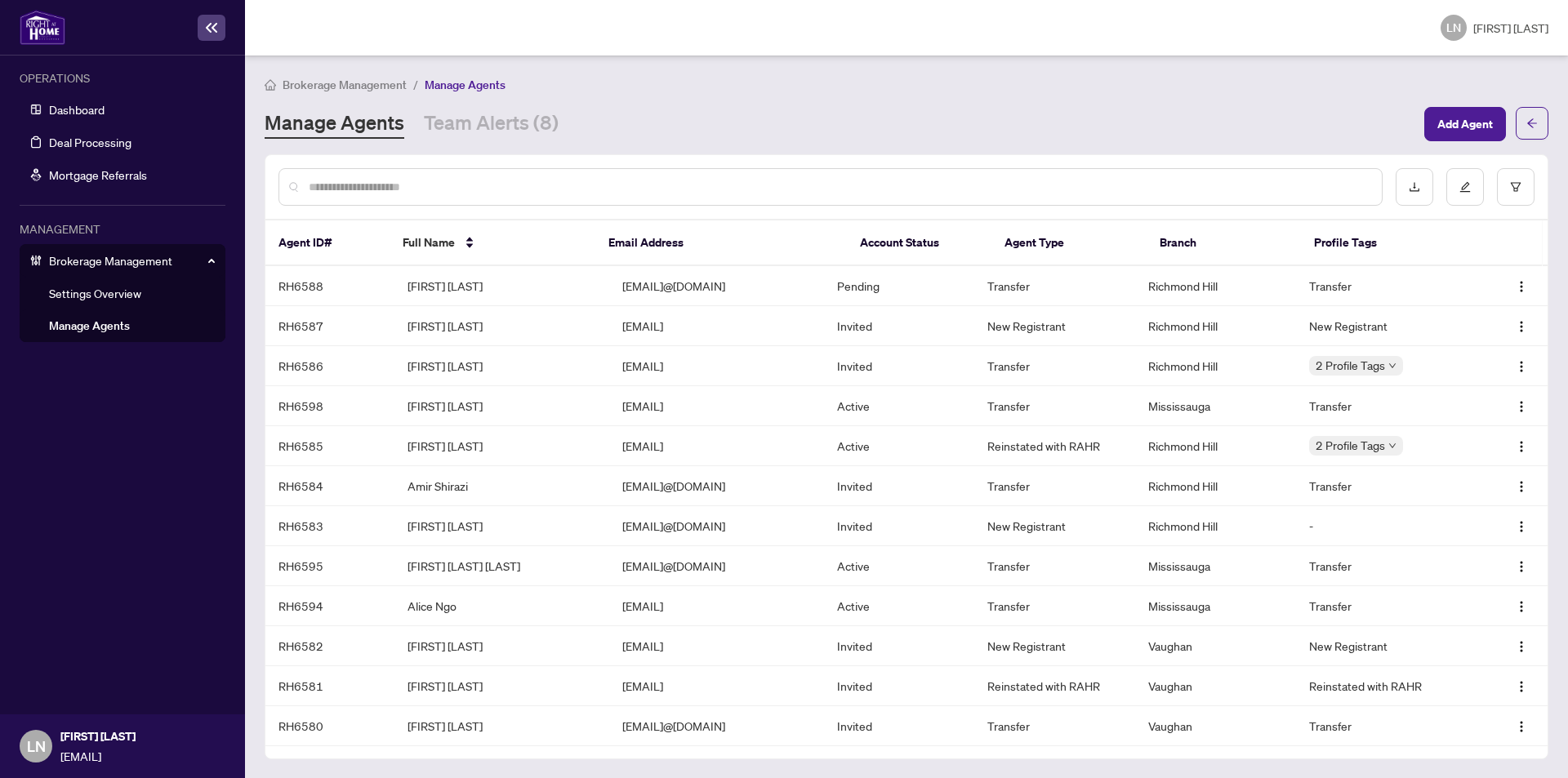 click at bounding box center (839, 187) 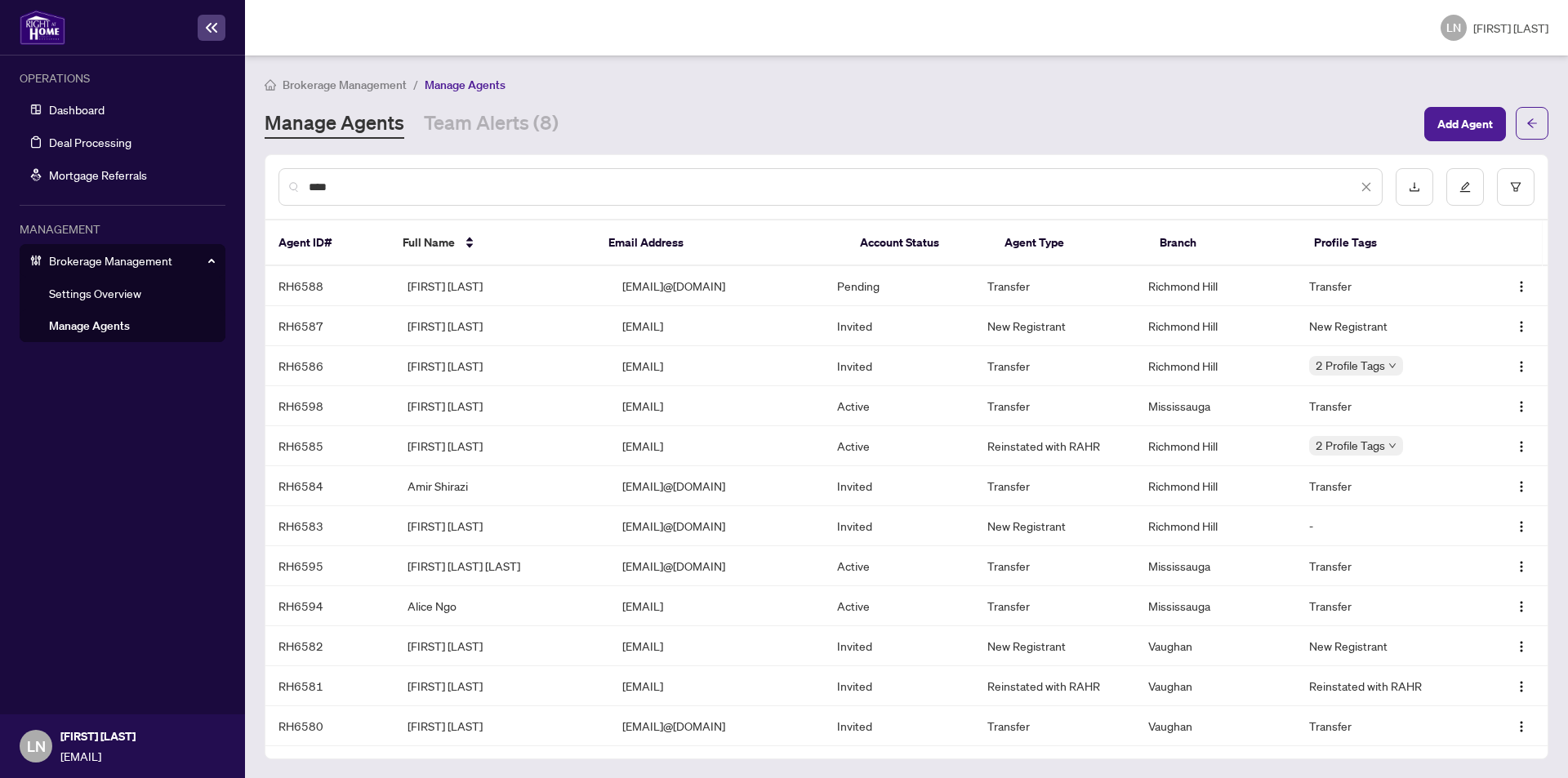 type on "****" 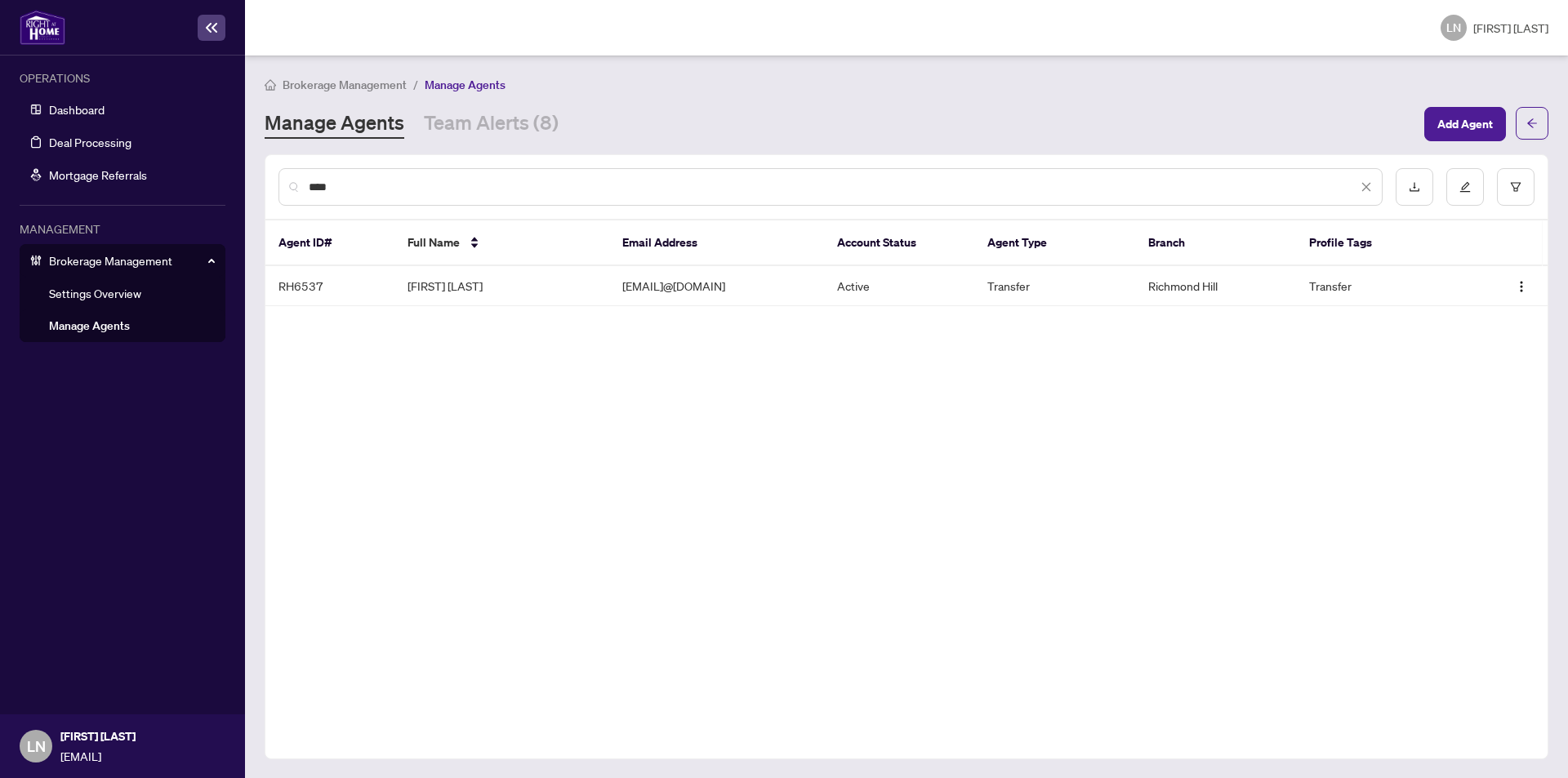 click on "Alan Cheong" at bounding box center (501, 286) 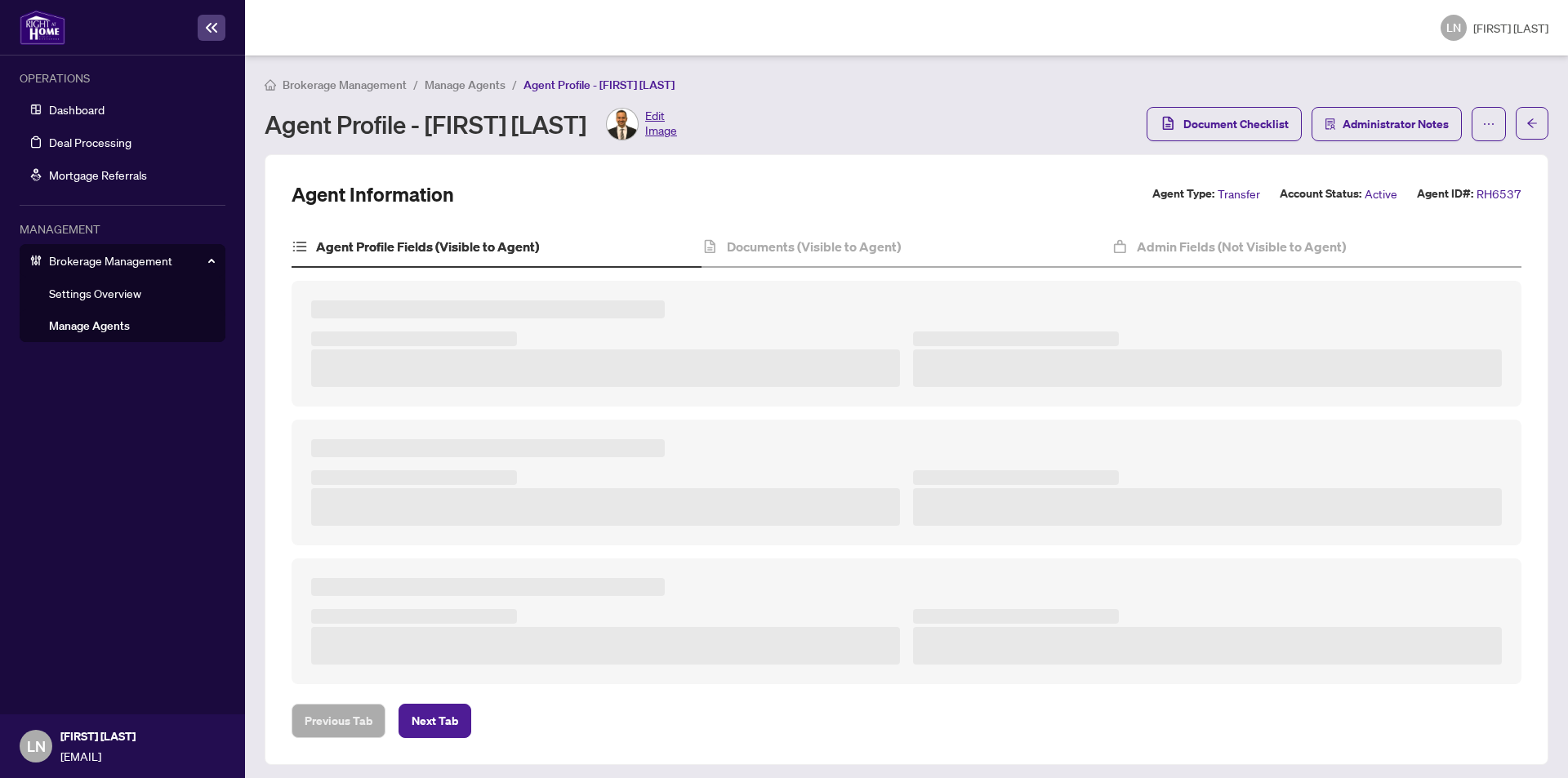 type on "**********" 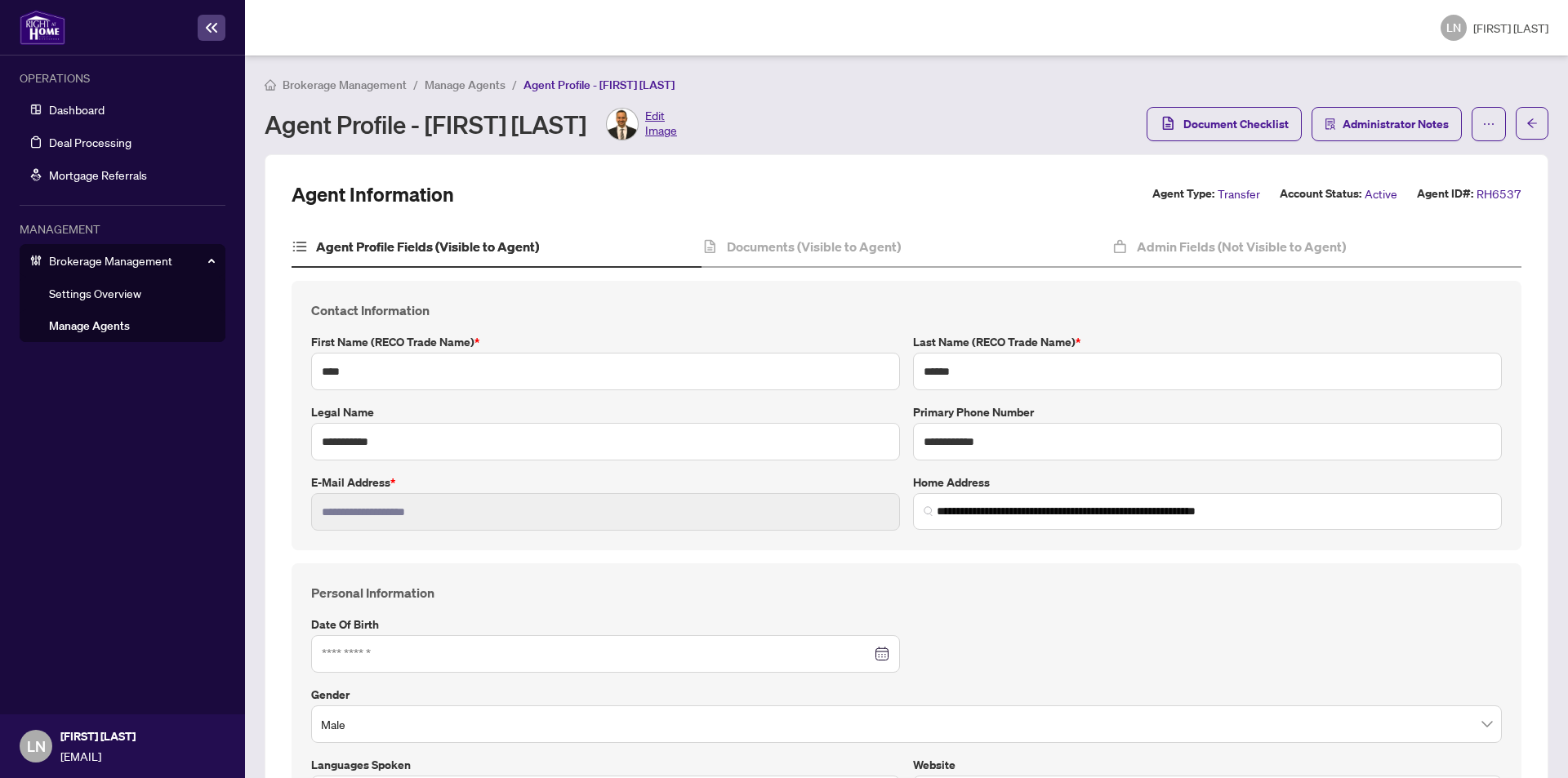 type on "**********" 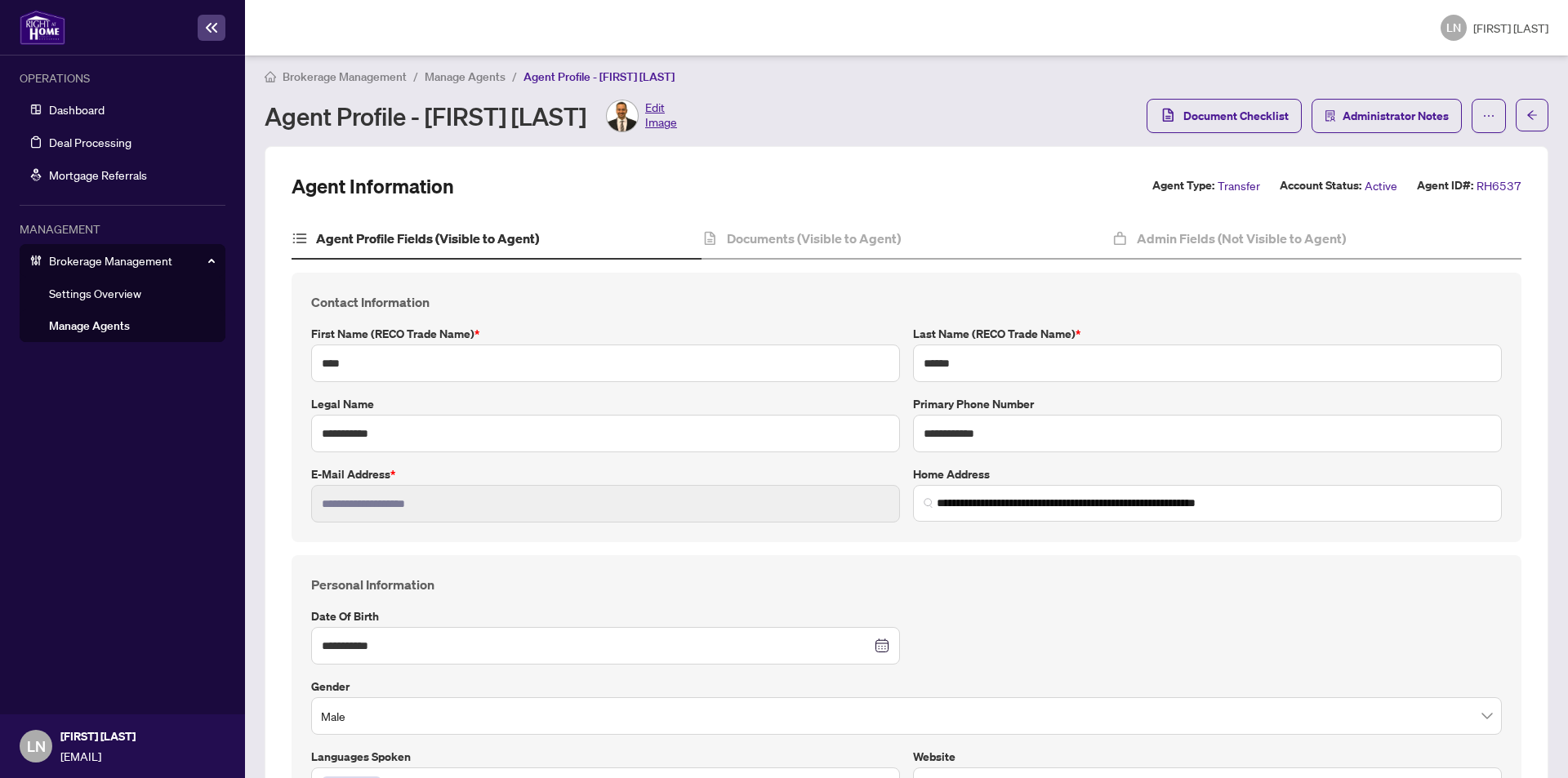 scroll, scrollTop: 1102, scrollLeft: 0, axis: vertical 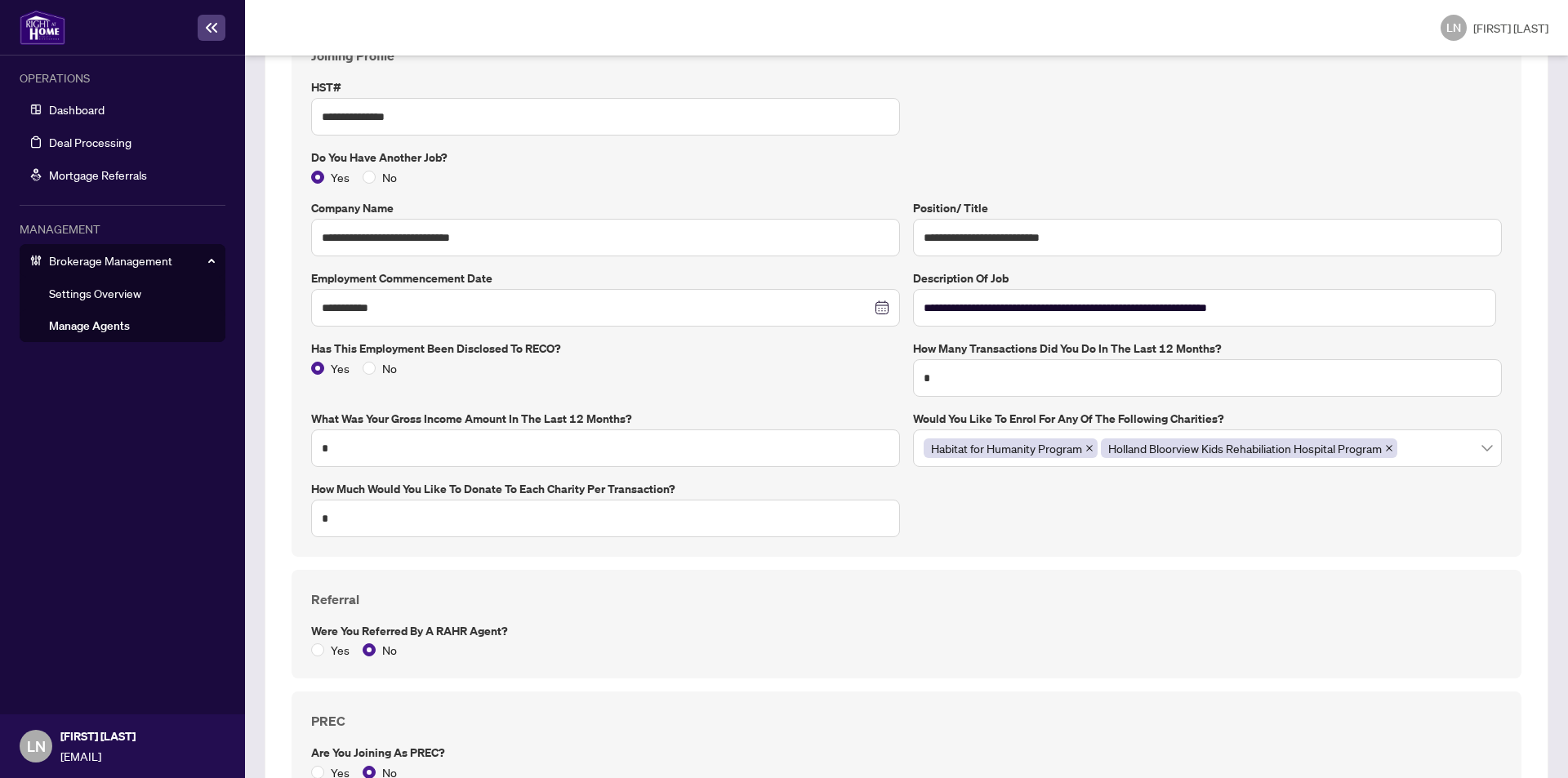 click on "Do you have another job?" at bounding box center [906, 158] 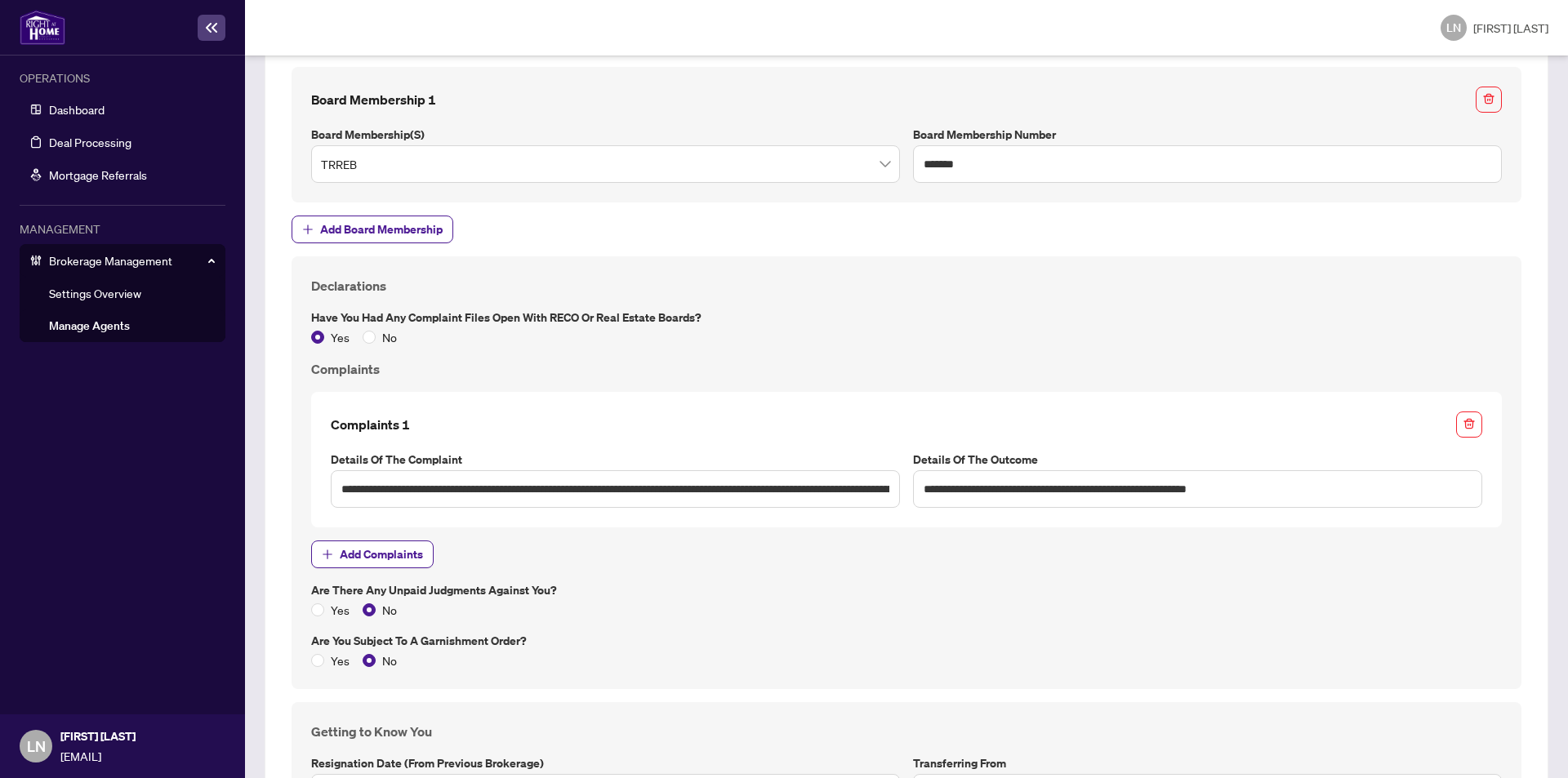 scroll, scrollTop: 2204, scrollLeft: 0, axis: vertical 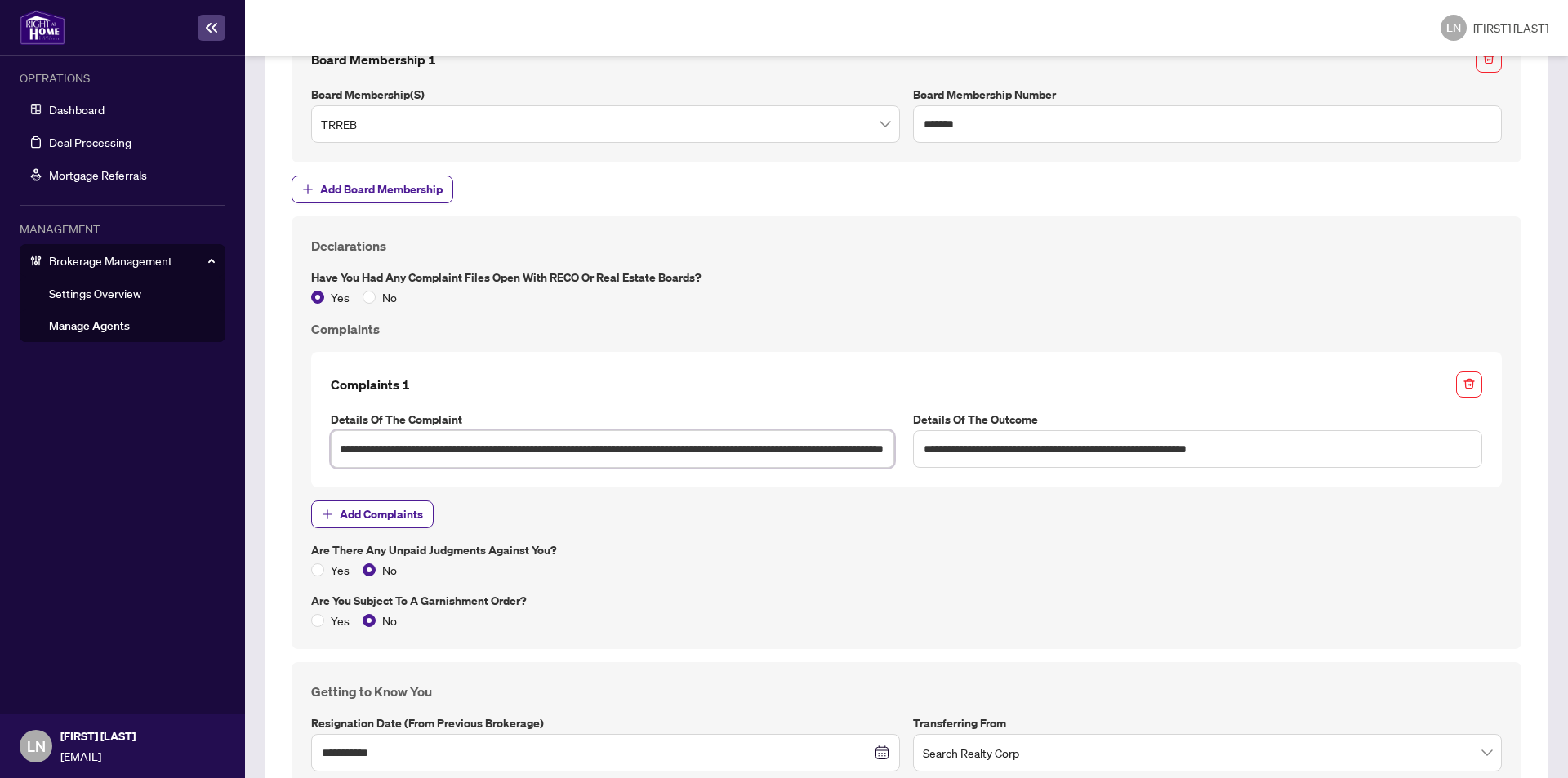 drag, startPoint x: 559, startPoint y: 442, endPoint x: 948, endPoint y: 465, distance: 389.6794 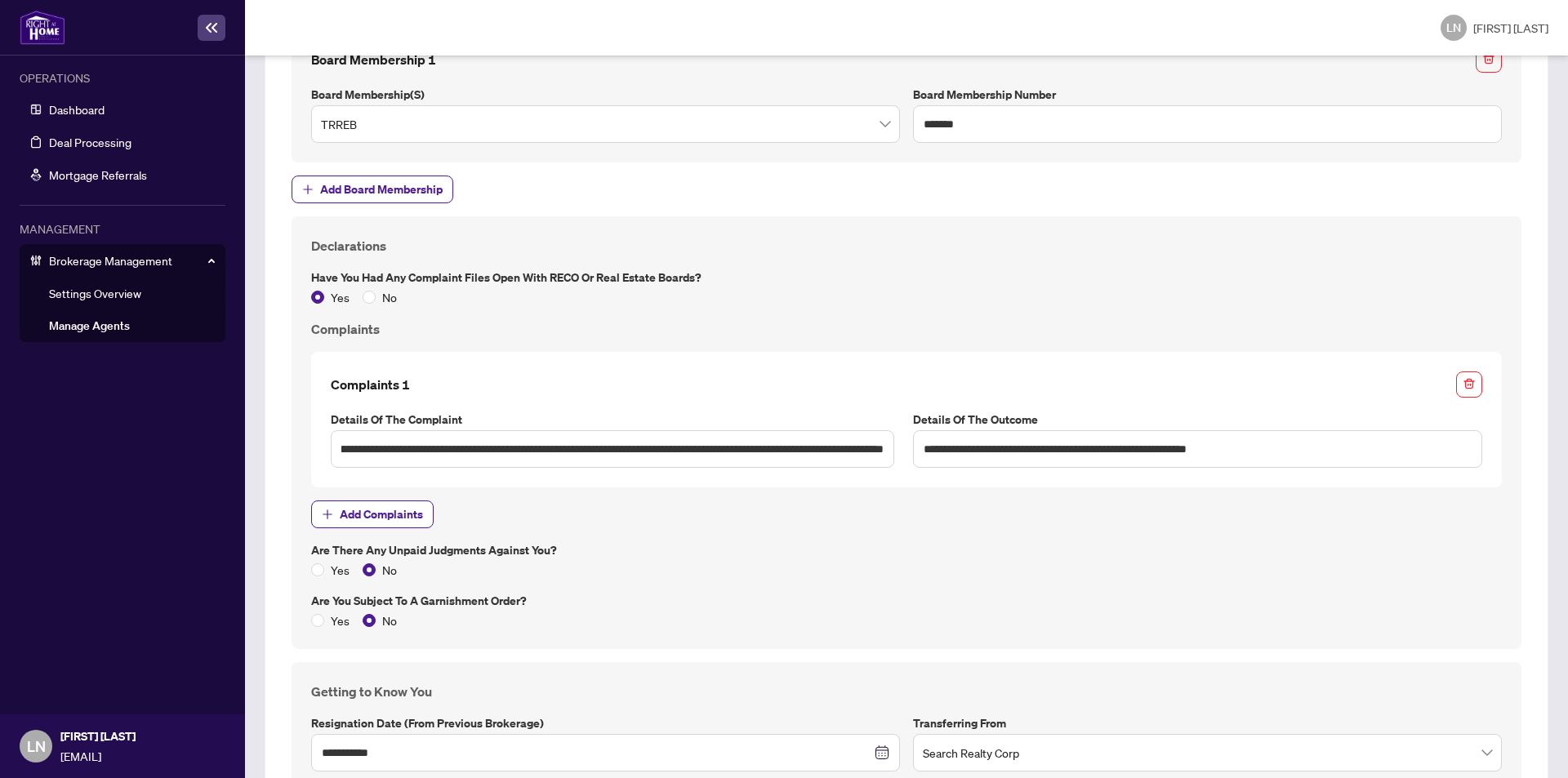 click on "Add Complaints" at bounding box center [906, 514] 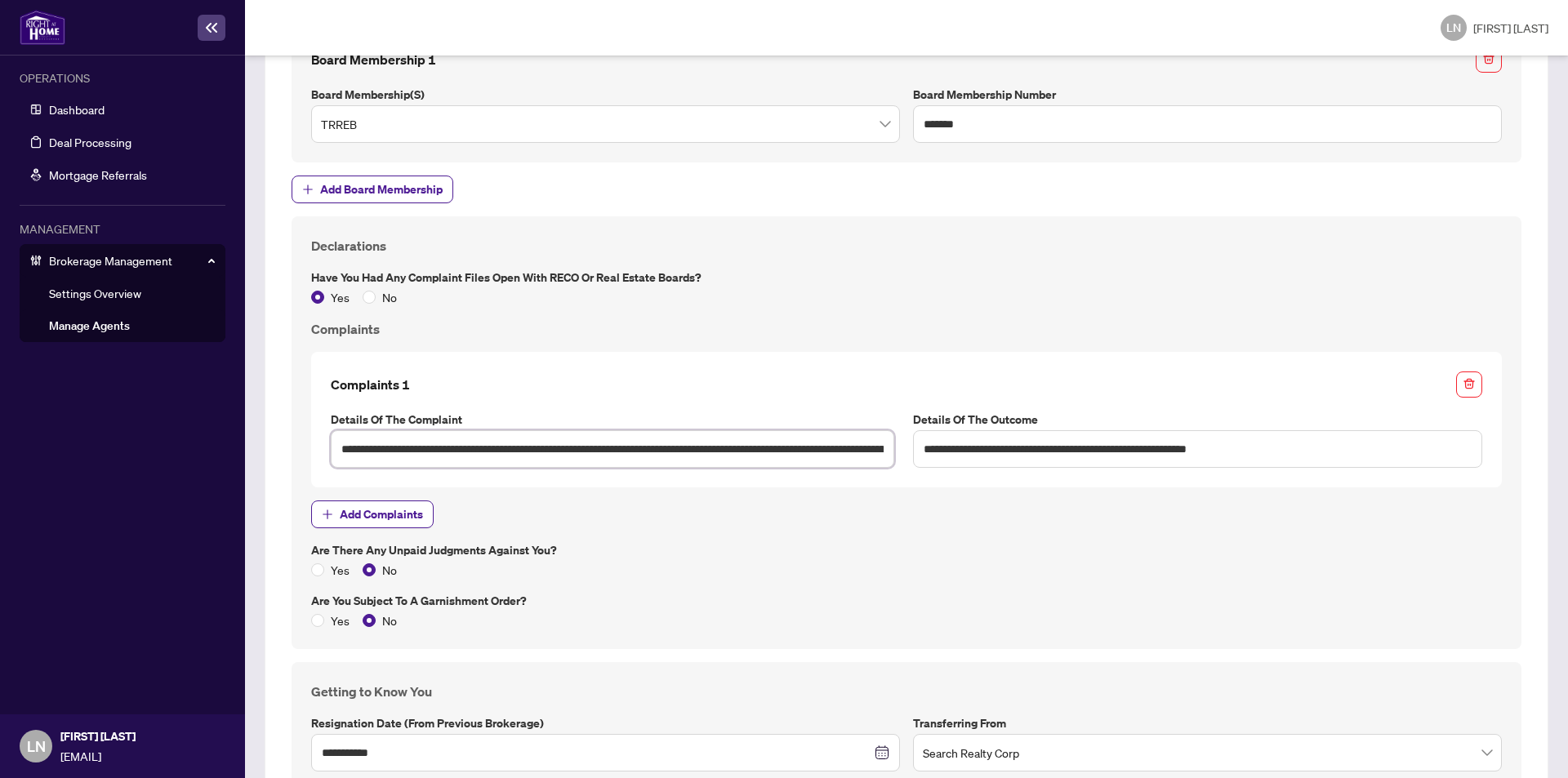 drag, startPoint x: 559, startPoint y: 449, endPoint x: 555, endPoint y: 436, distance: 13.601471 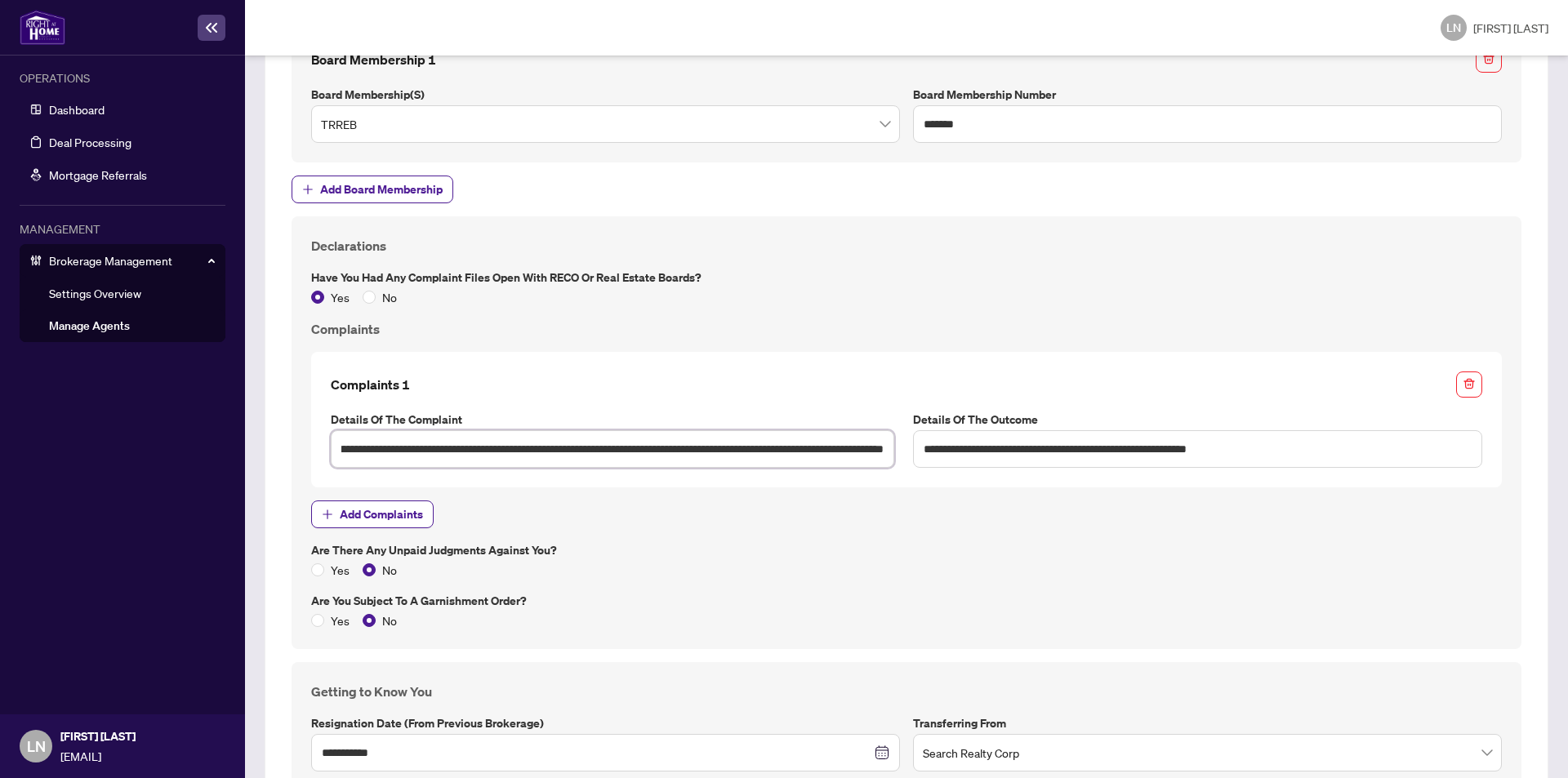 scroll, scrollTop: 0, scrollLeft: 511, axis: horizontal 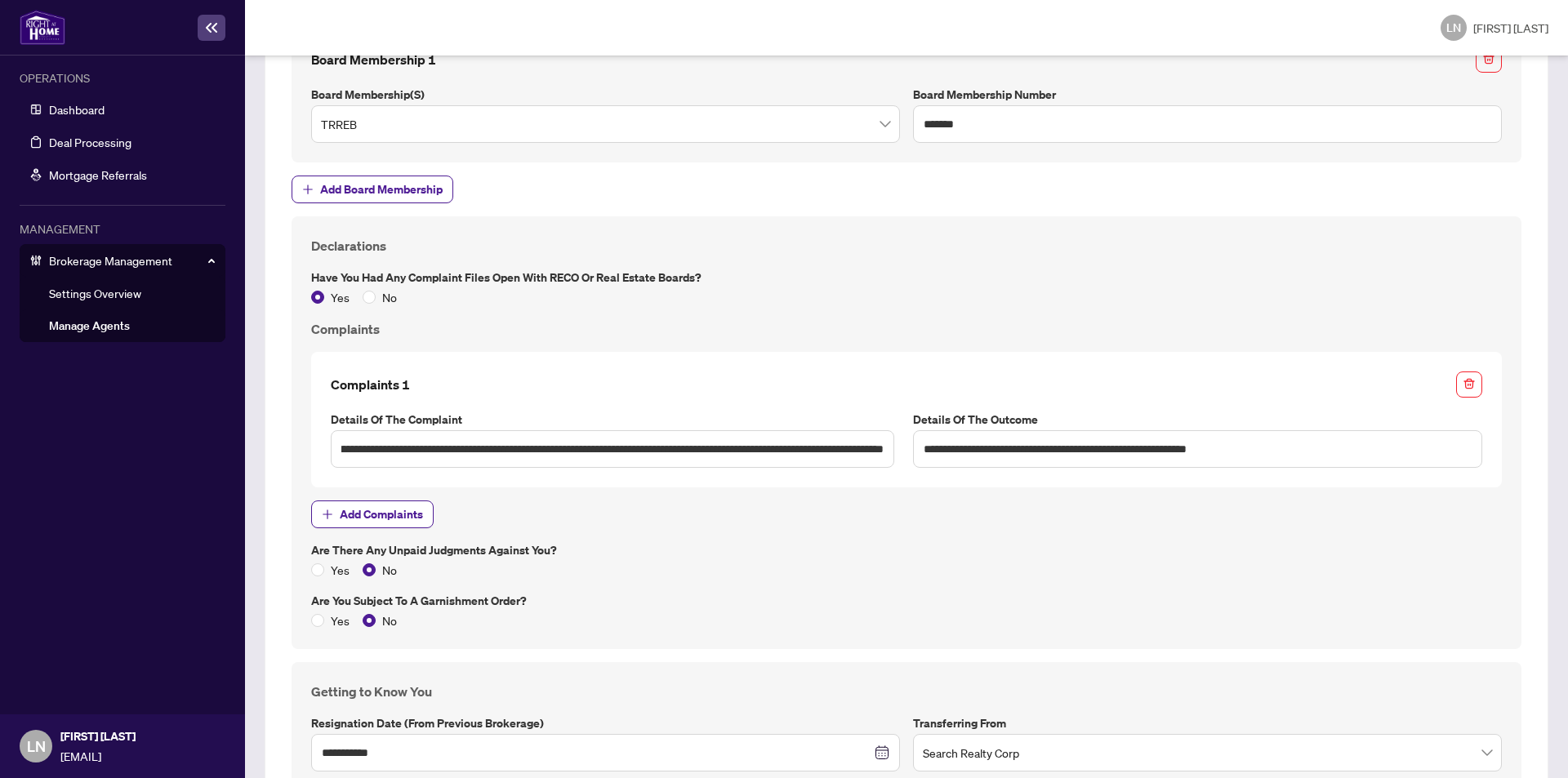 click on "Add Complaints" at bounding box center (906, 514) 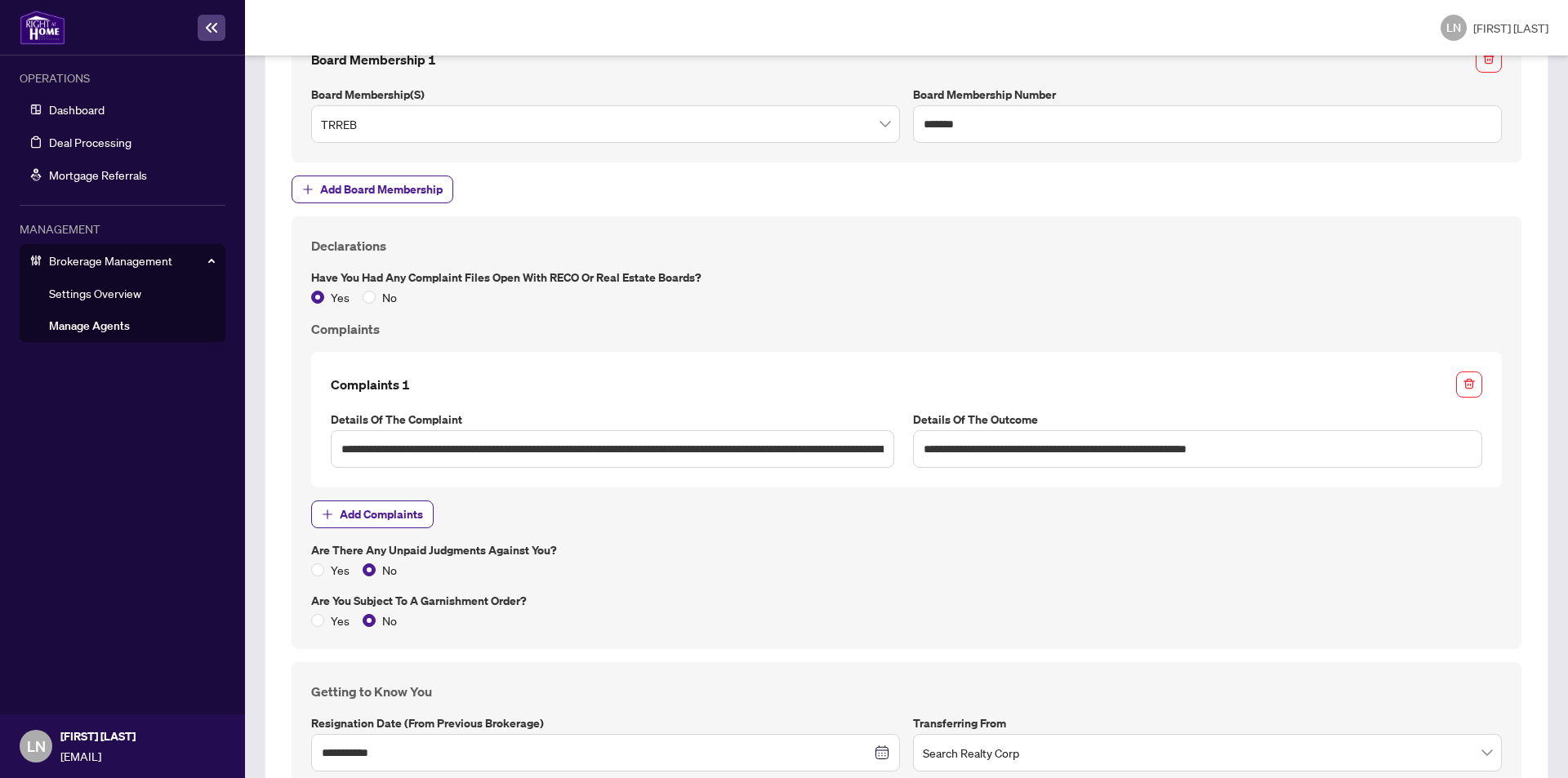 click on "Manage Agents" at bounding box center [89, 326] 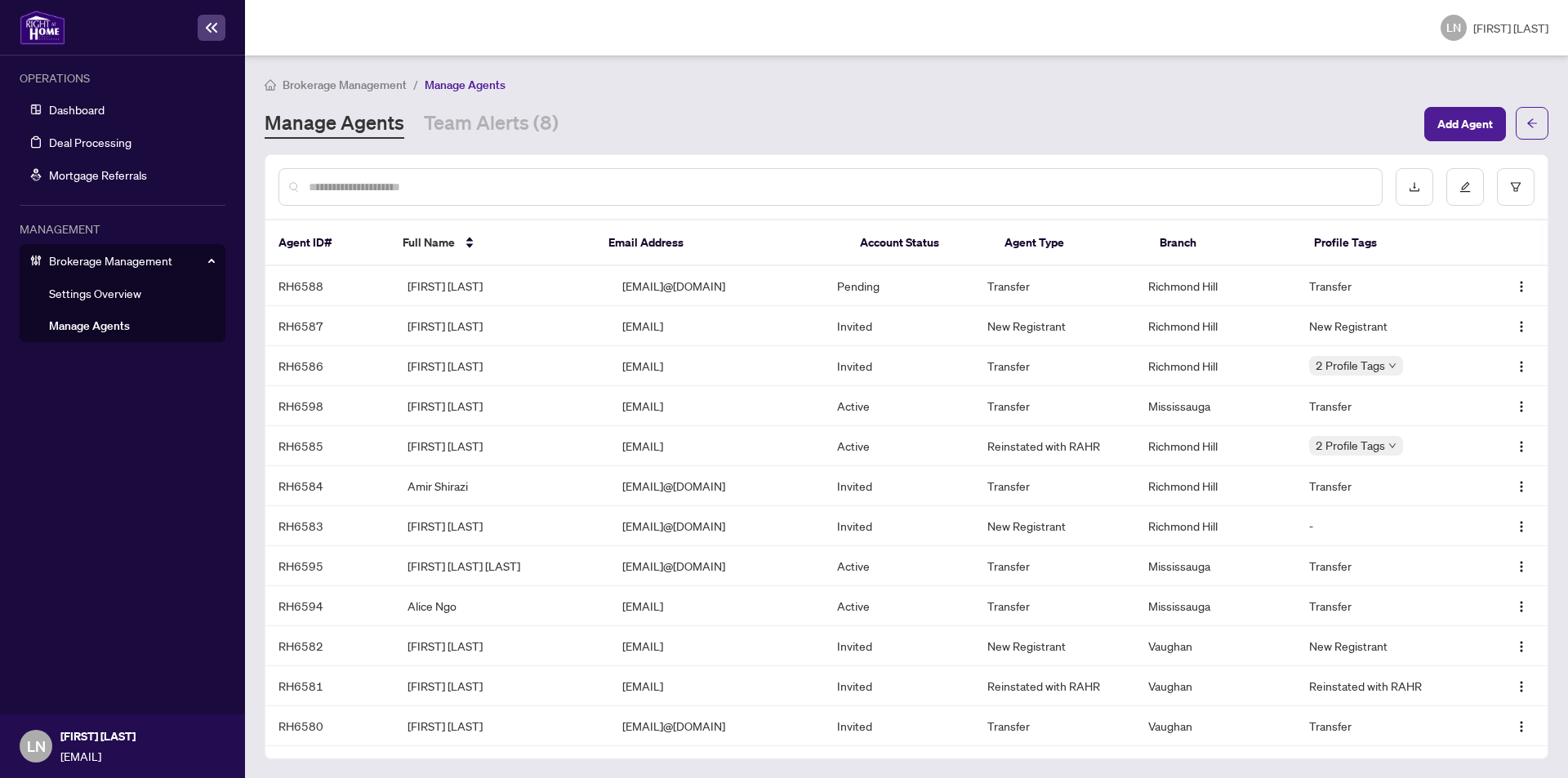click at bounding box center [831, 187] 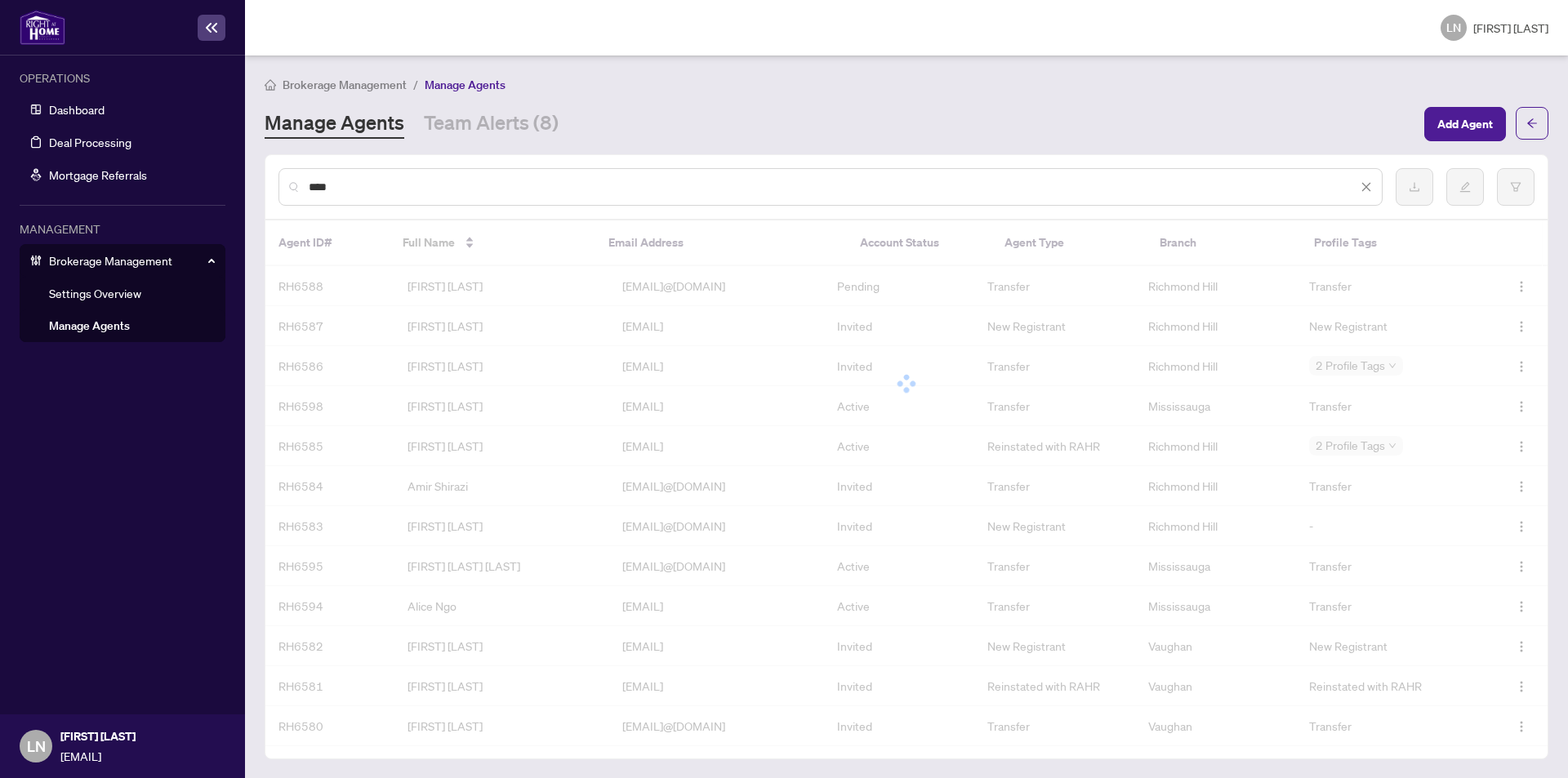 type on "****" 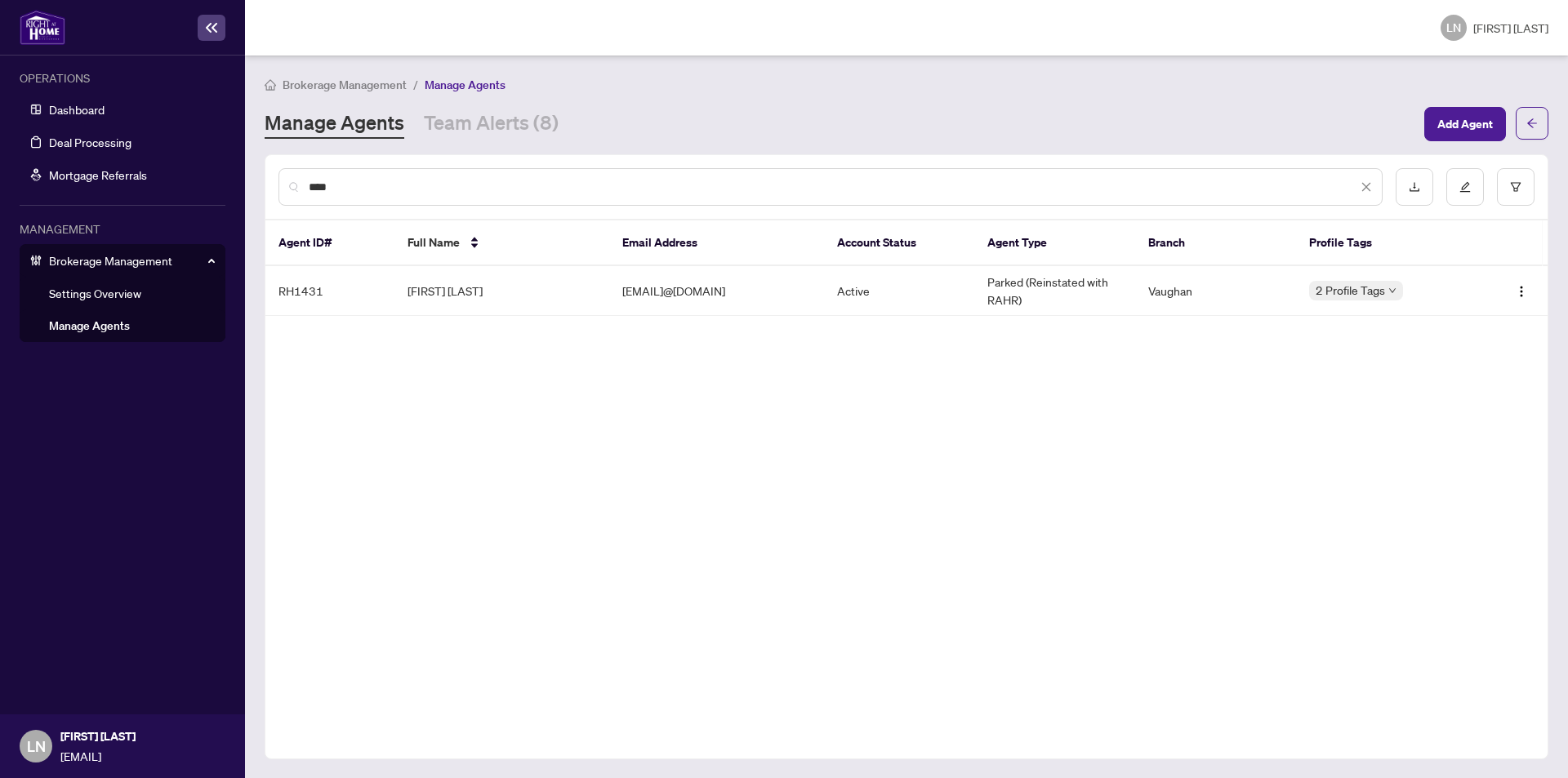 click on "RH1431" at bounding box center [330, 291] 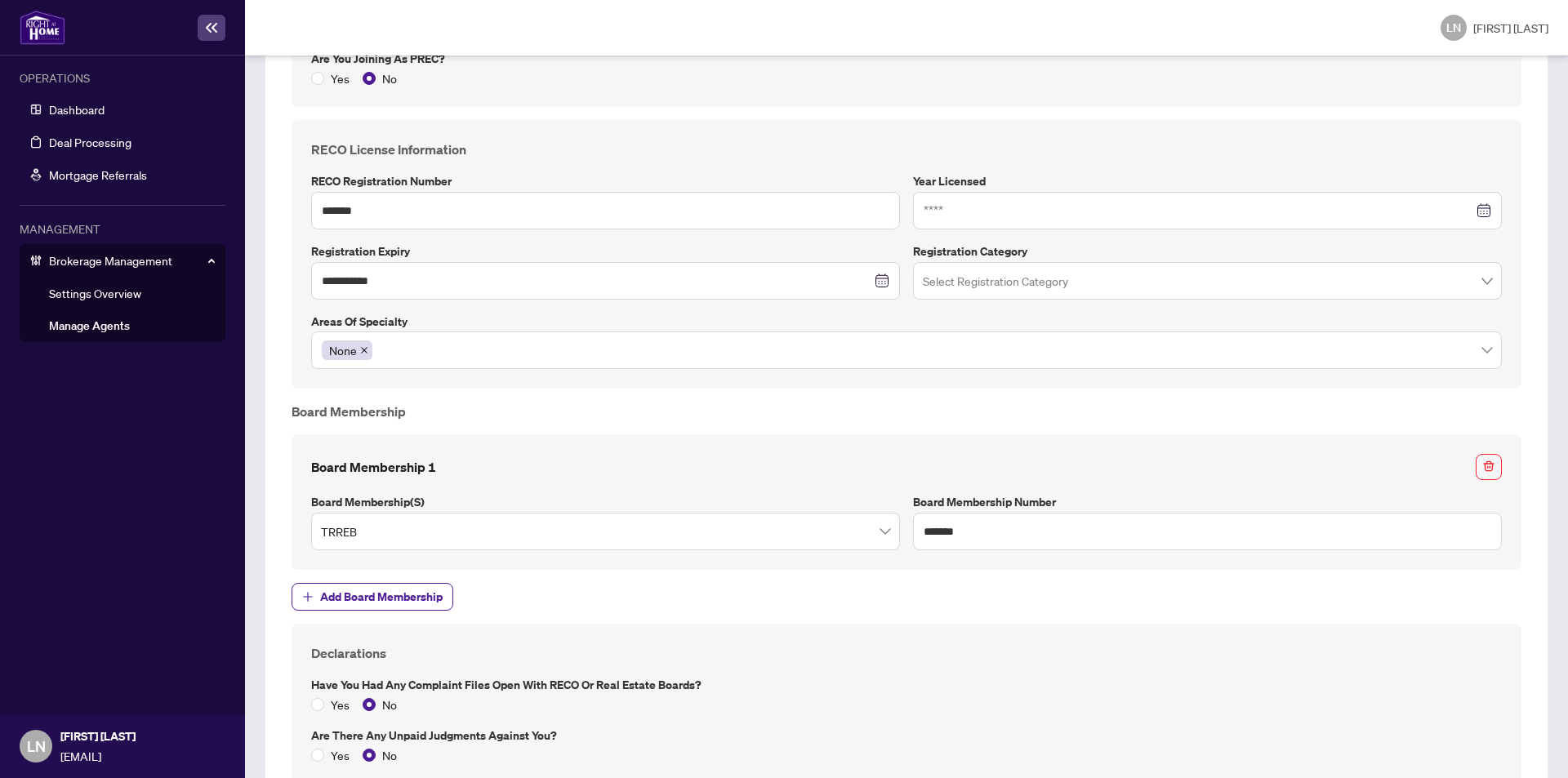 scroll, scrollTop: 1469, scrollLeft: 0, axis: vertical 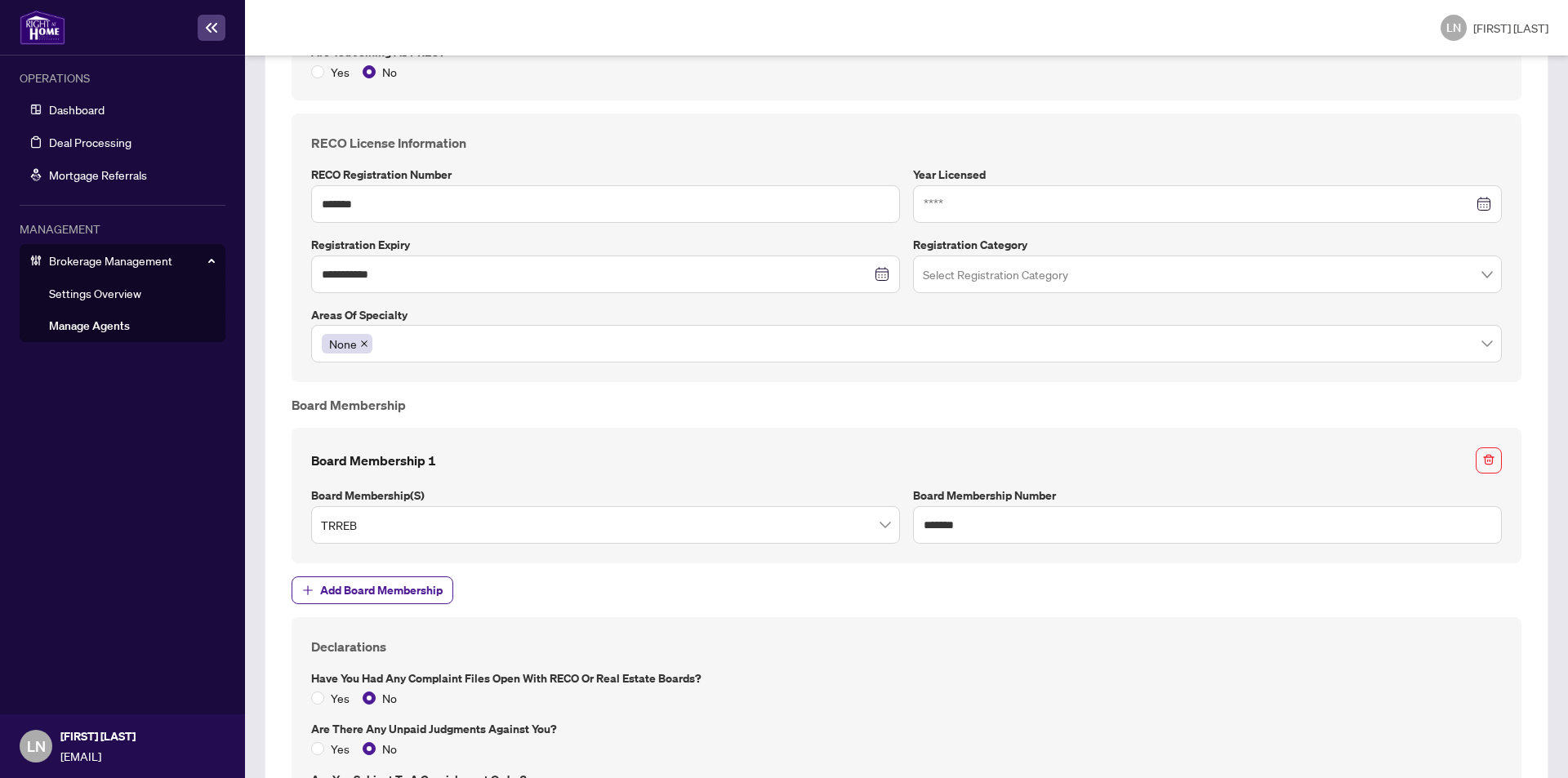 click on "Manage Agents" at bounding box center (89, 326) 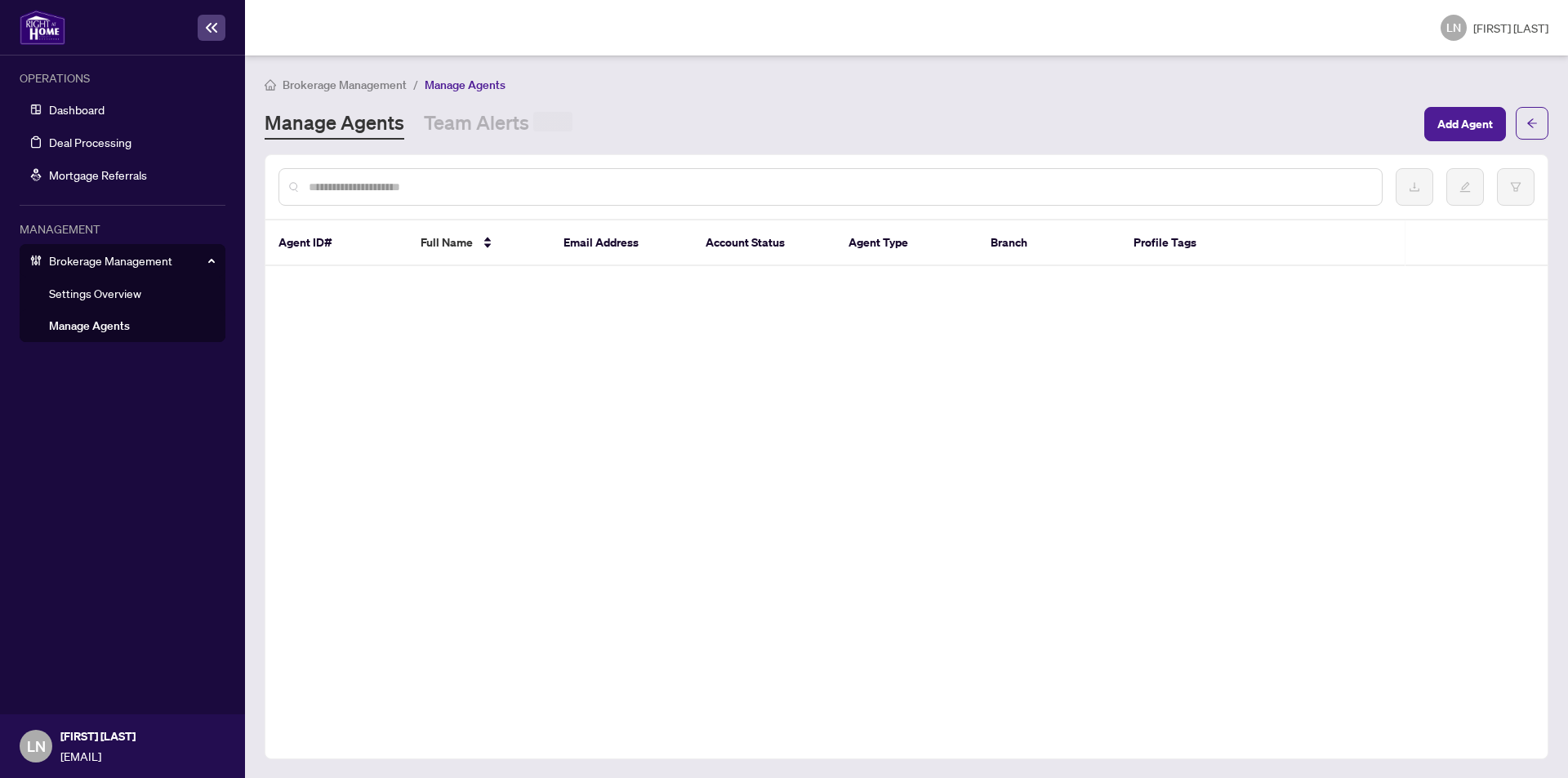 scroll, scrollTop: 0, scrollLeft: 0, axis: both 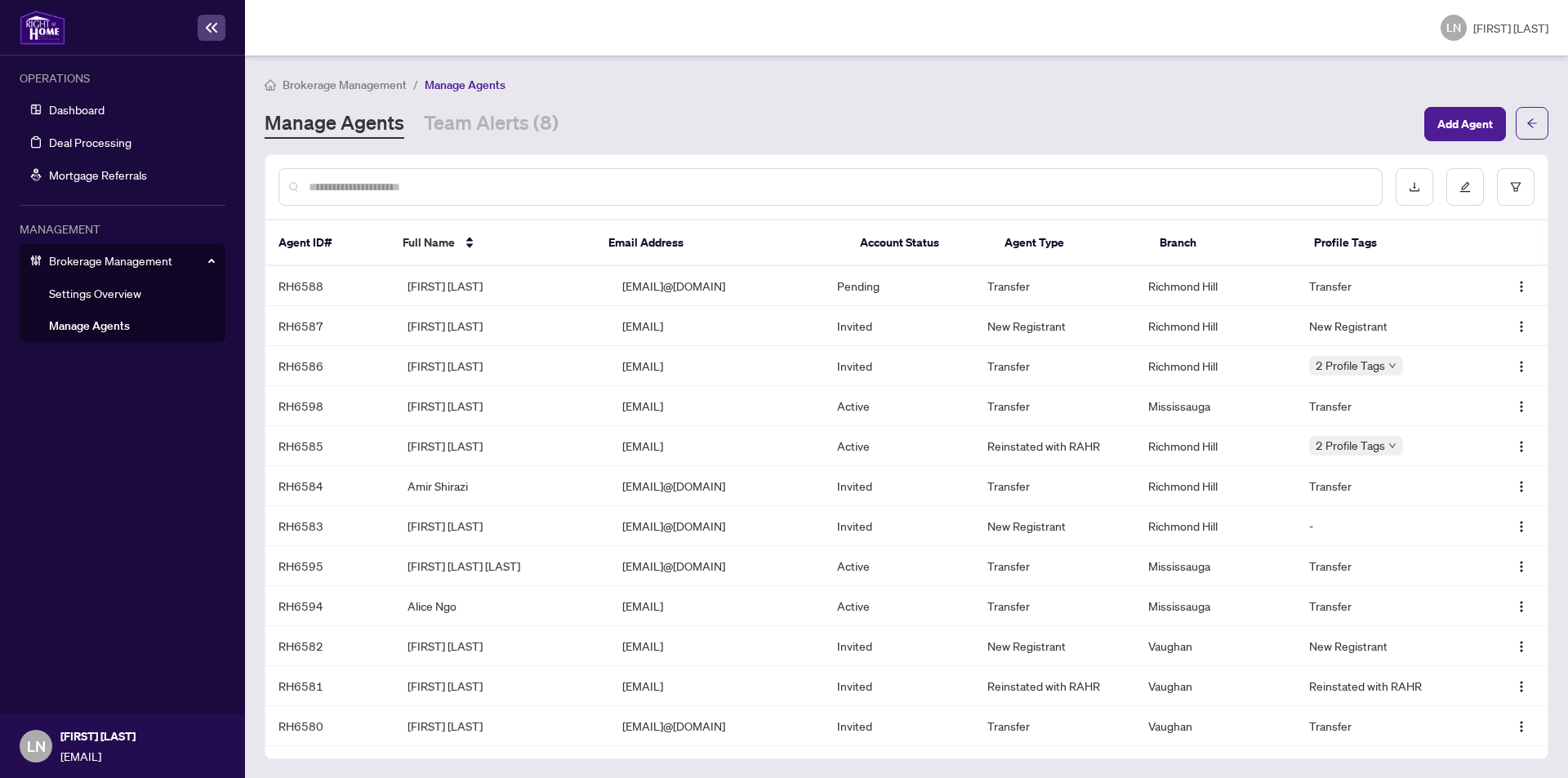 click at bounding box center (839, 187) 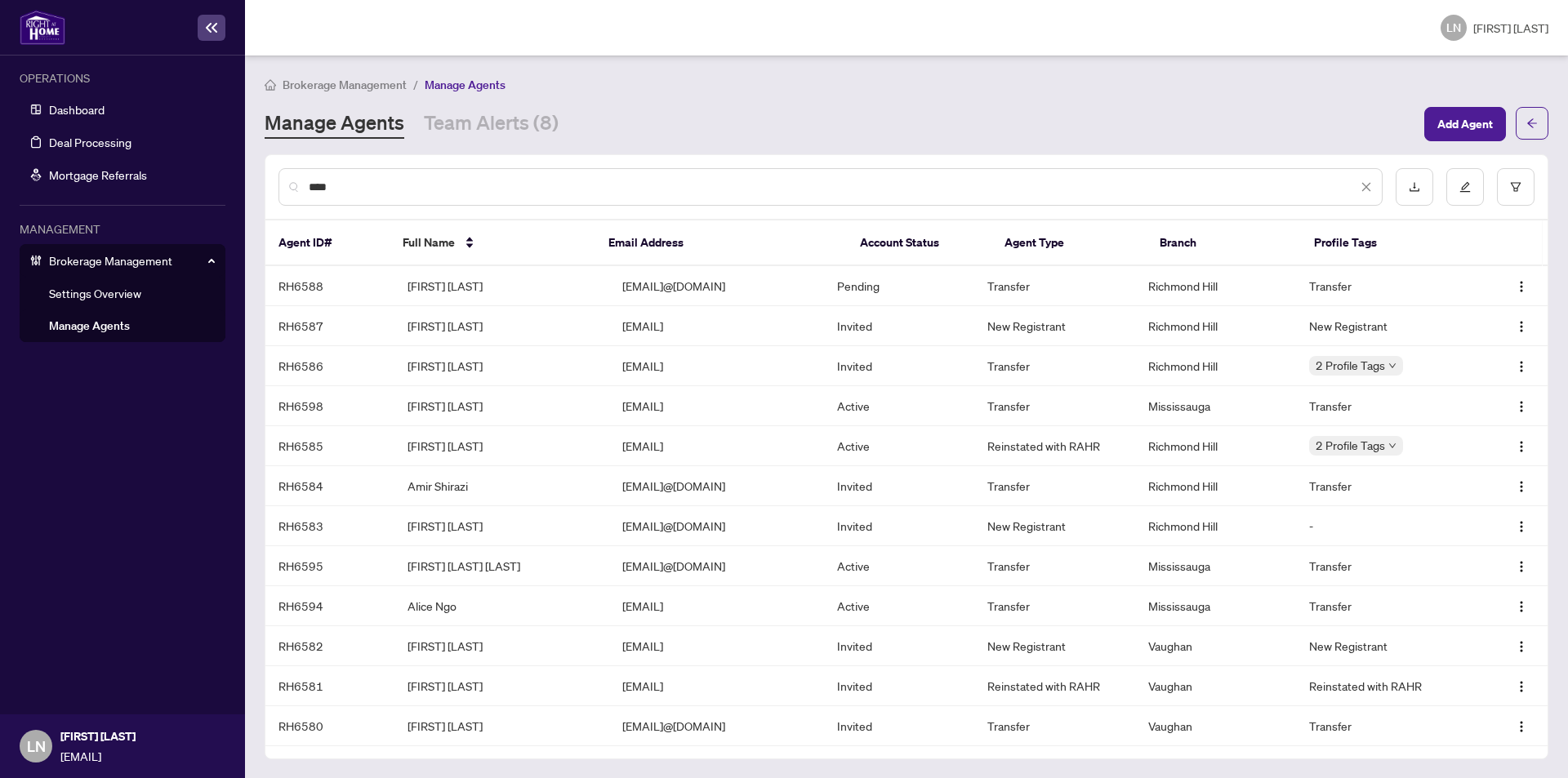 type on "****" 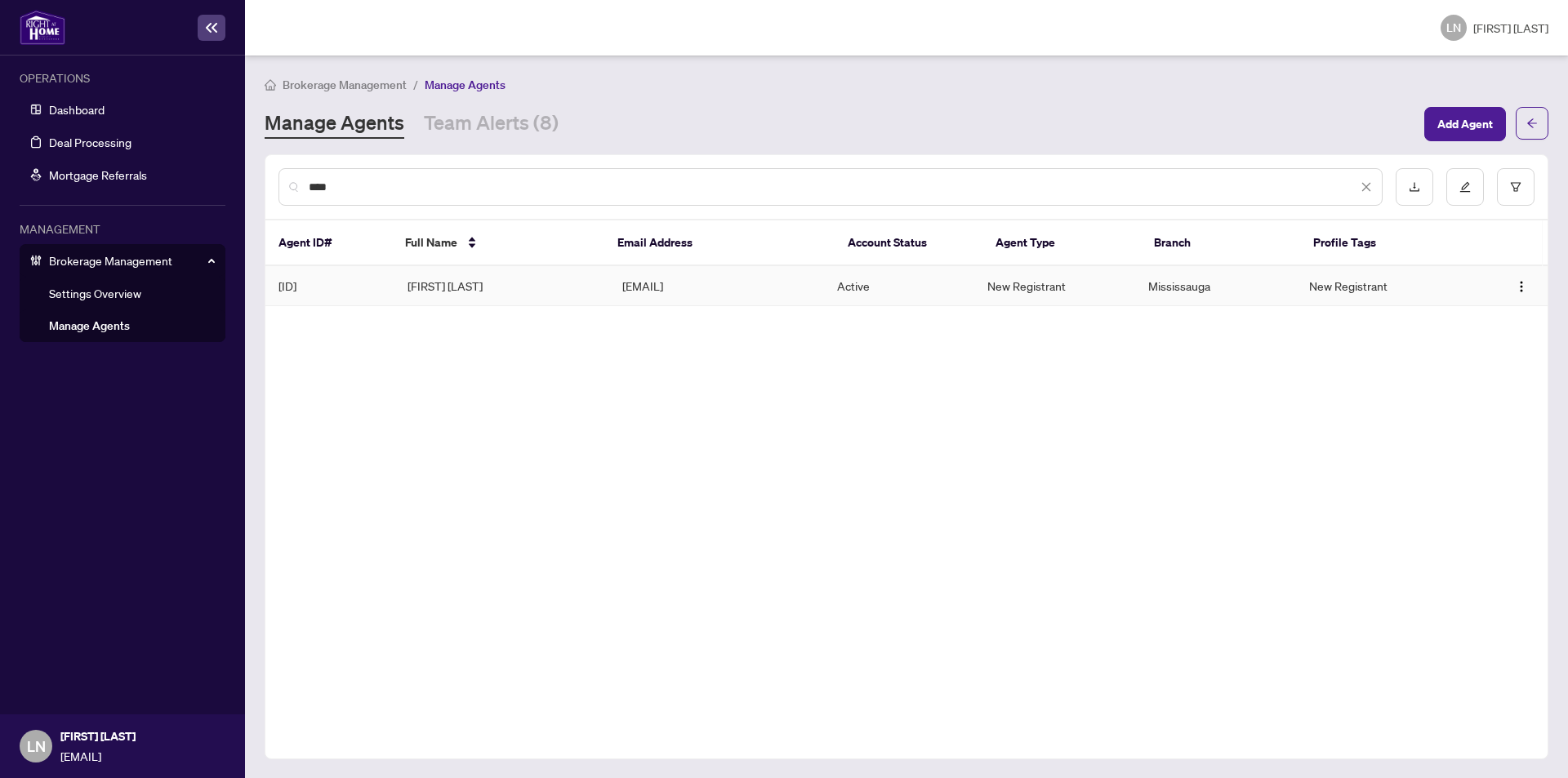 click on "Aashish Nagrani" at bounding box center [501, 286] 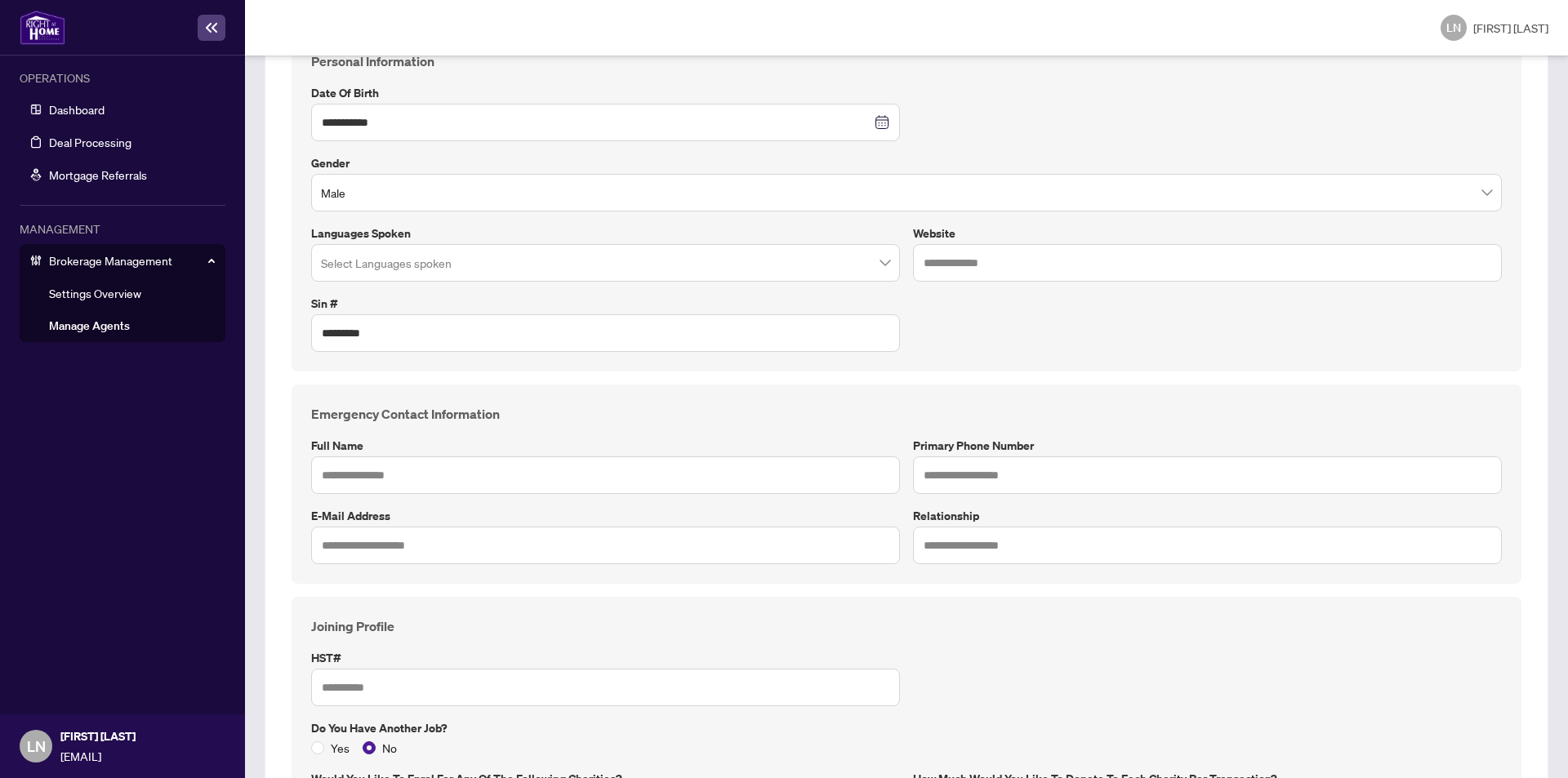 scroll, scrollTop: 571, scrollLeft: 0, axis: vertical 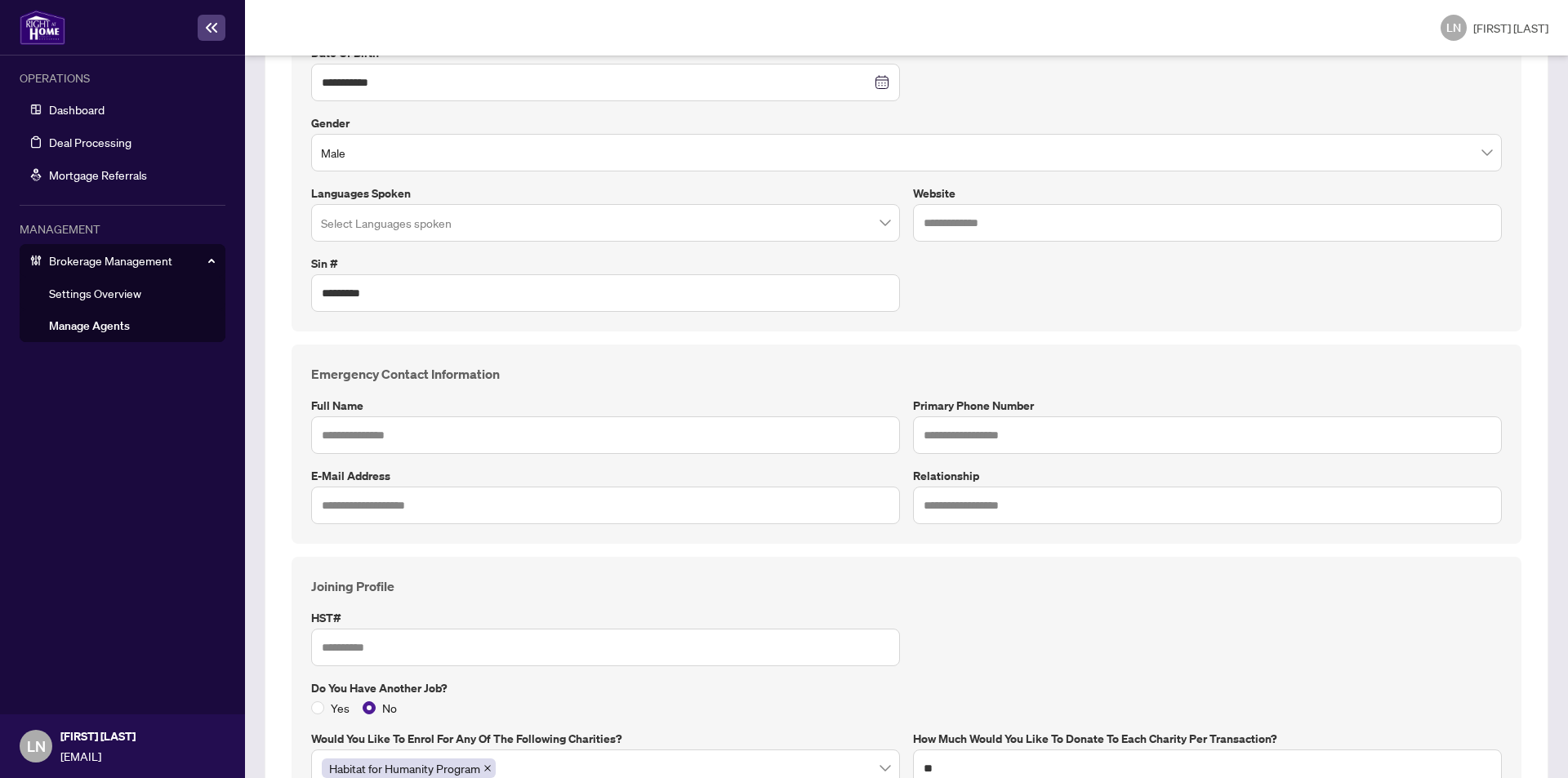 drag, startPoint x: 113, startPoint y: 324, endPoint x: 185, endPoint y: 298, distance: 76.550637 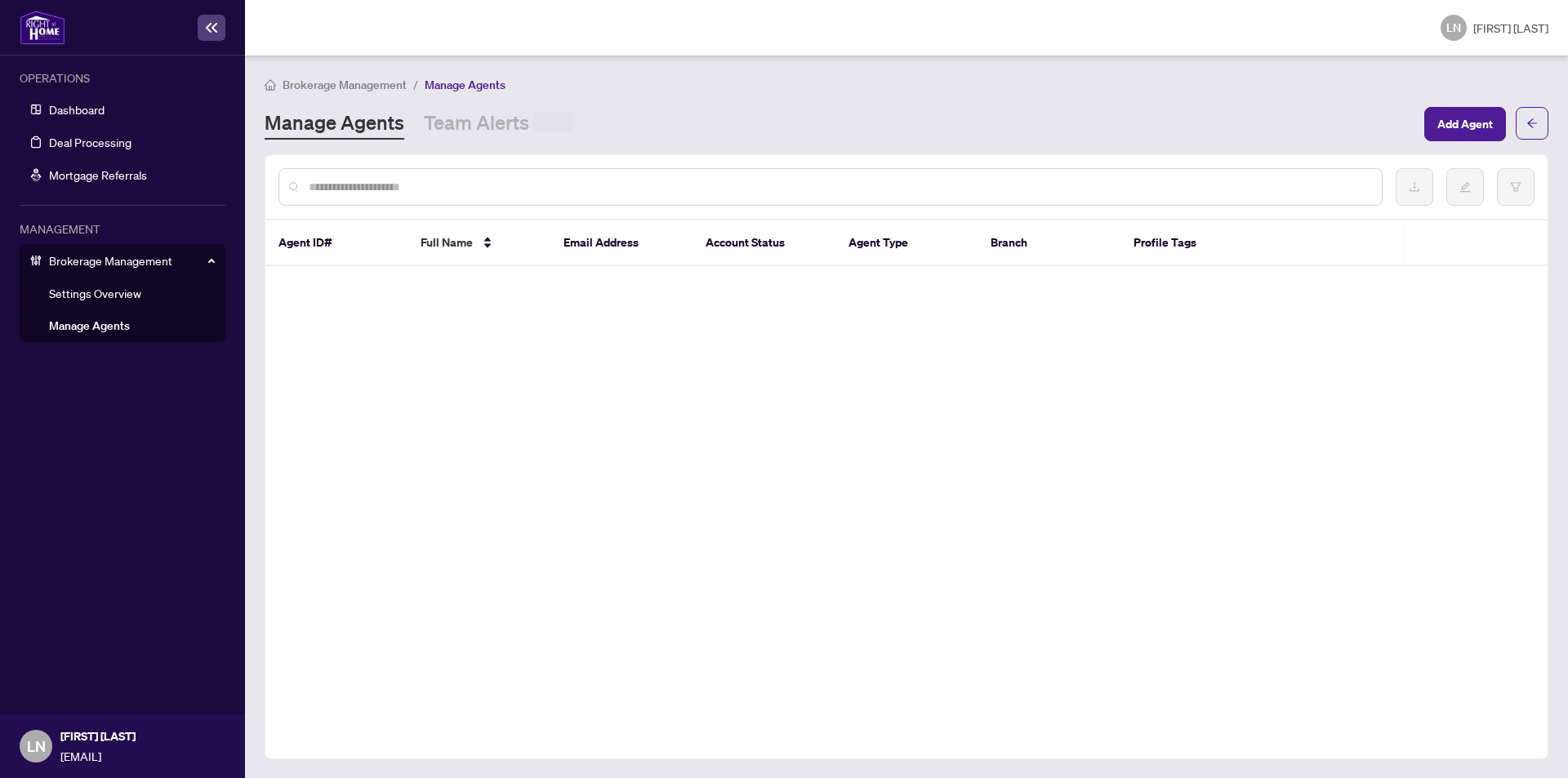 scroll, scrollTop: 0, scrollLeft: 0, axis: both 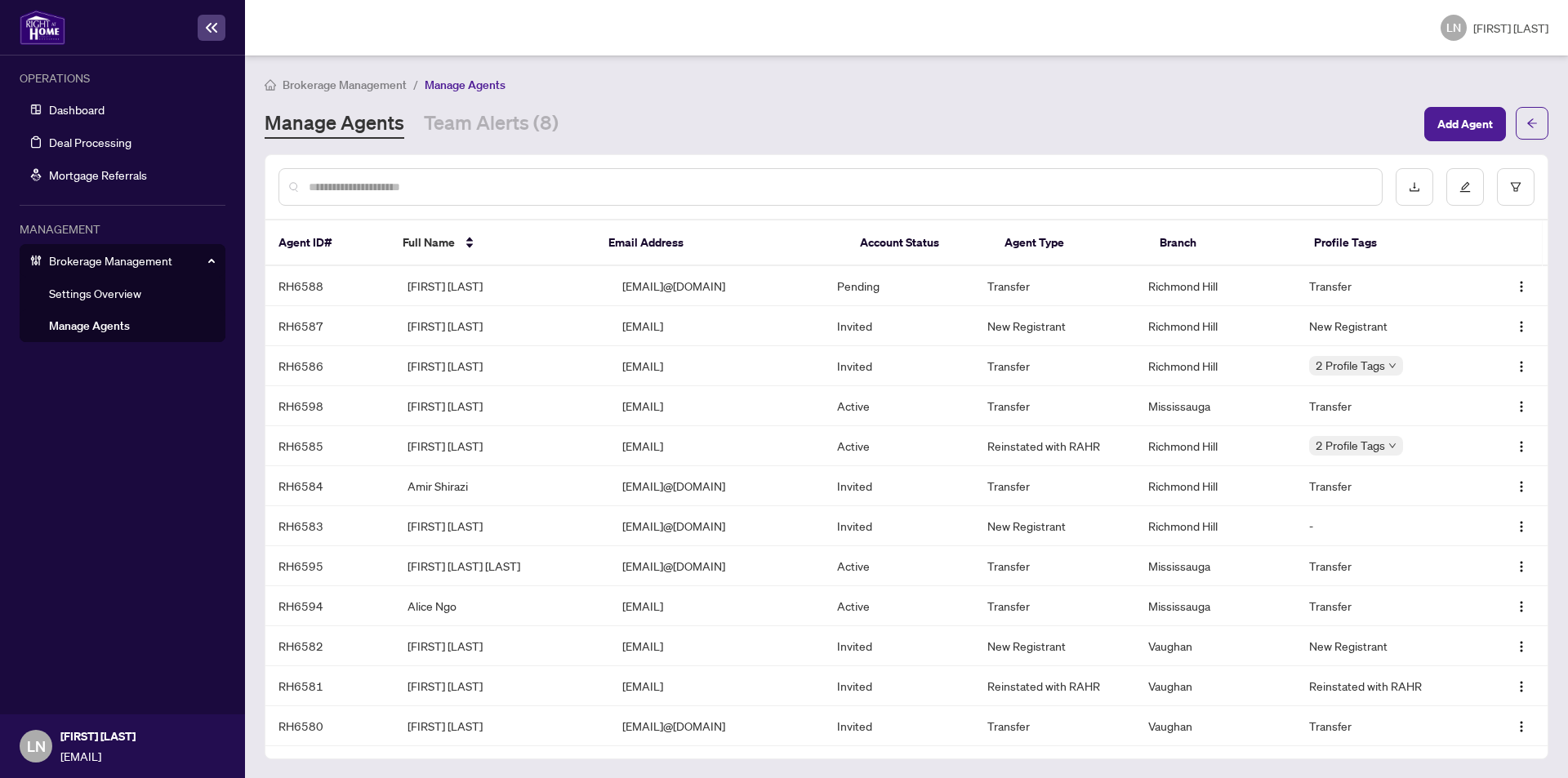 click at bounding box center [839, 187] 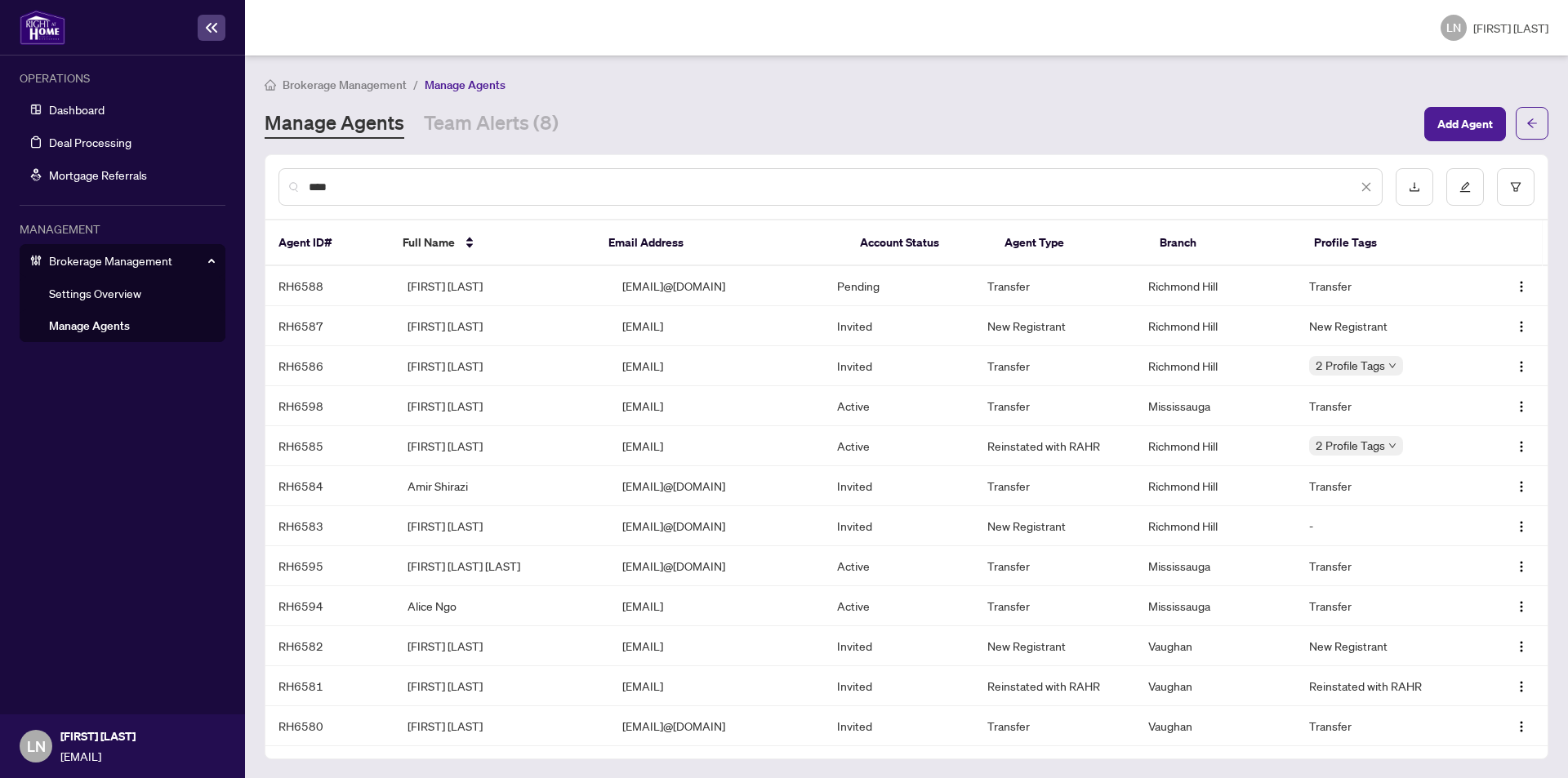 type on "****" 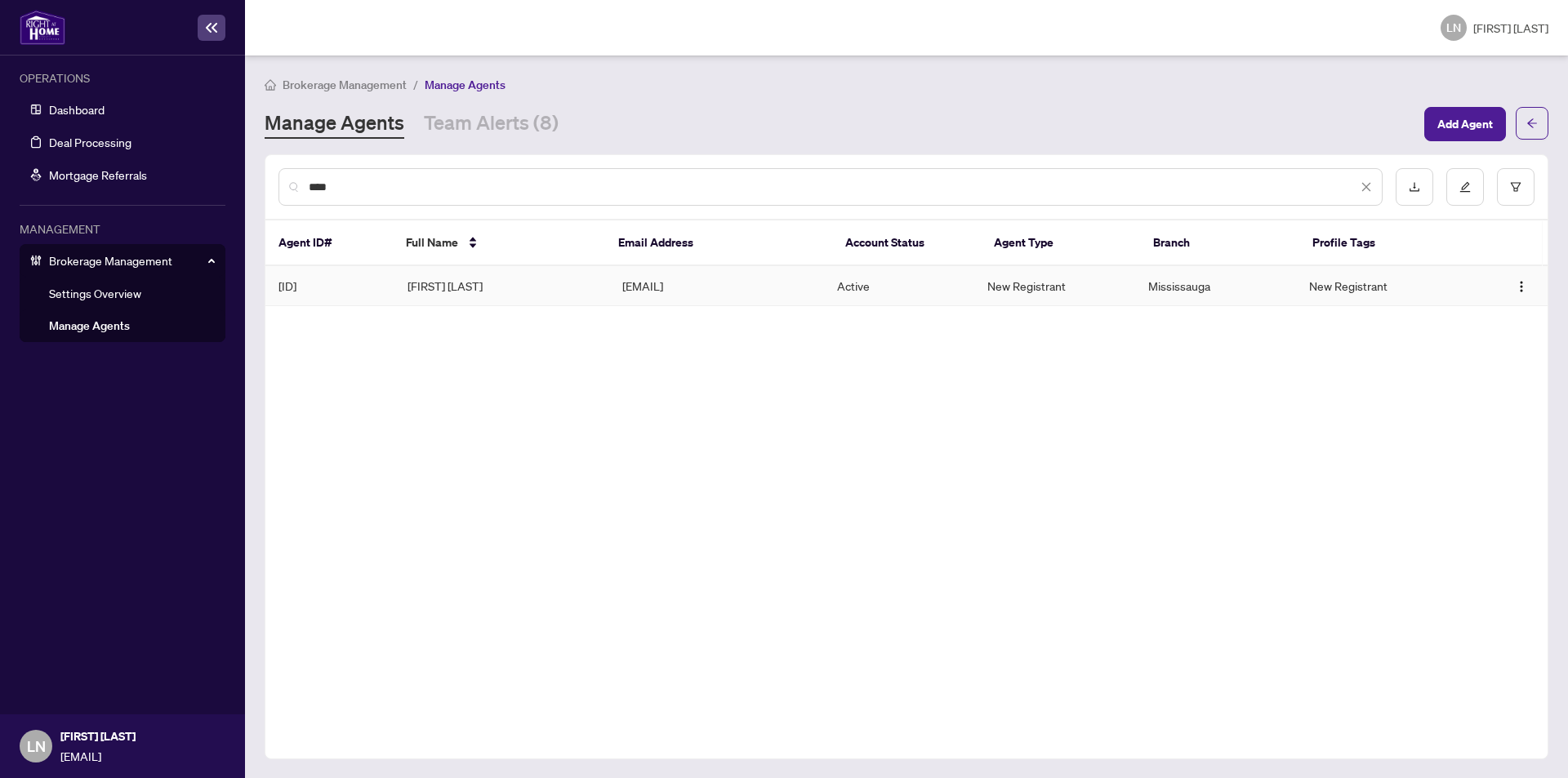 click on "Abdul Charkatli" at bounding box center [501, 286] 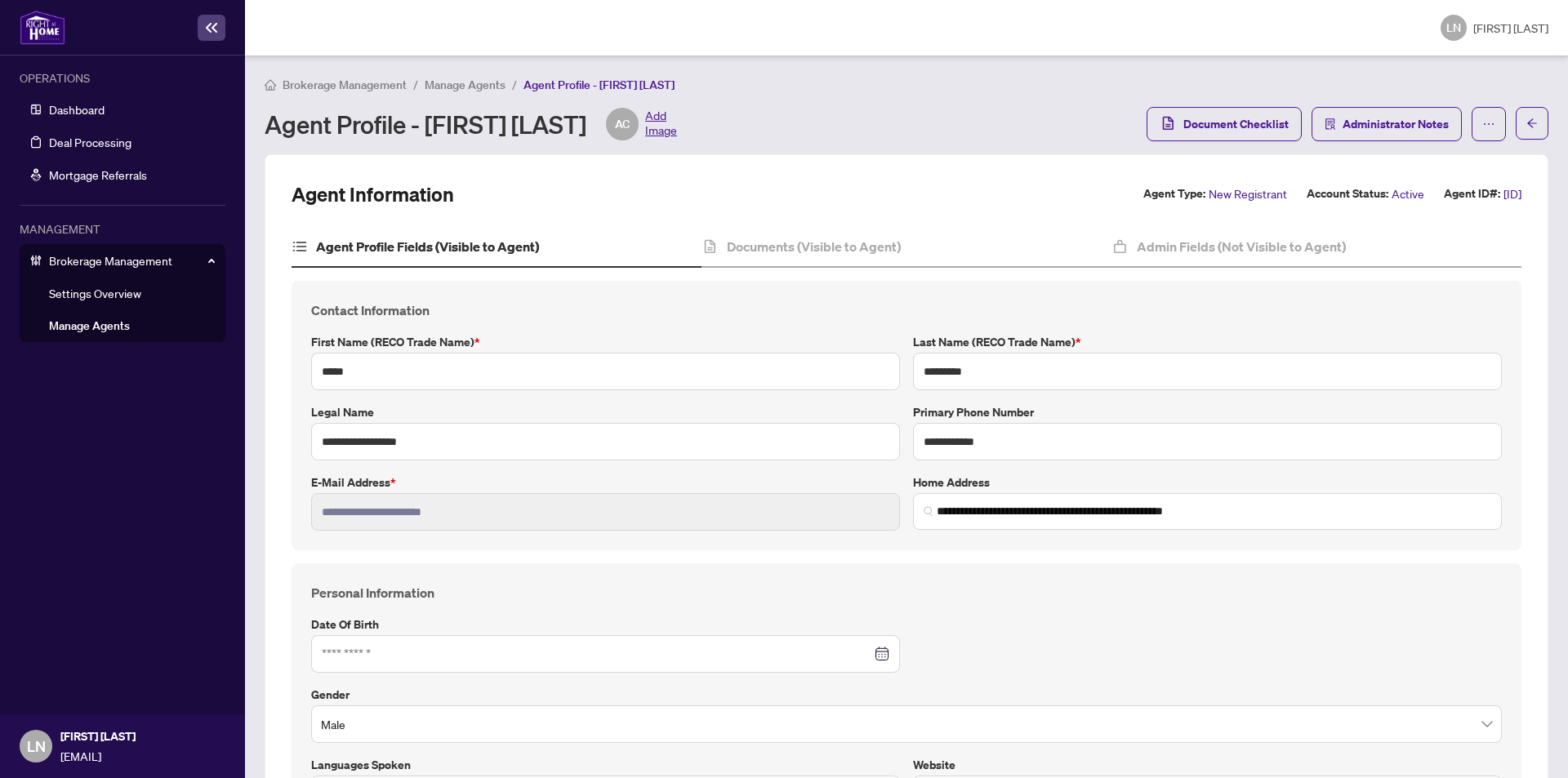 type on "**********" 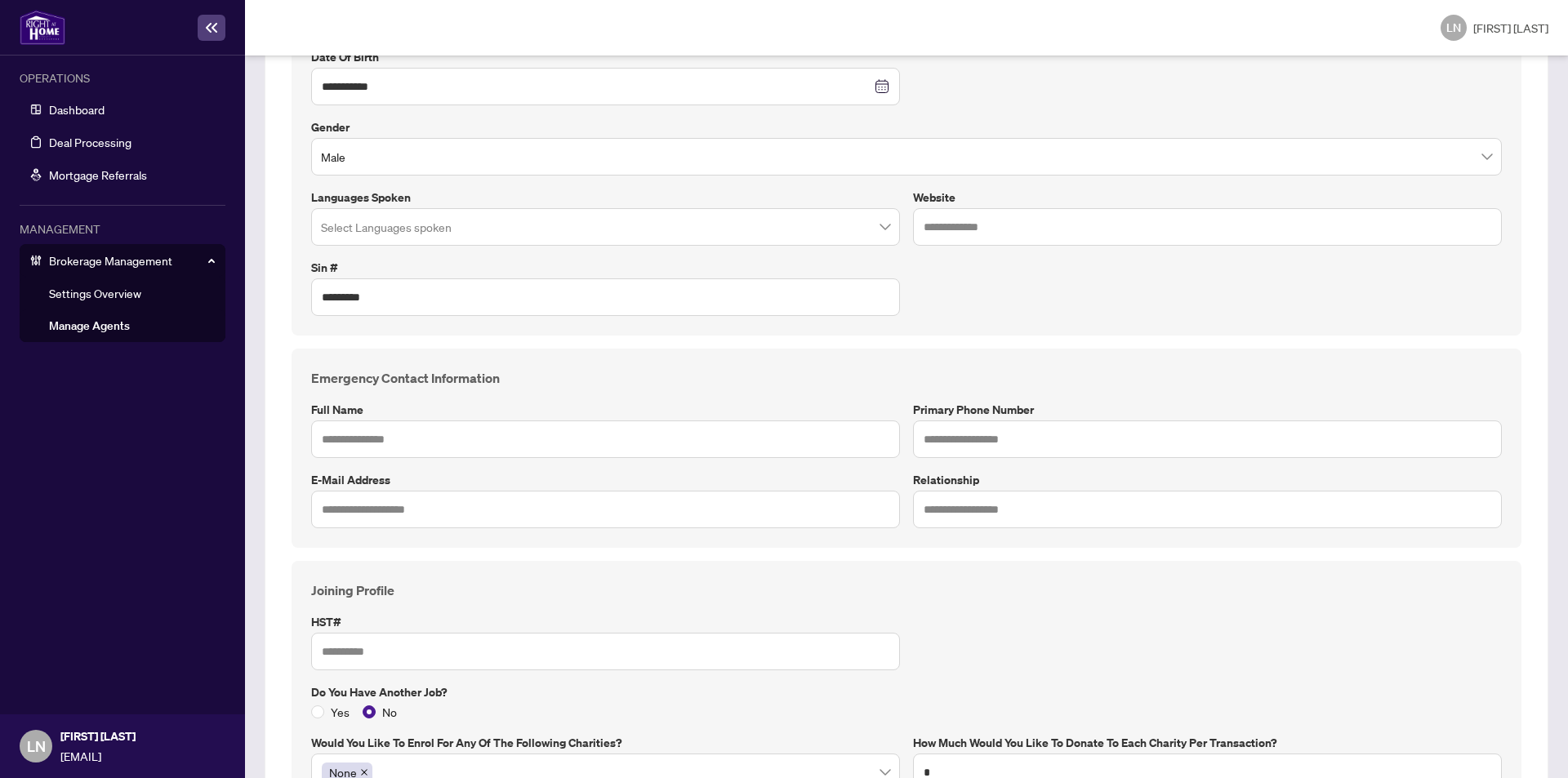 scroll, scrollTop: 571, scrollLeft: 0, axis: vertical 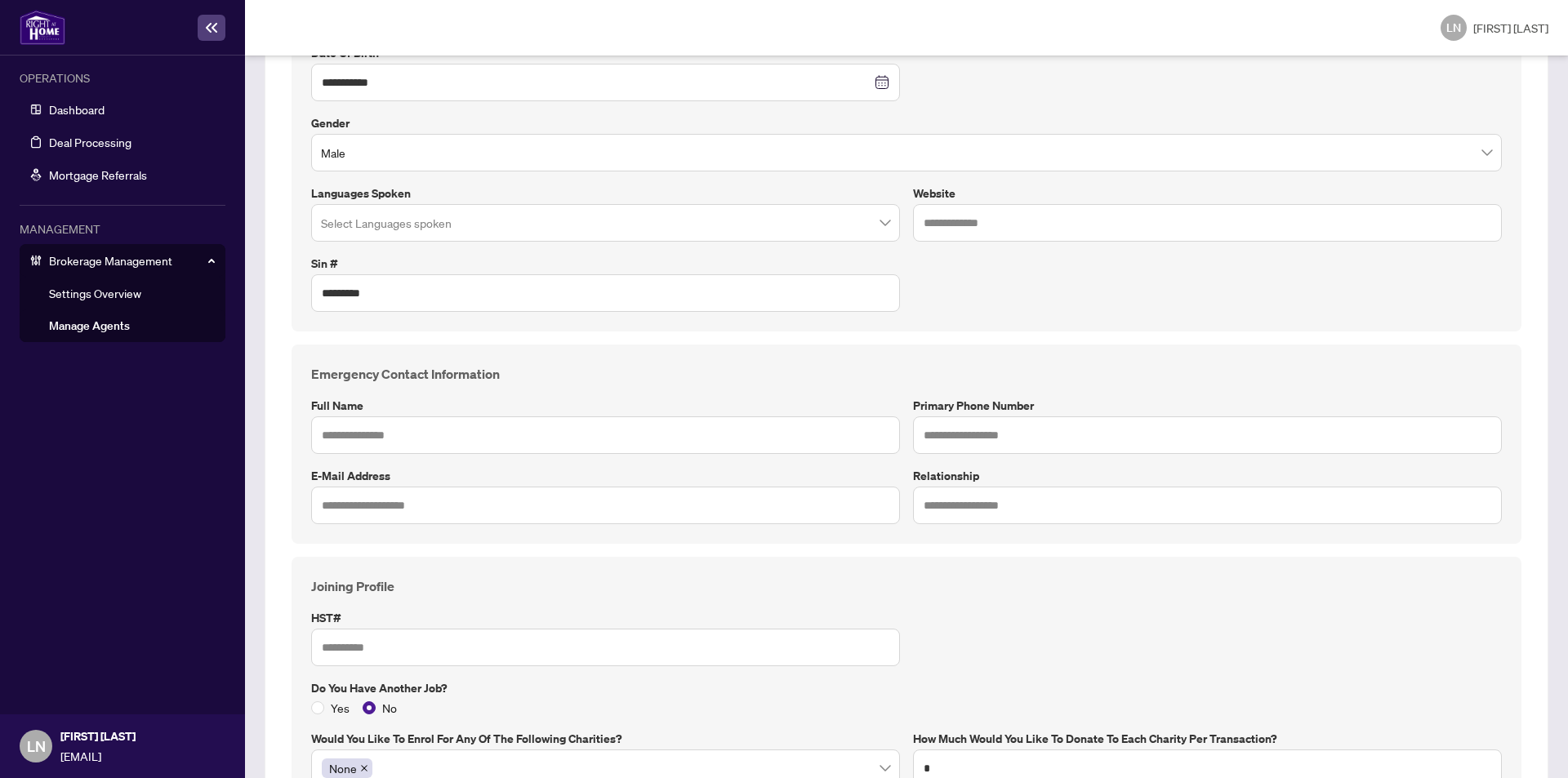 click on "Manage Agents" at bounding box center [89, 326] 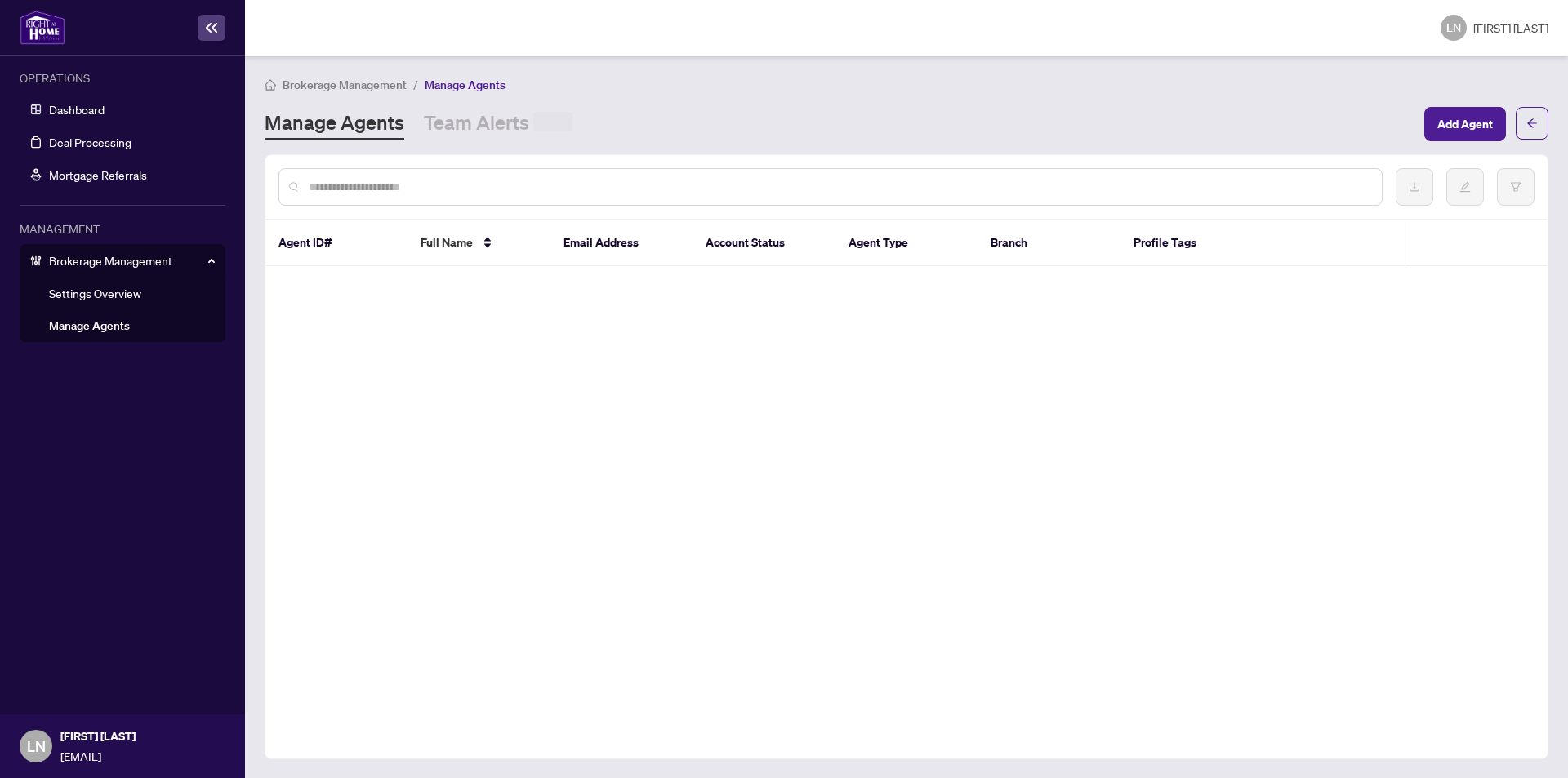 scroll, scrollTop: 0, scrollLeft: 0, axis: both 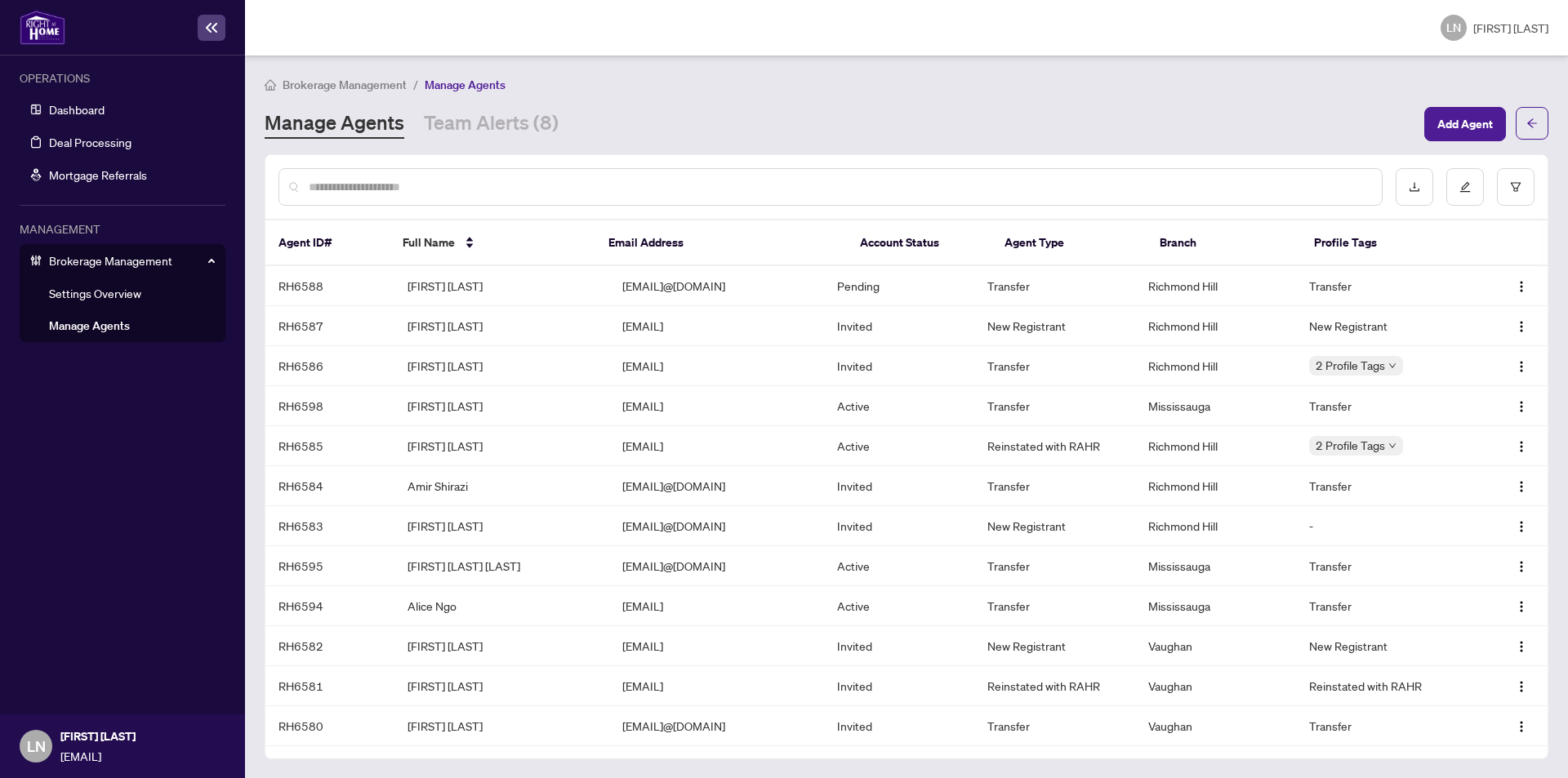 click at bounding box center [839, 187] 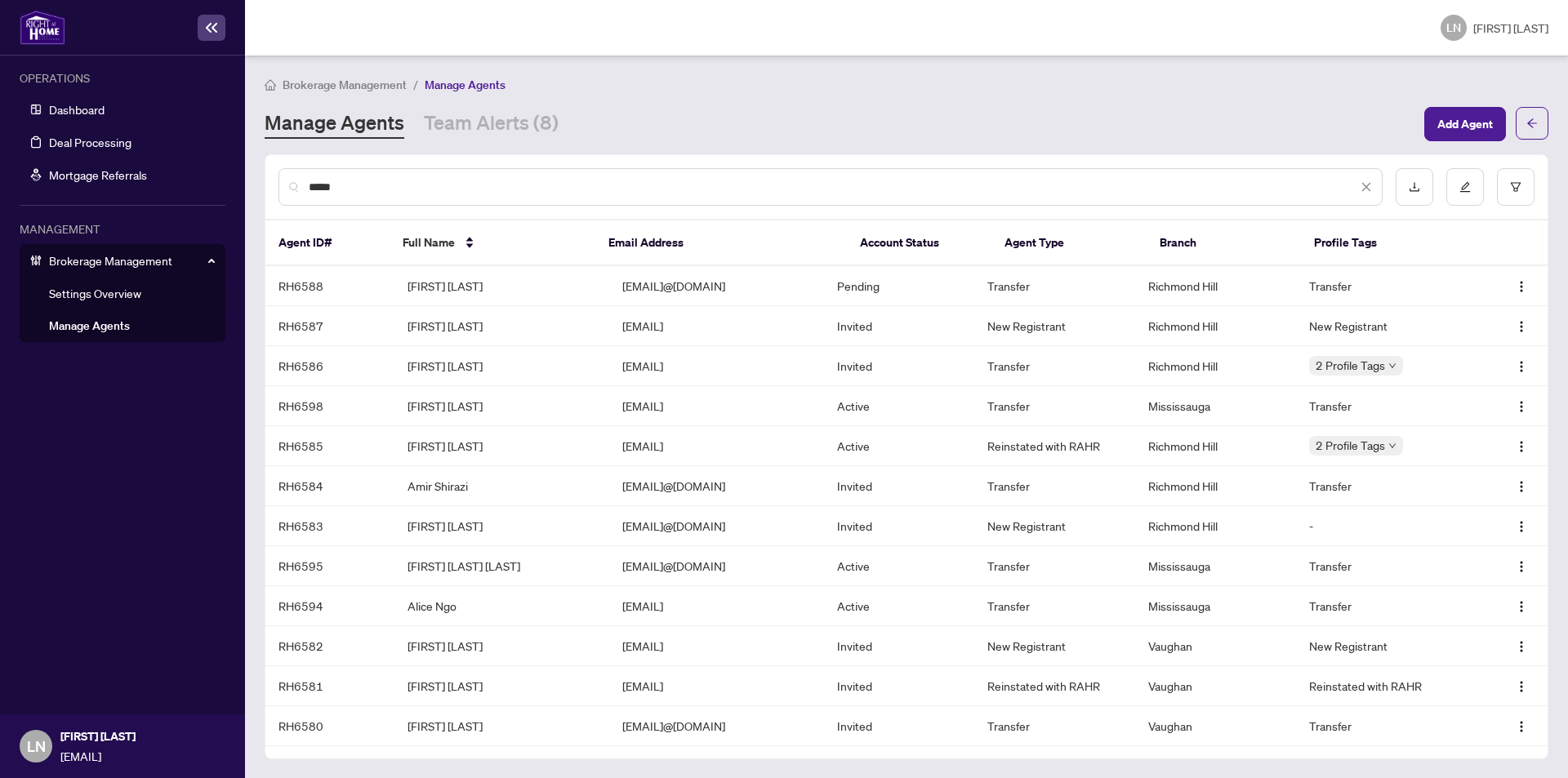 type on "*****" 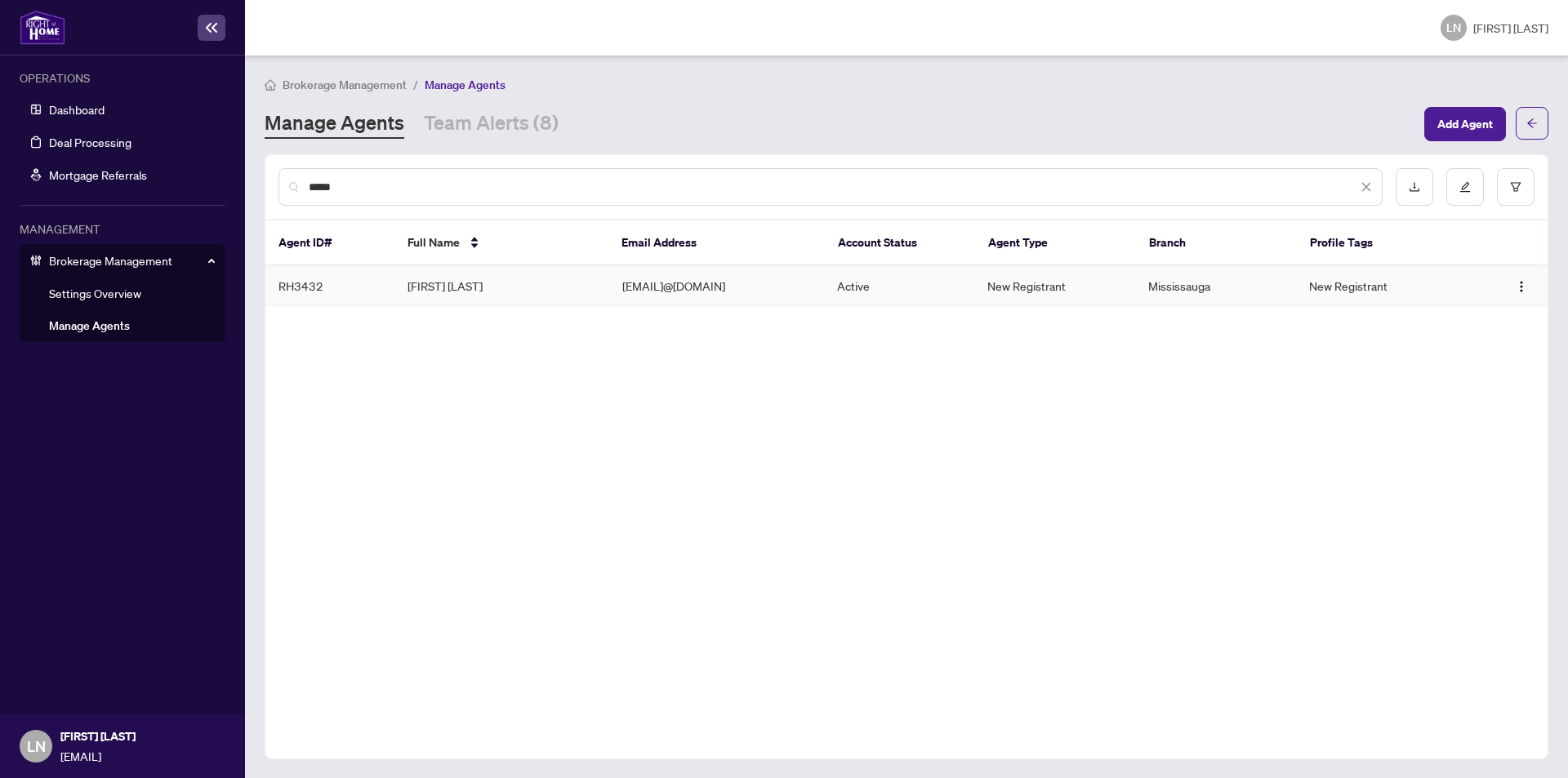 click on "Abdullah Merei" at bounding box center [501, 286] 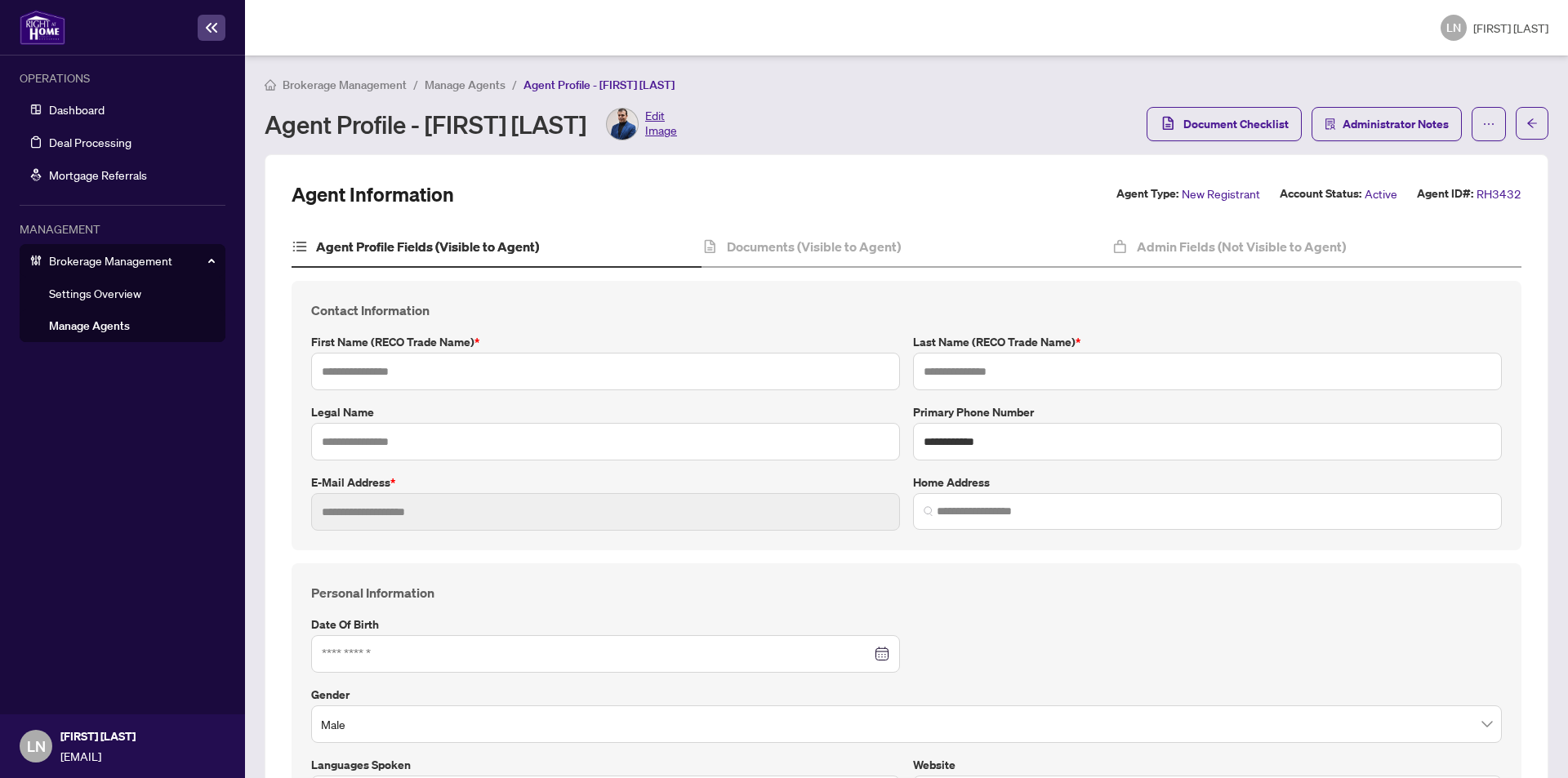 type on "********" 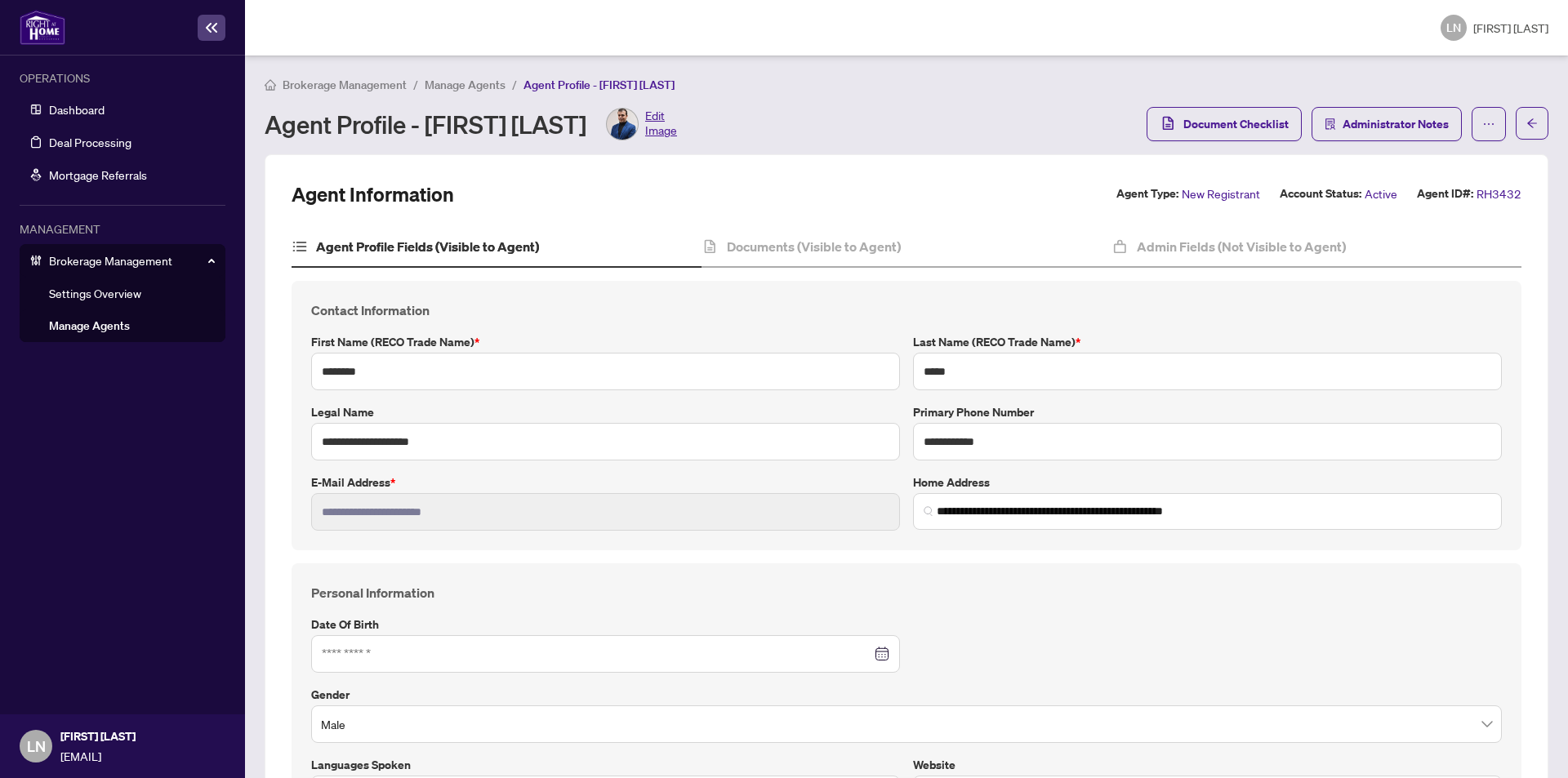 type on "**********" 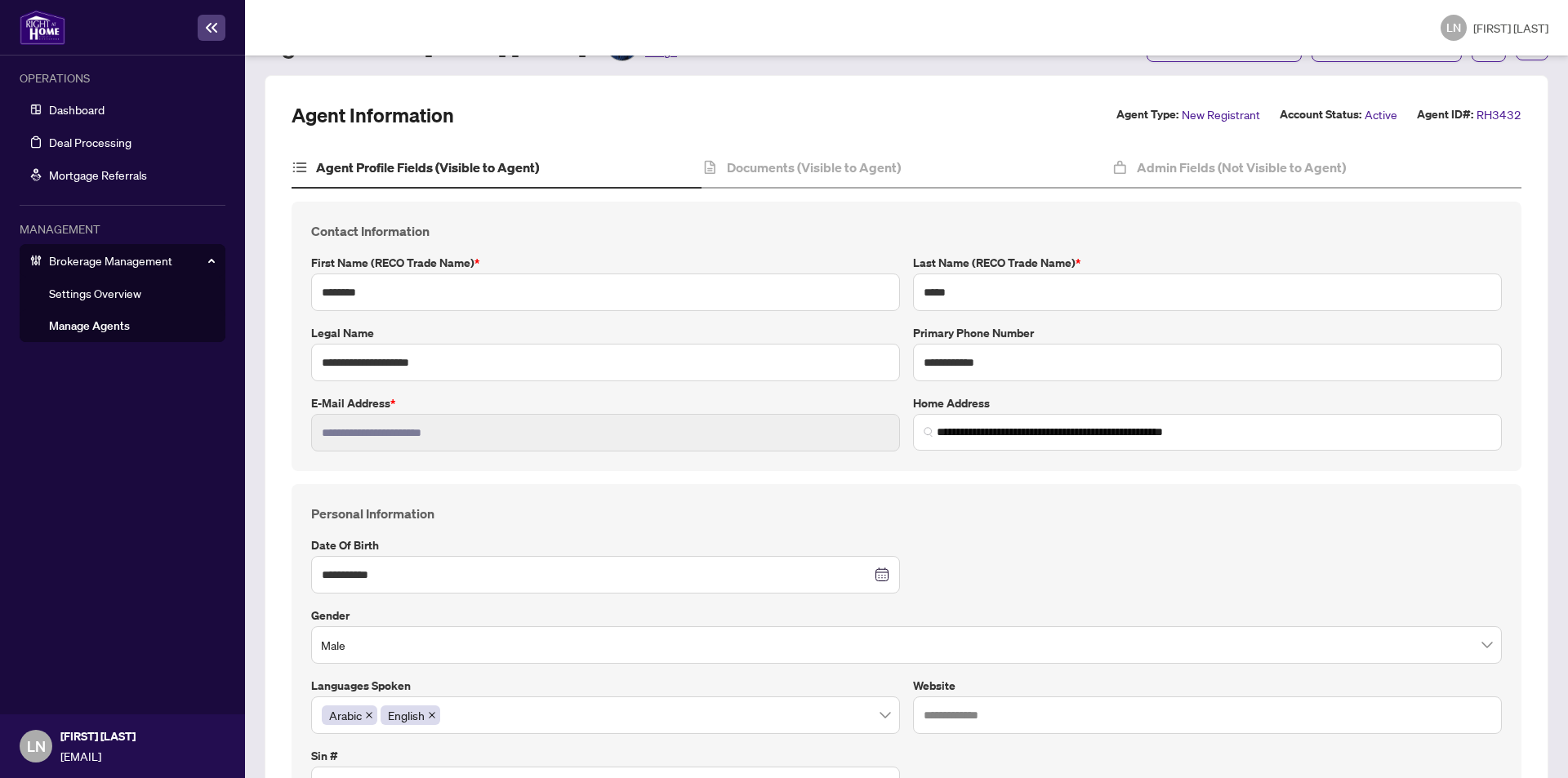 scroll, scrollTop: 0, scrollLeft: 0, axis: both 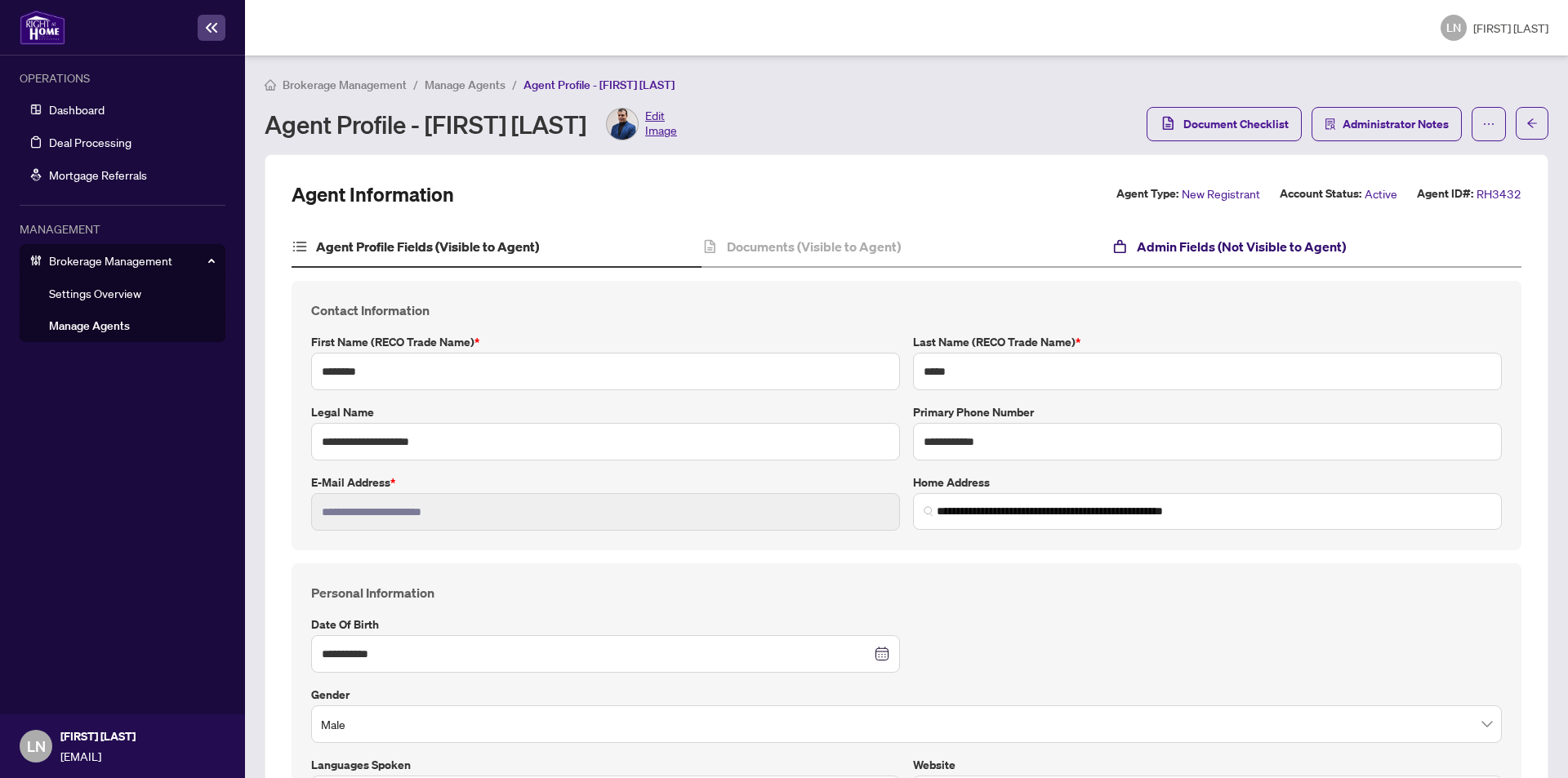click on "Admin Fields (Not Visible to Agent)" at bounding box center (1241, 247) 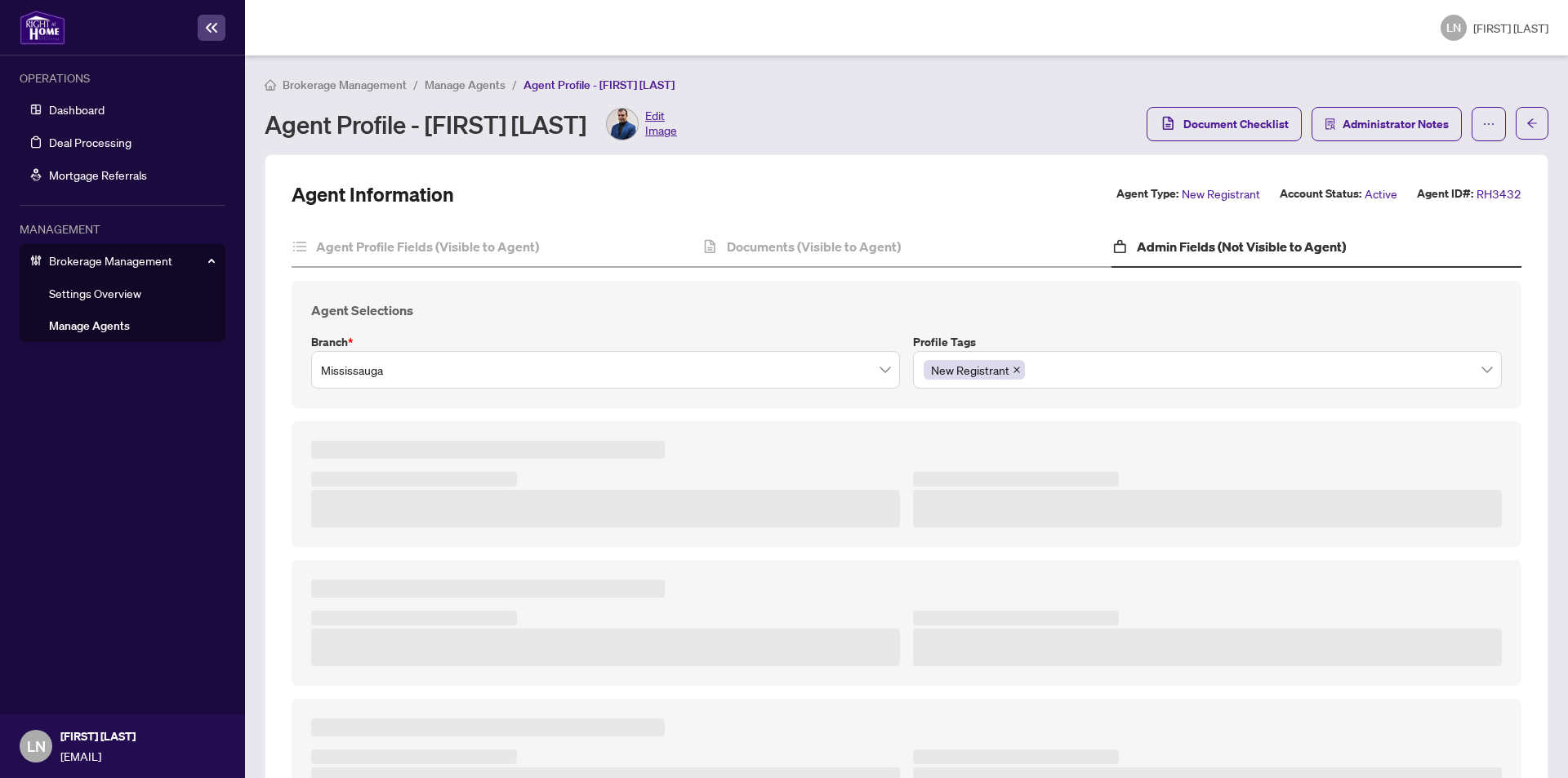 type on "***" 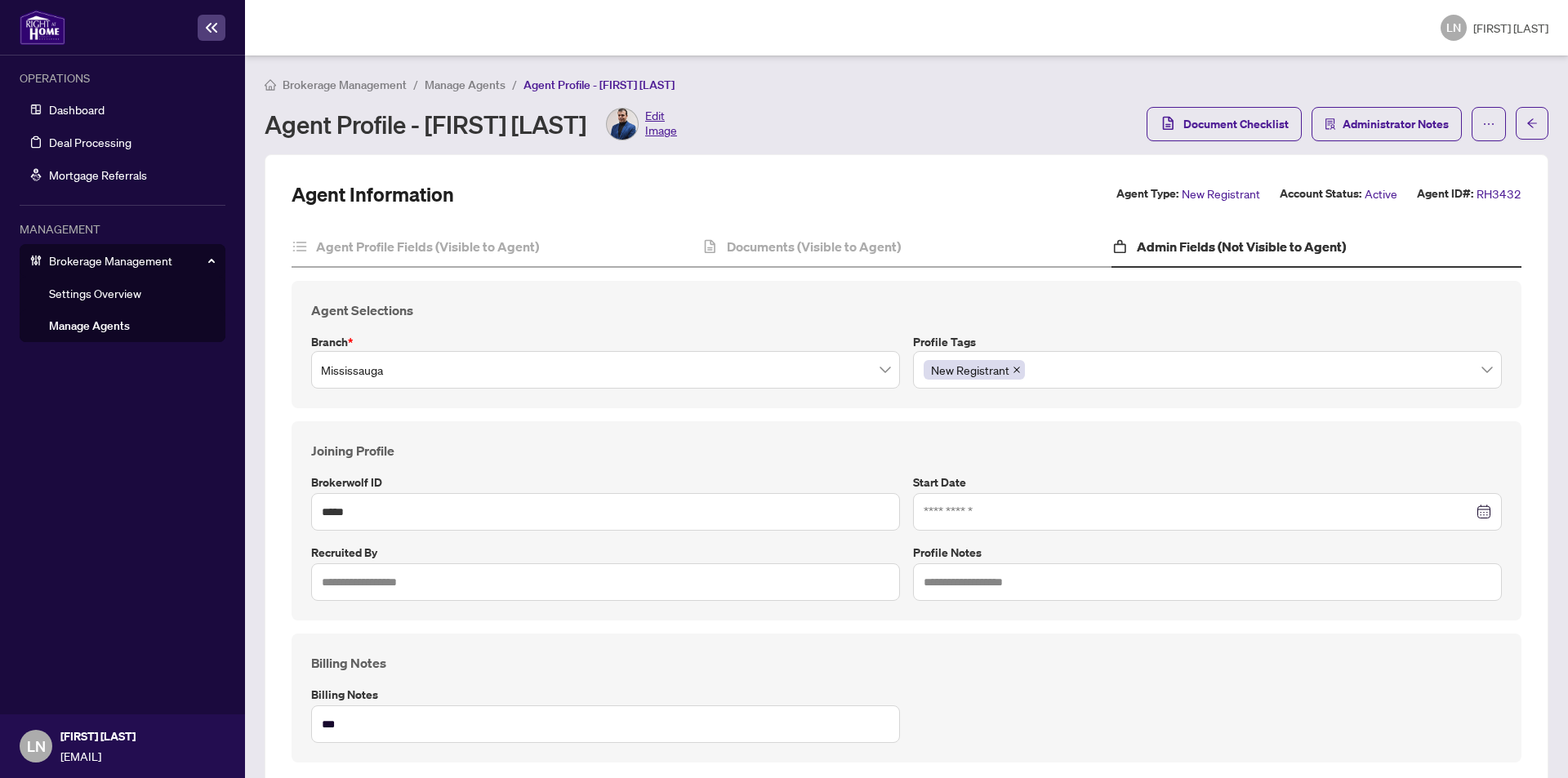 type on "**********" 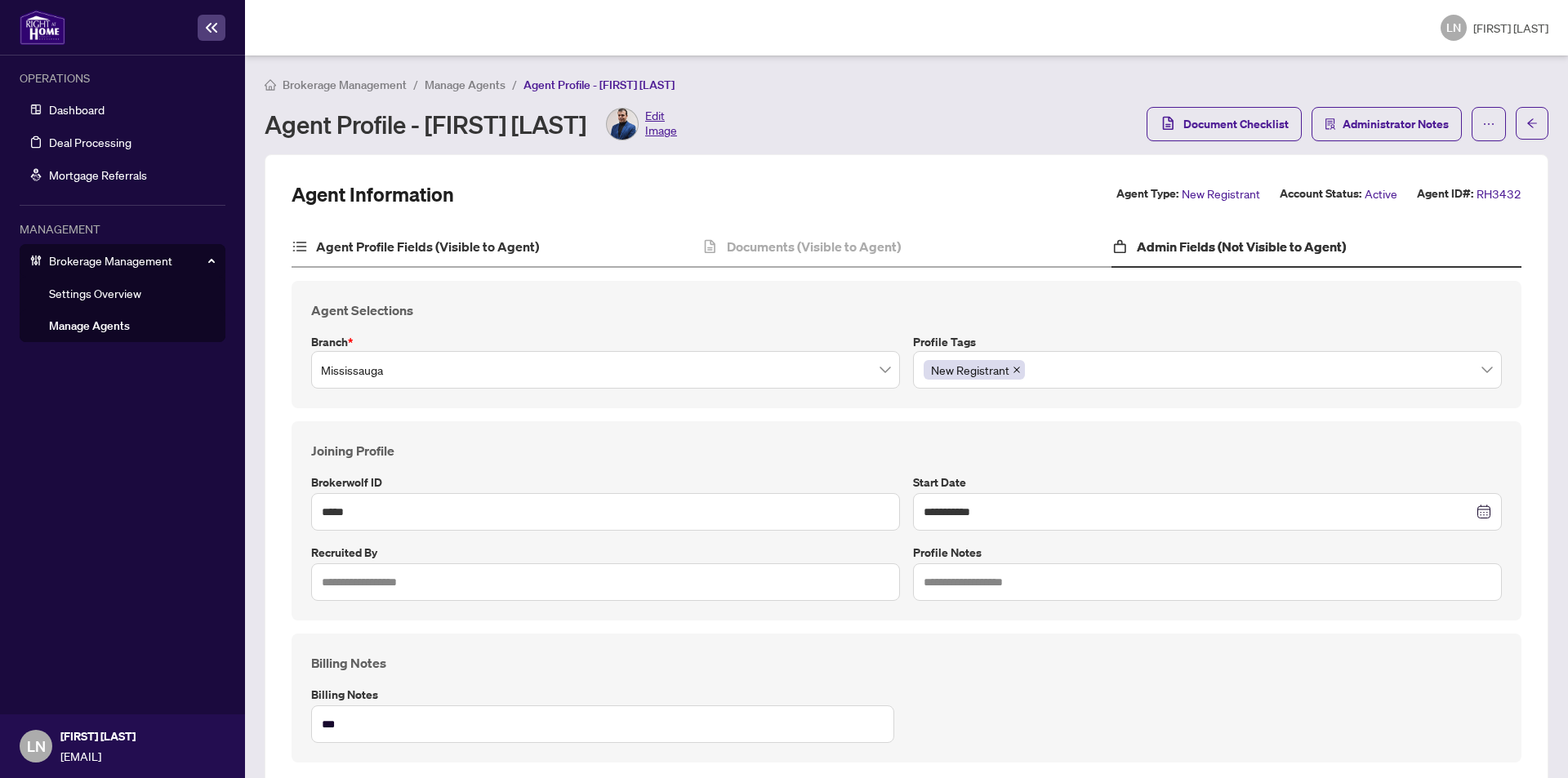 click on "Agent Profile Fields (Visible to Agent)" at bounding box center [497, 247] 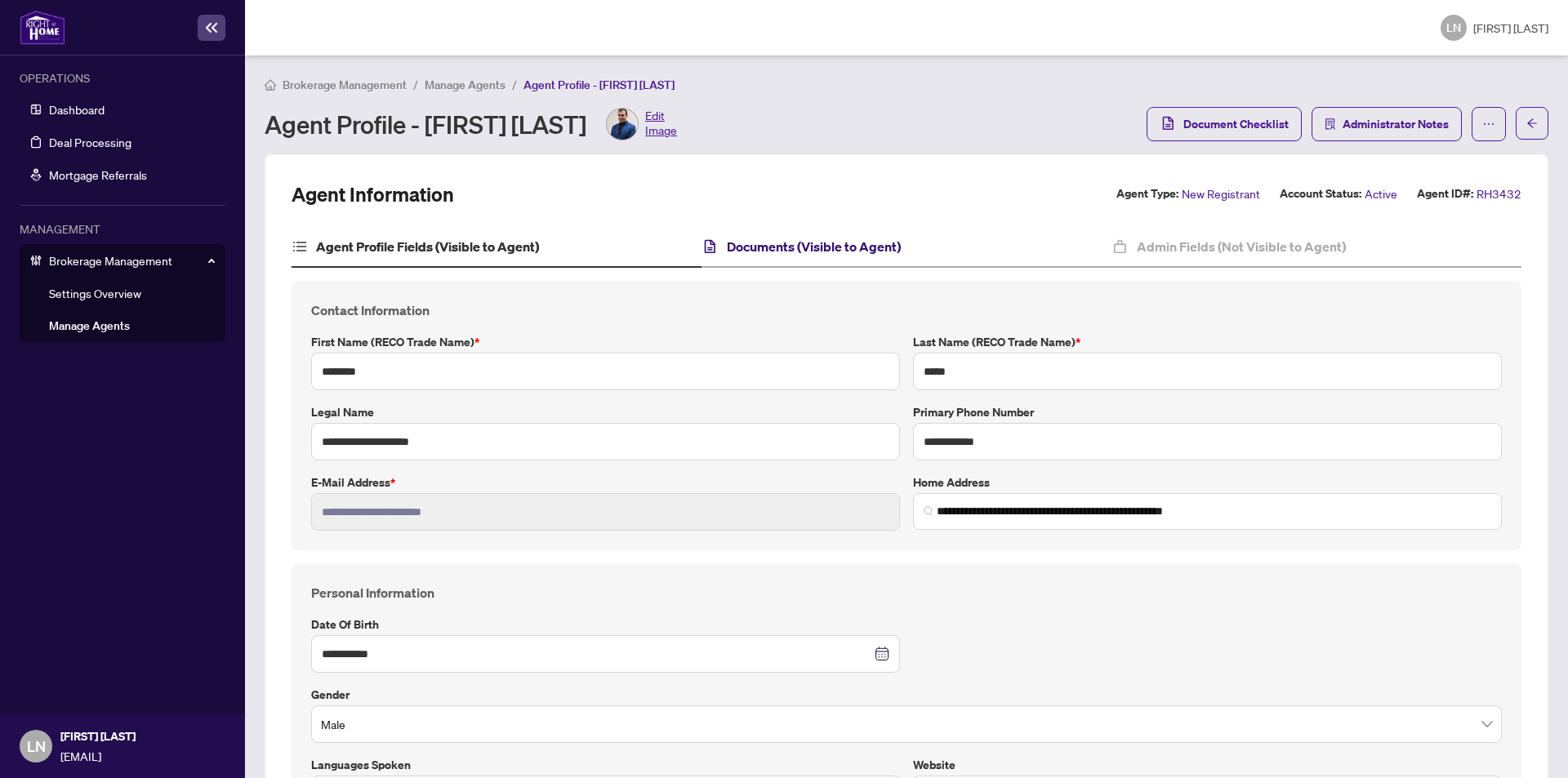 click on "Documents (Visible to Agent)" at bounding box center (813, 247) 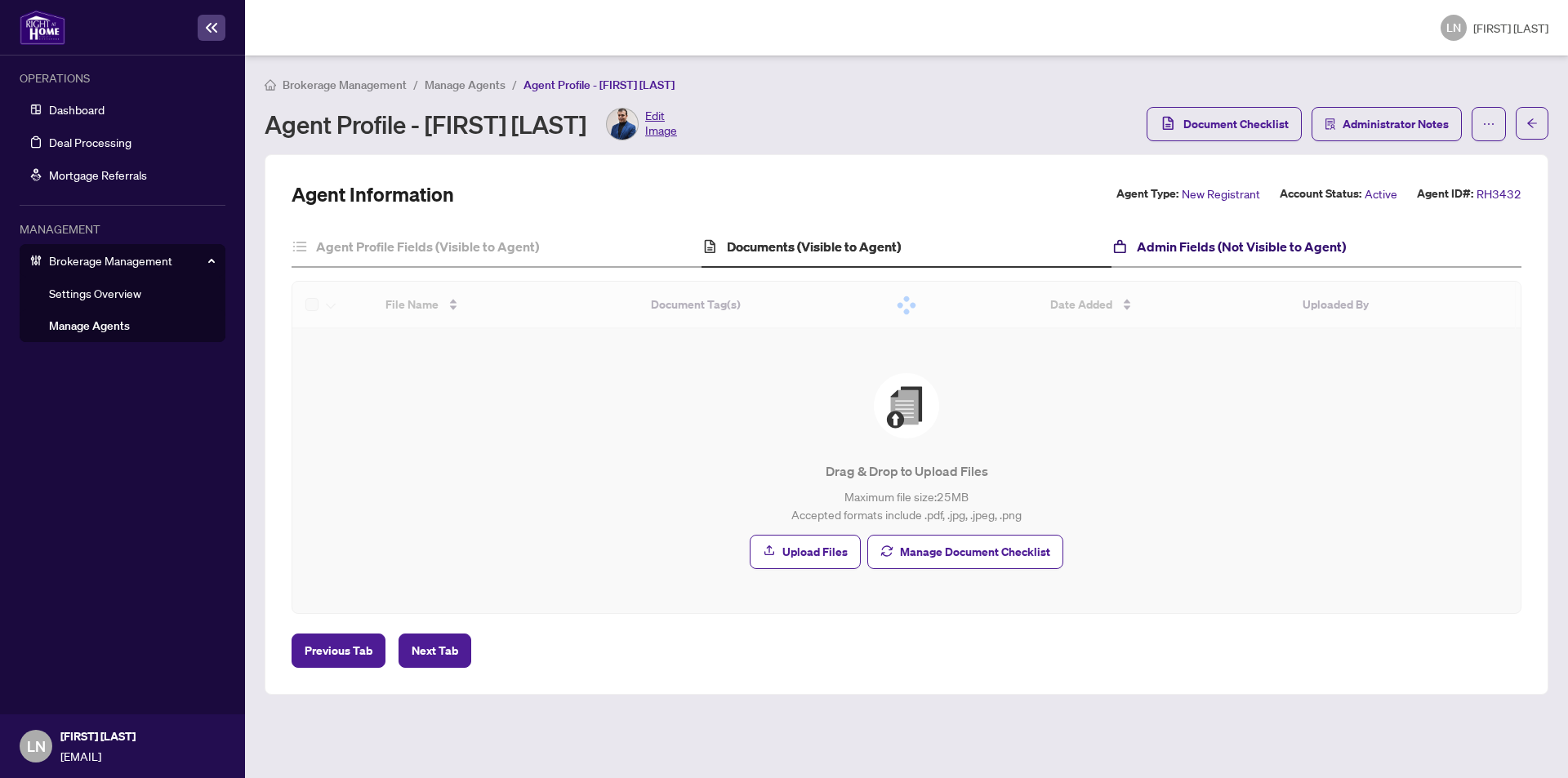 click on "Admin Fields (Not Visible to Agent)" at bounding box center (1241, 247) 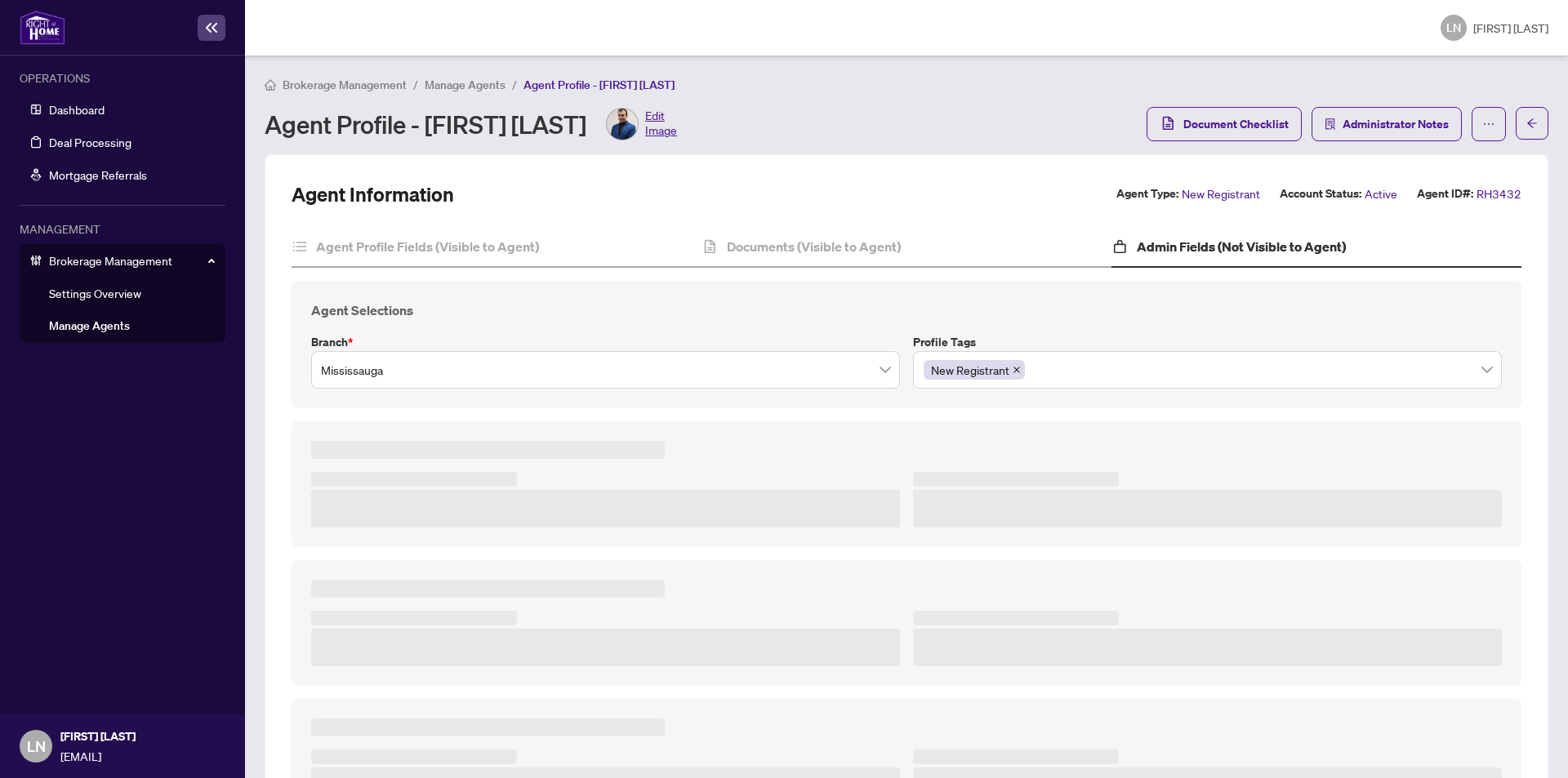 type on "***" 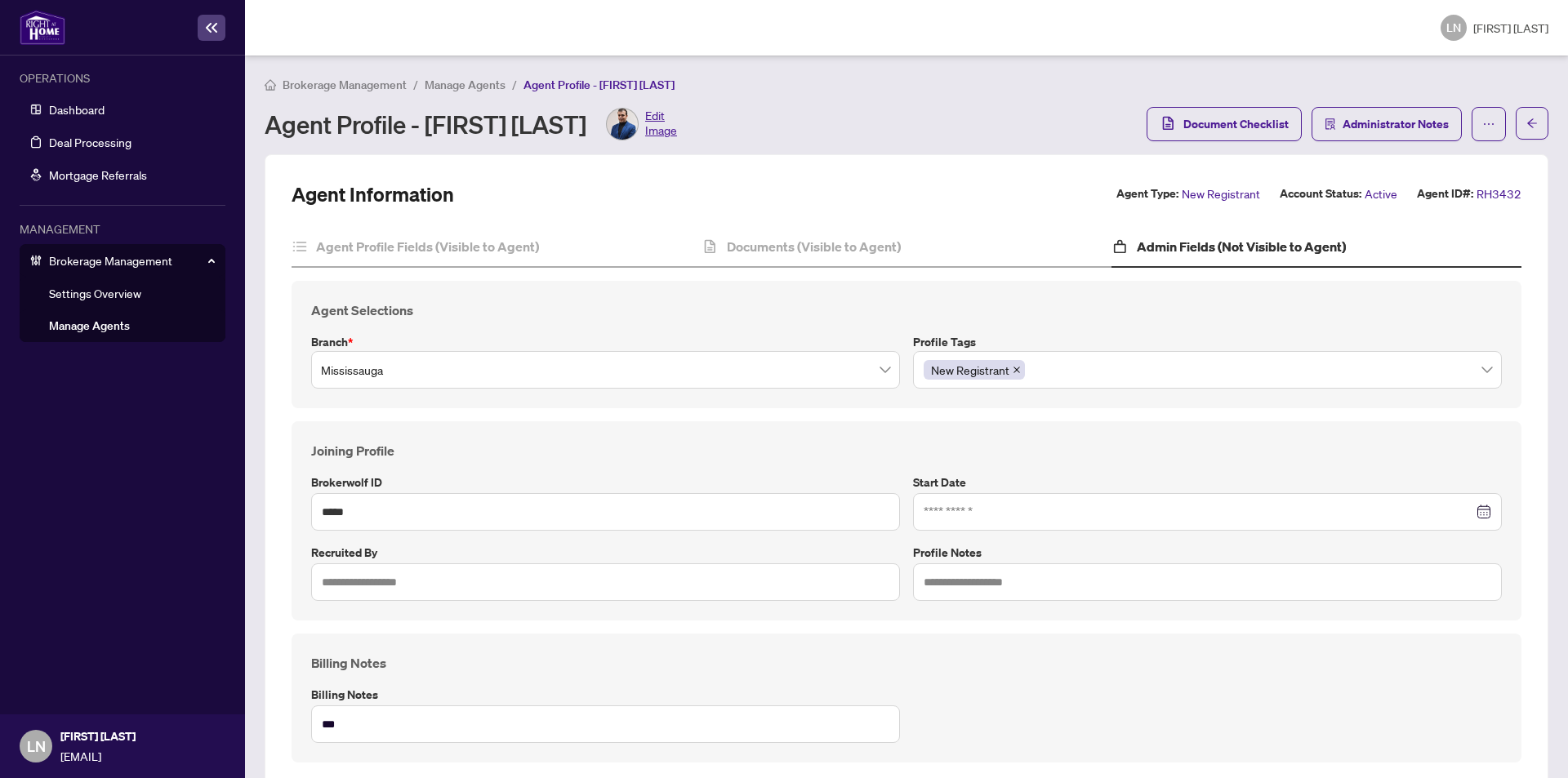 type on "**********" 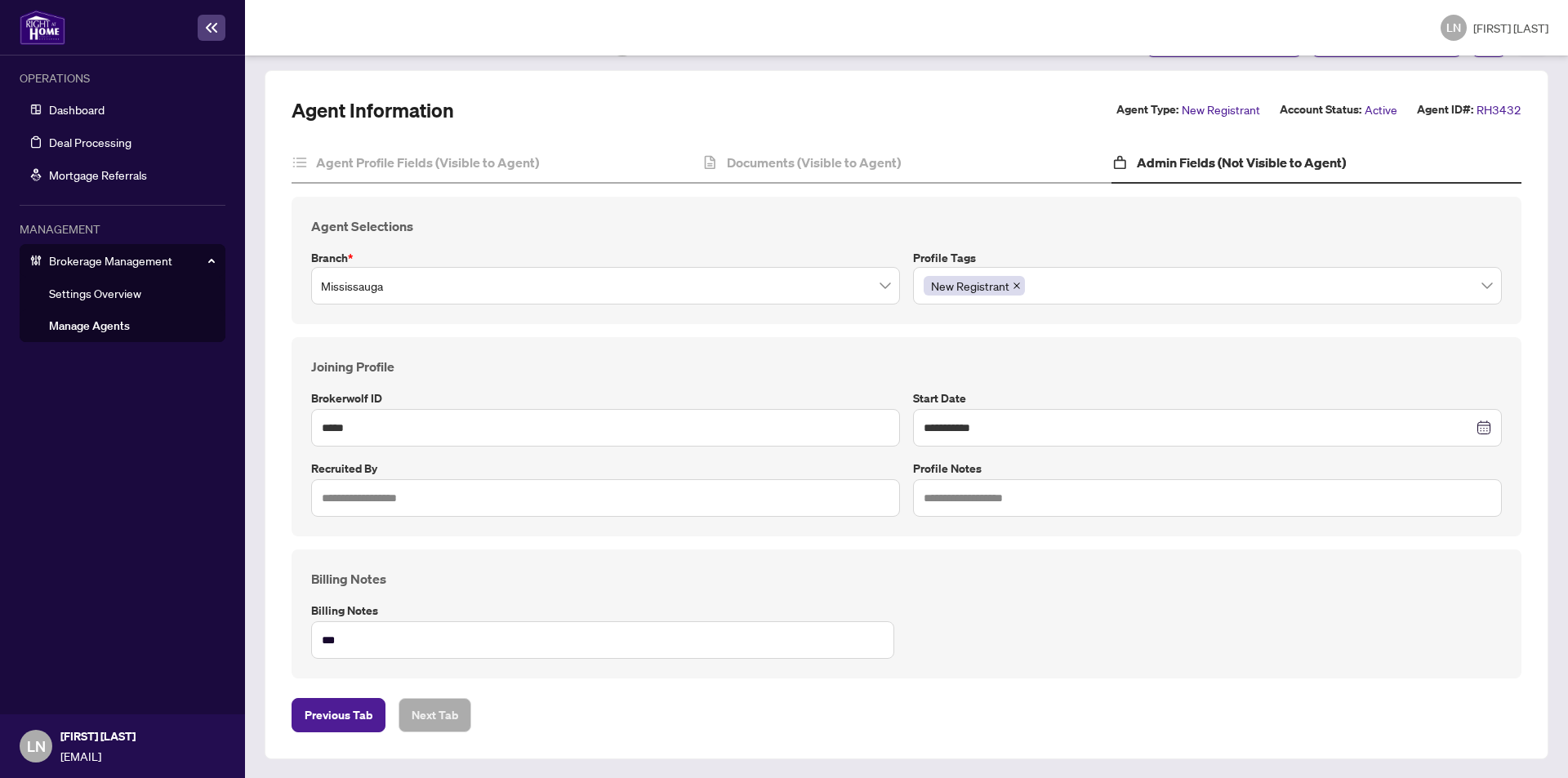 scroll, scrollTop: 0, scrollLeft: 0, axis: both 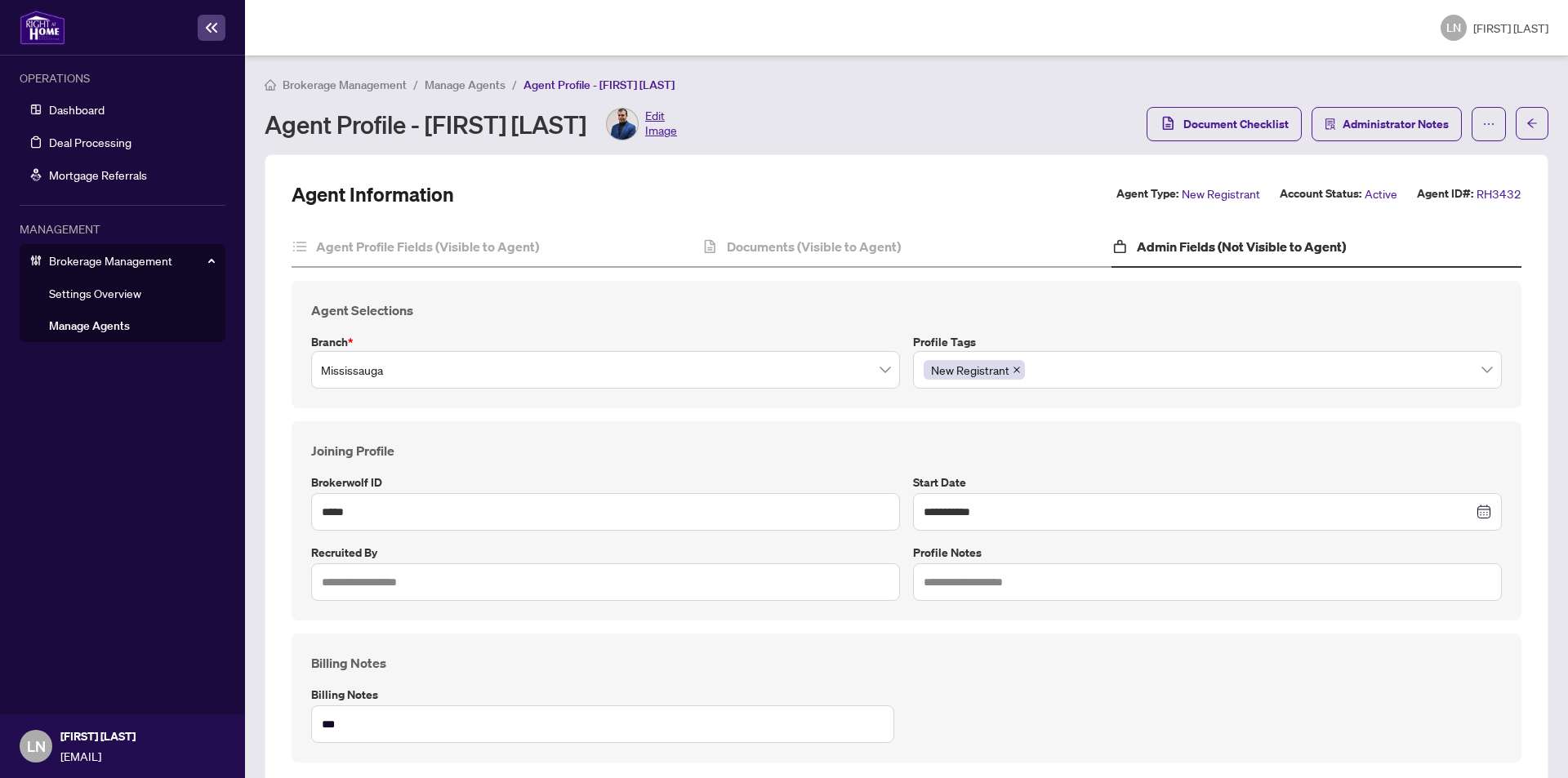 click on "**********" at bounding box center [906, 499] 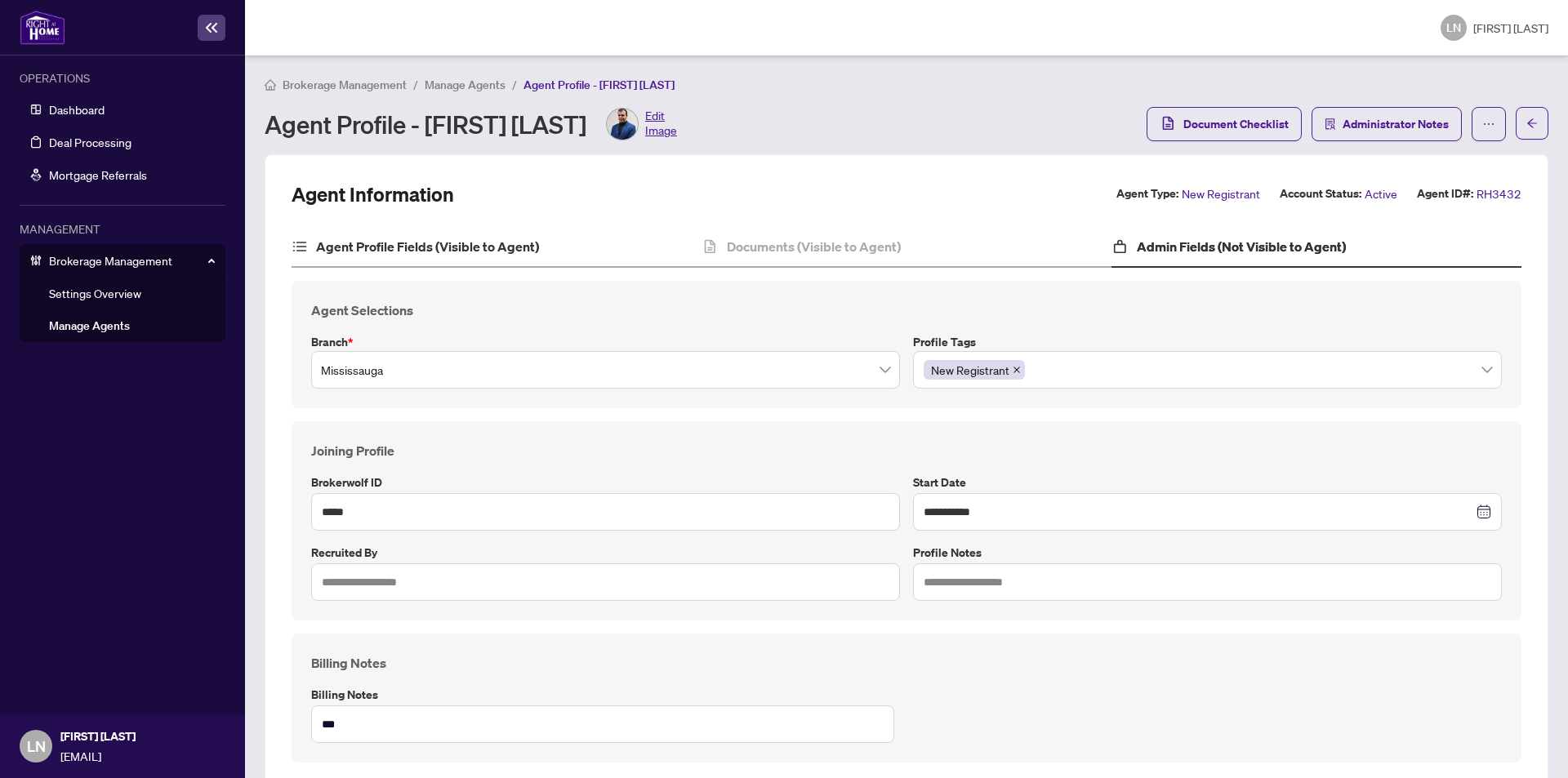 click on "Agent Profile Fields (Visible to Agent)" at bounding box center [497, 247] 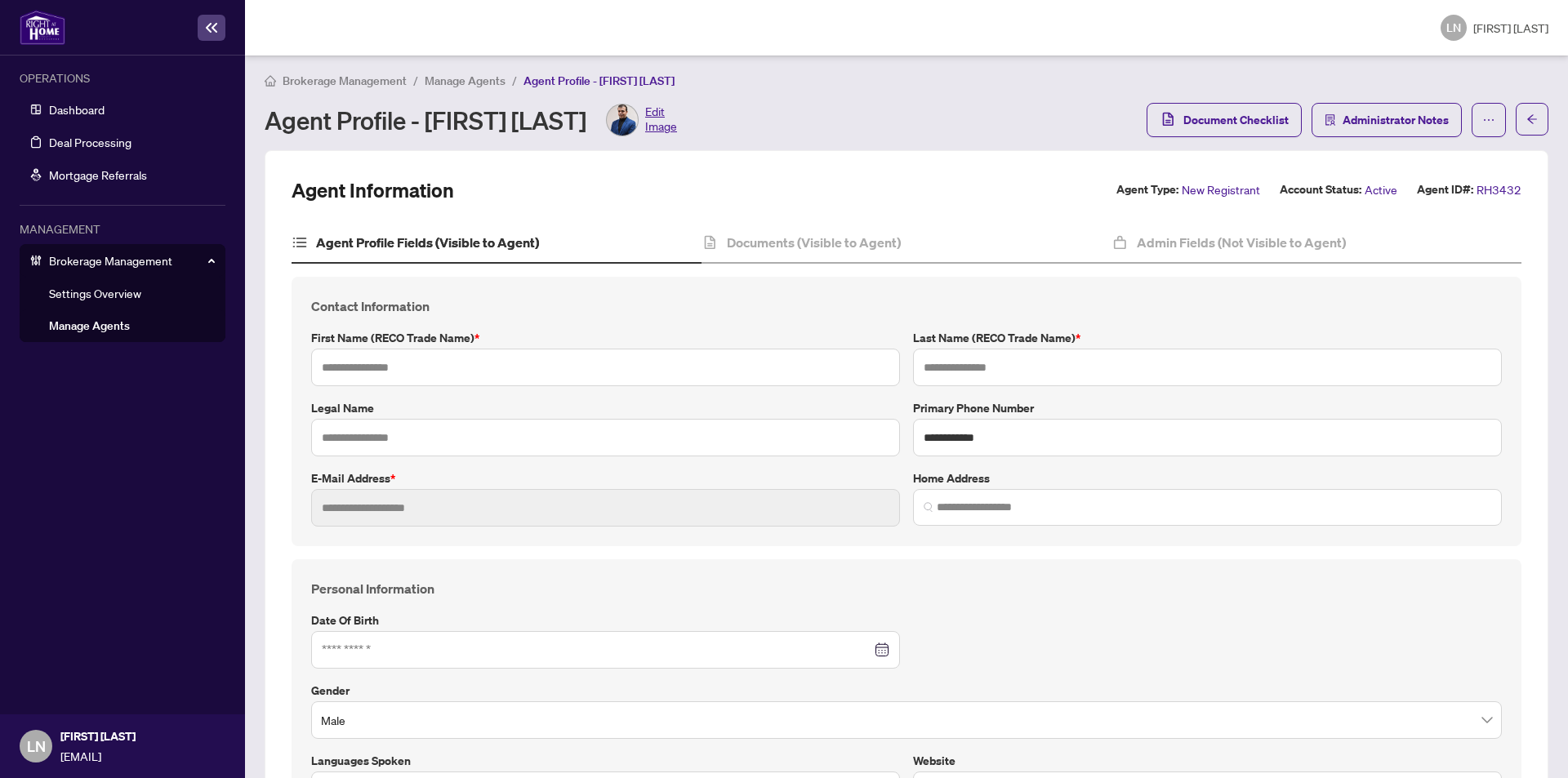 type on "********" 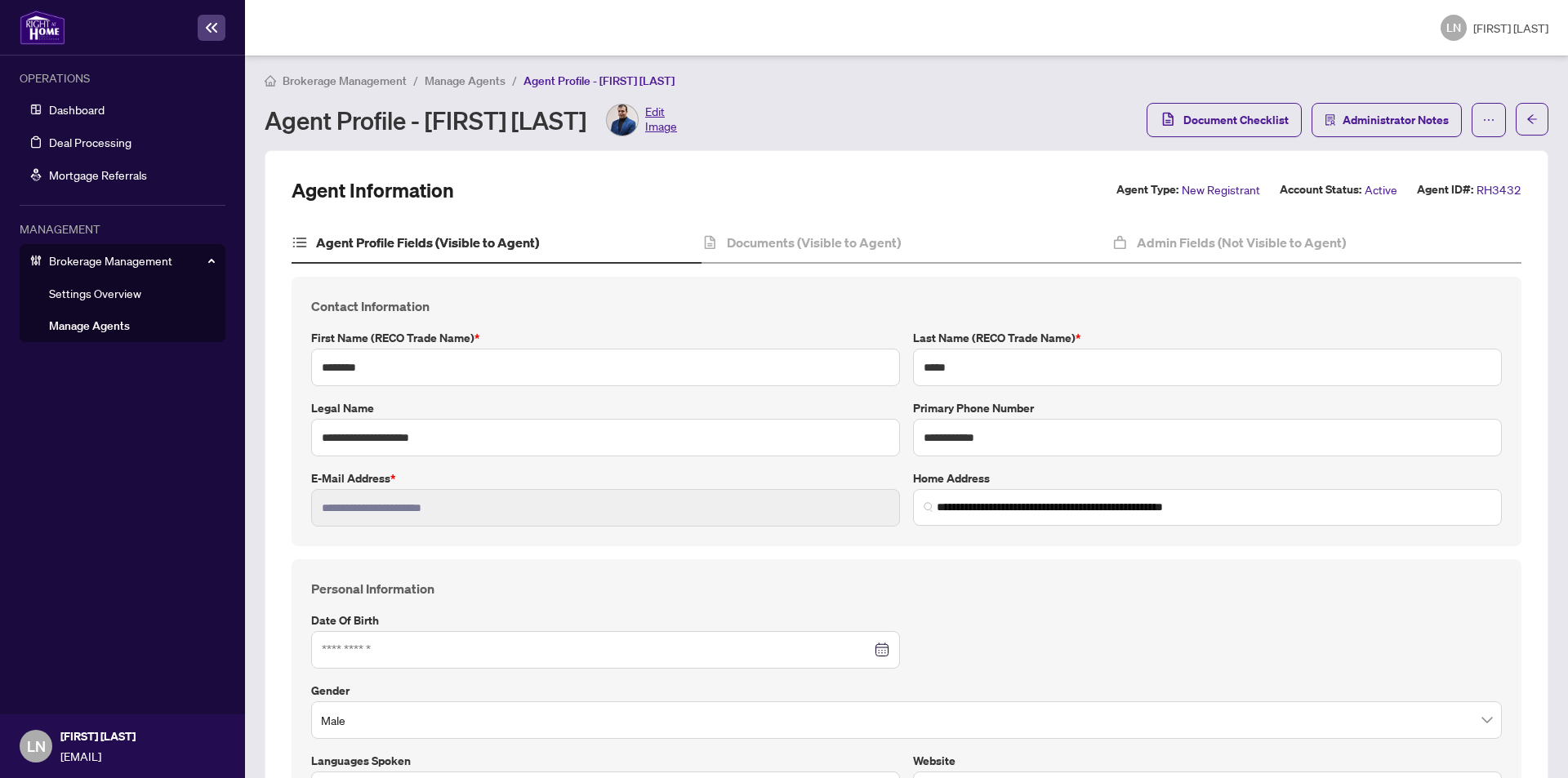 type on "**********" 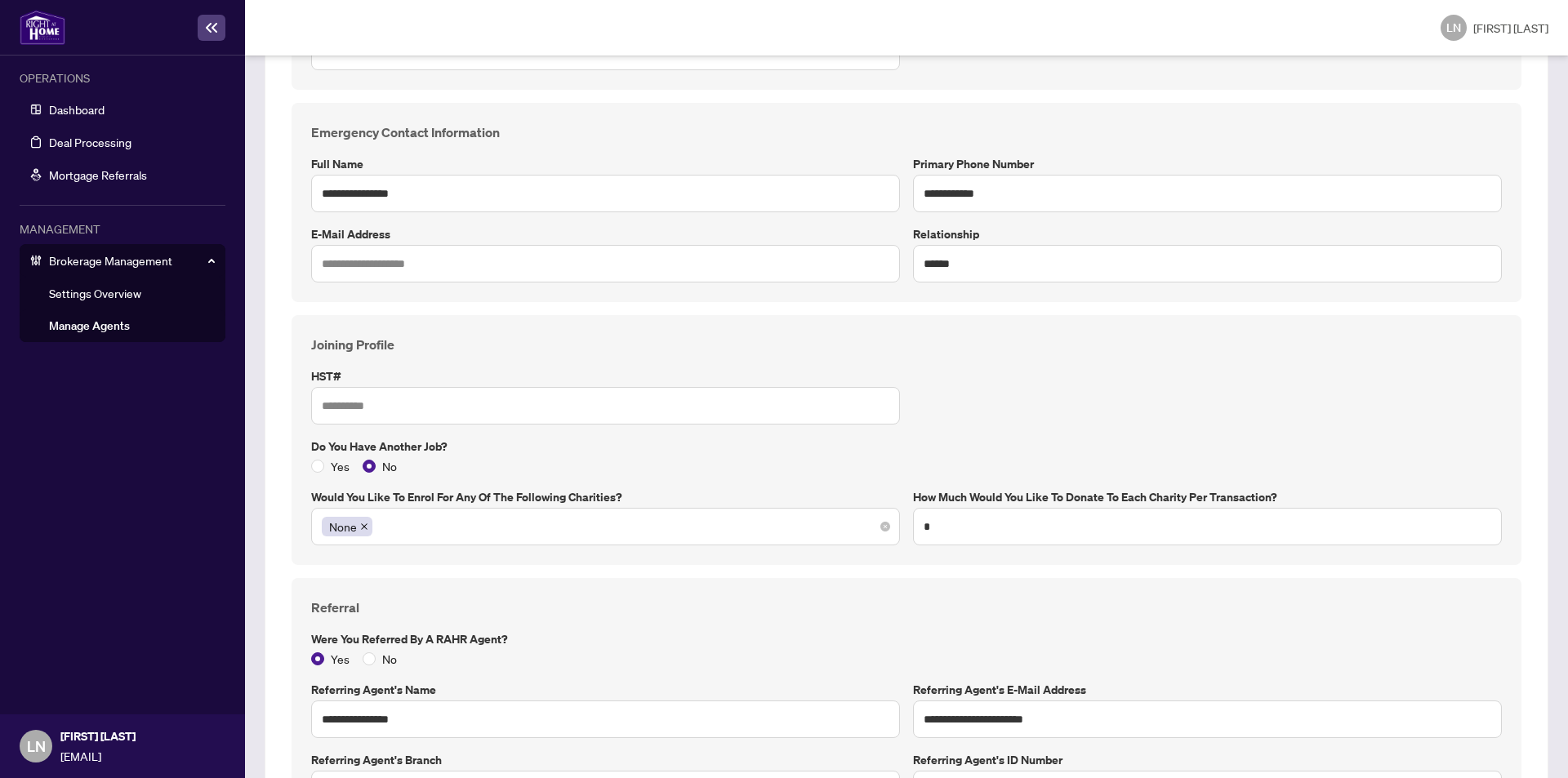 scroll, scrollTop: 904, scrollLeft: 0, axis: vertical 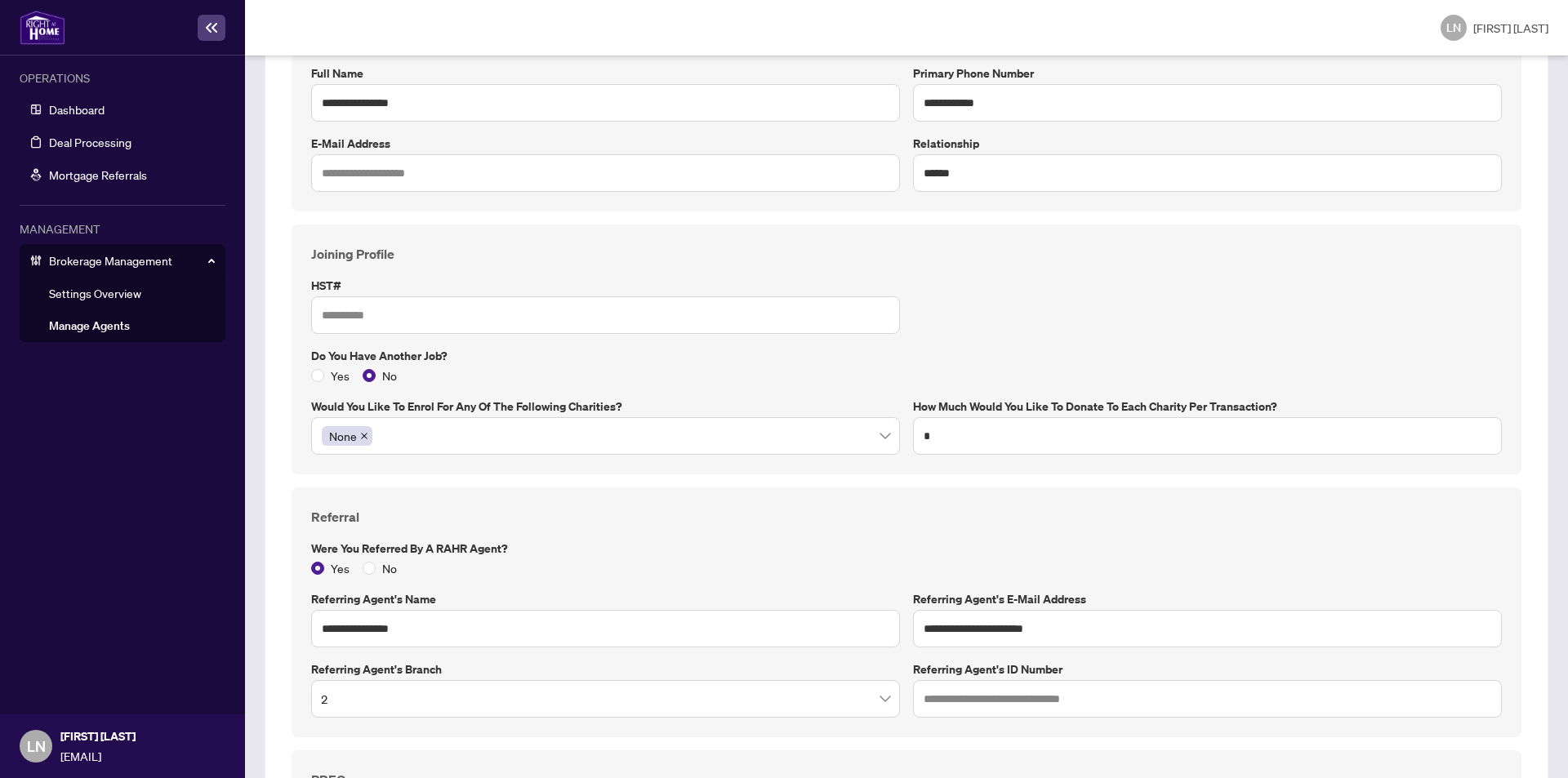 click on "Referral" at bounding box center [906, 517] 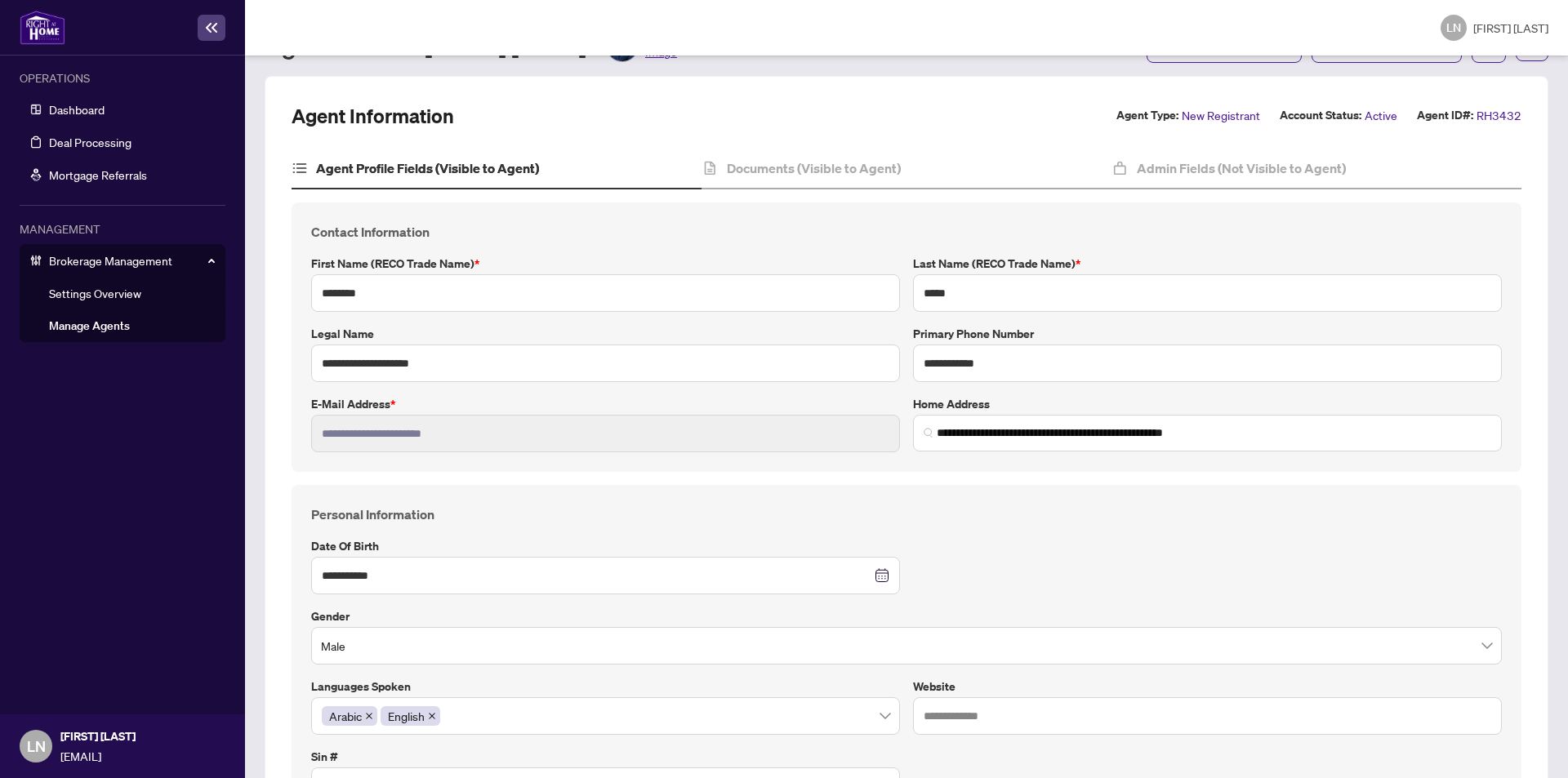 scroll, scrollTop: 0, scrollLeft: 0, axis: both 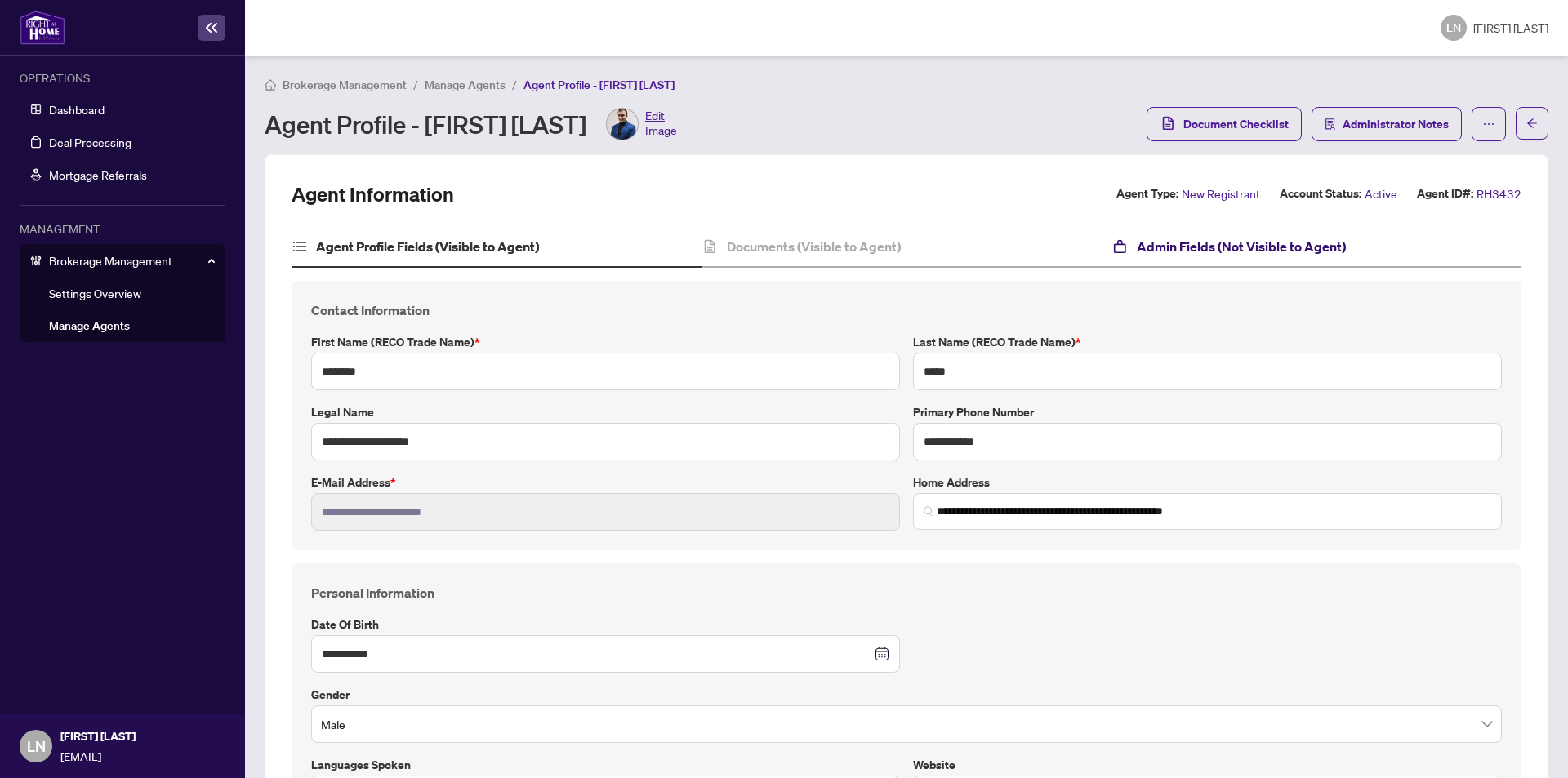 drag, startPoint x: 1152, startPoint y: 248, endPoint x: 505, endPoint y: 235, distance: 647.1306 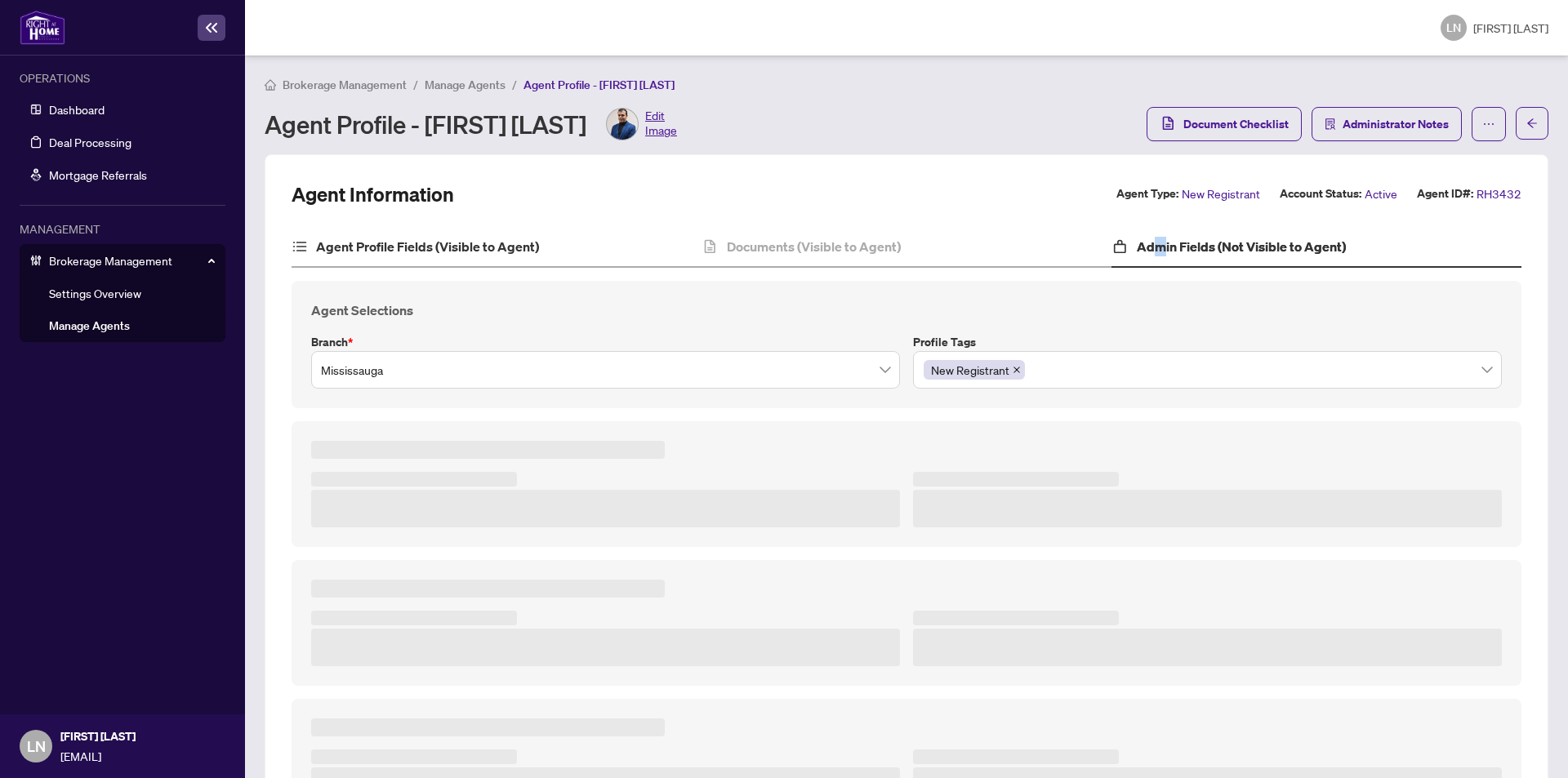 type on "***" 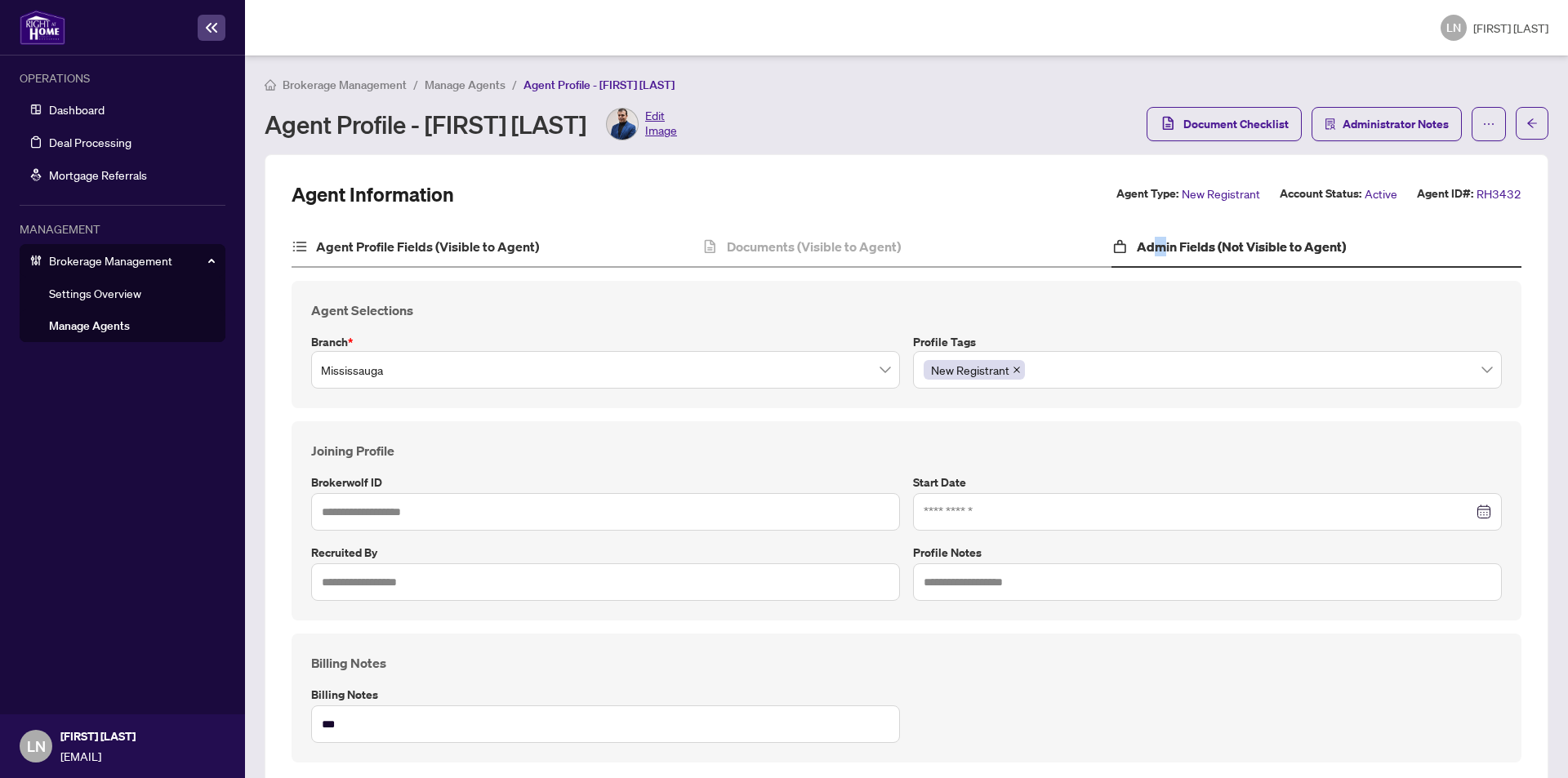type on "*****" 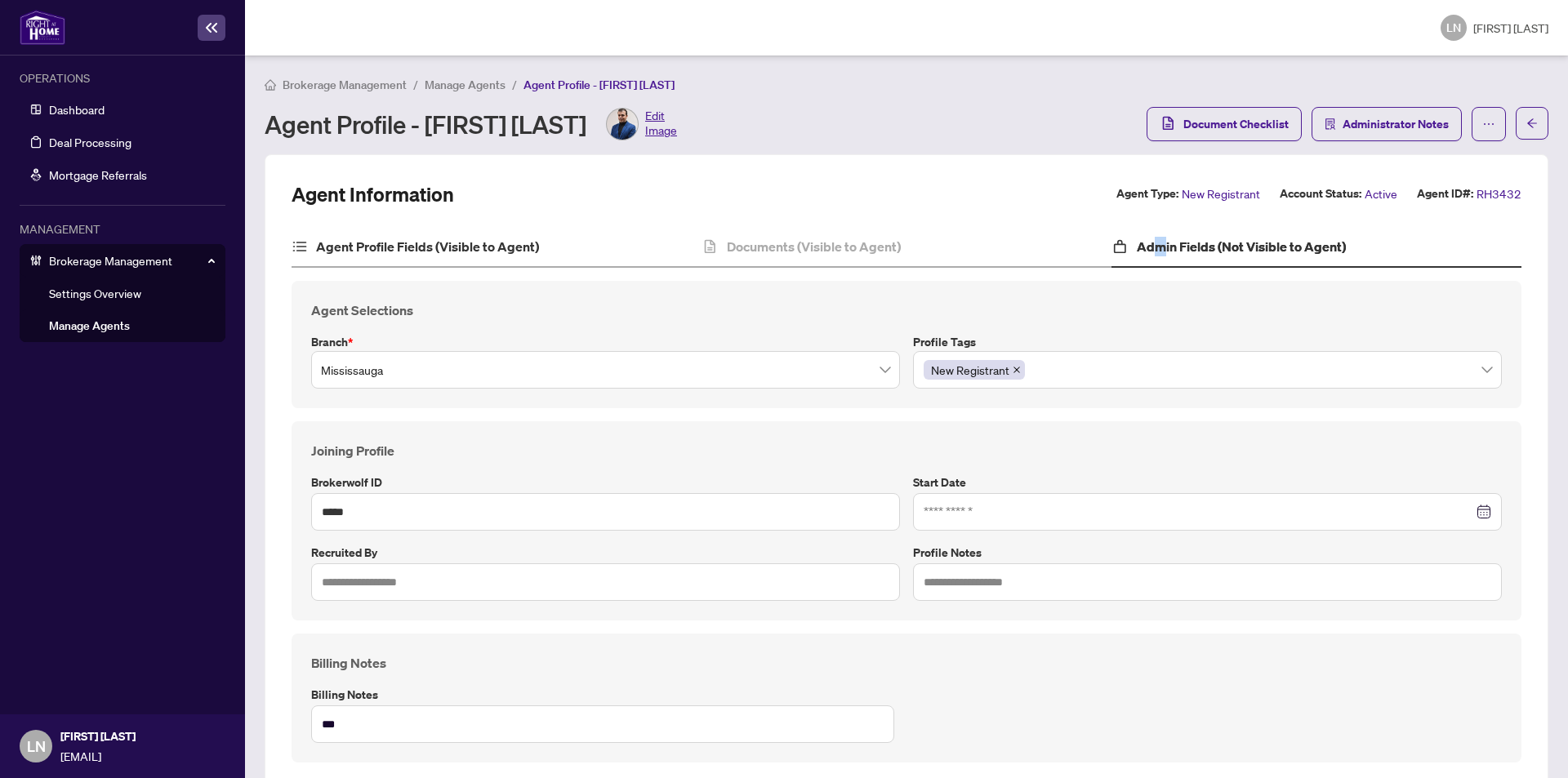 type on "**********" 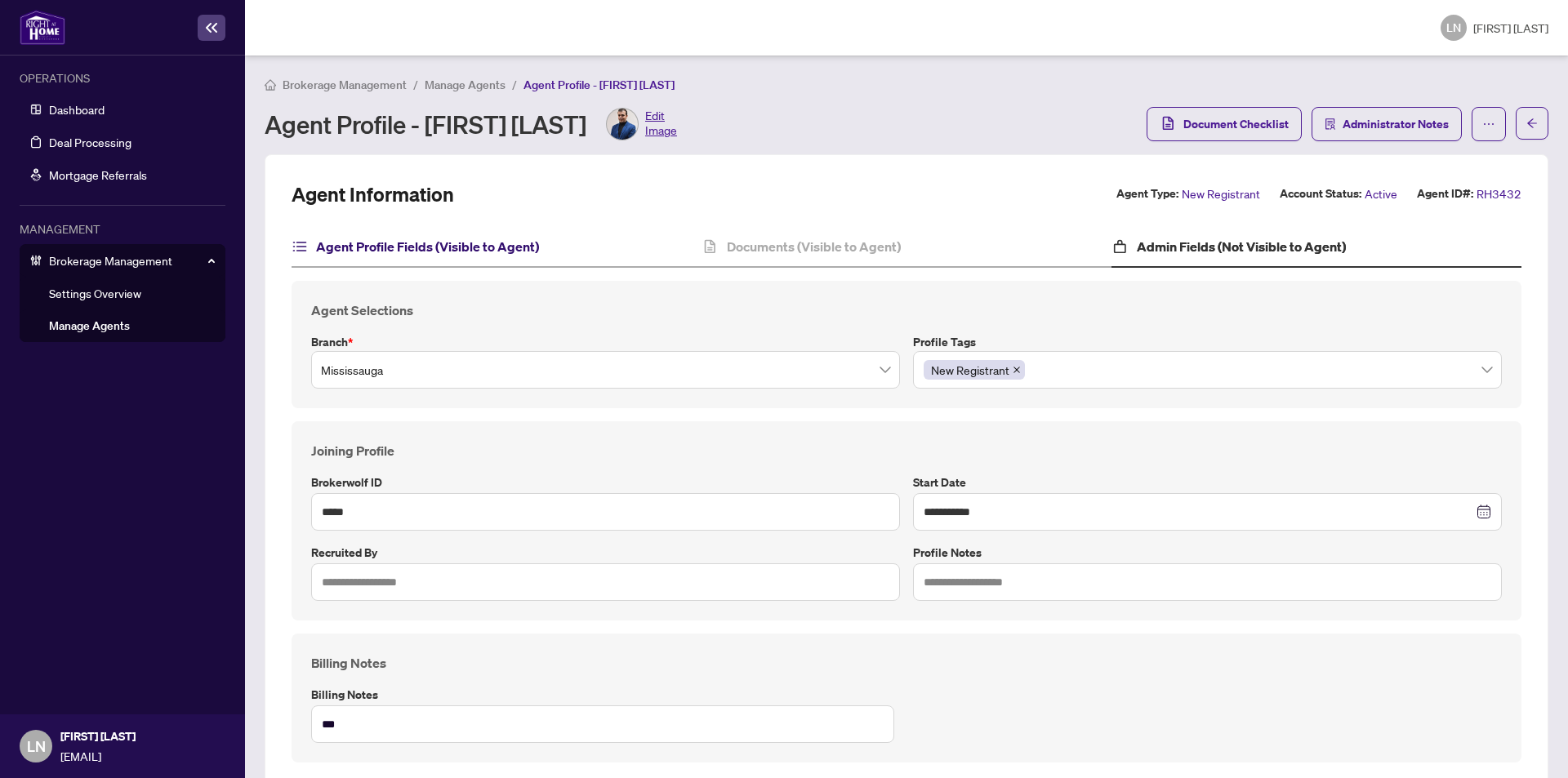 click on "Agent Profile Fields (Visible to Agent)" at bounding box center [427, 247] 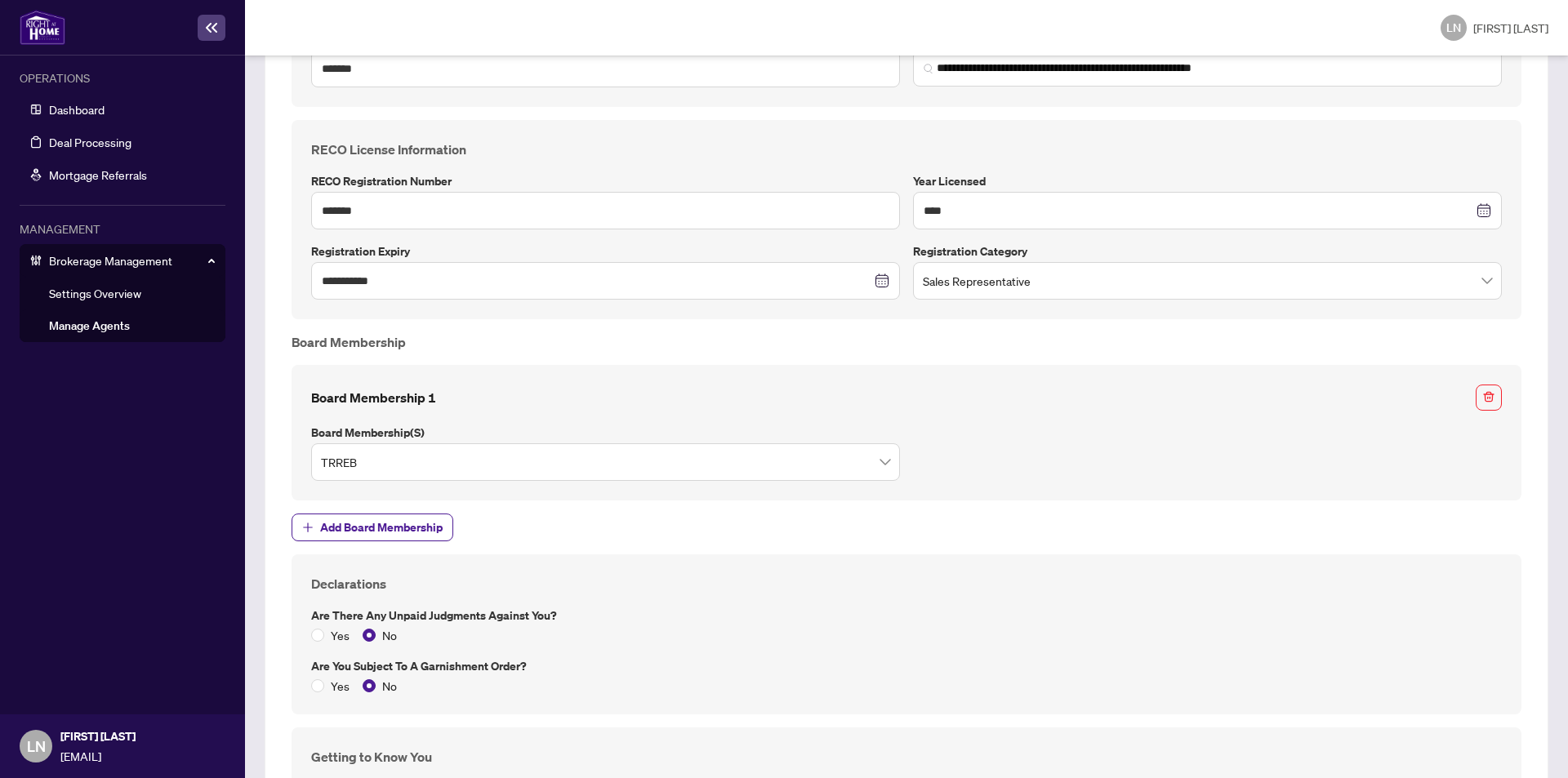 scroll, scrollTop: 1878, scrollLeft: 0, axis: vertical 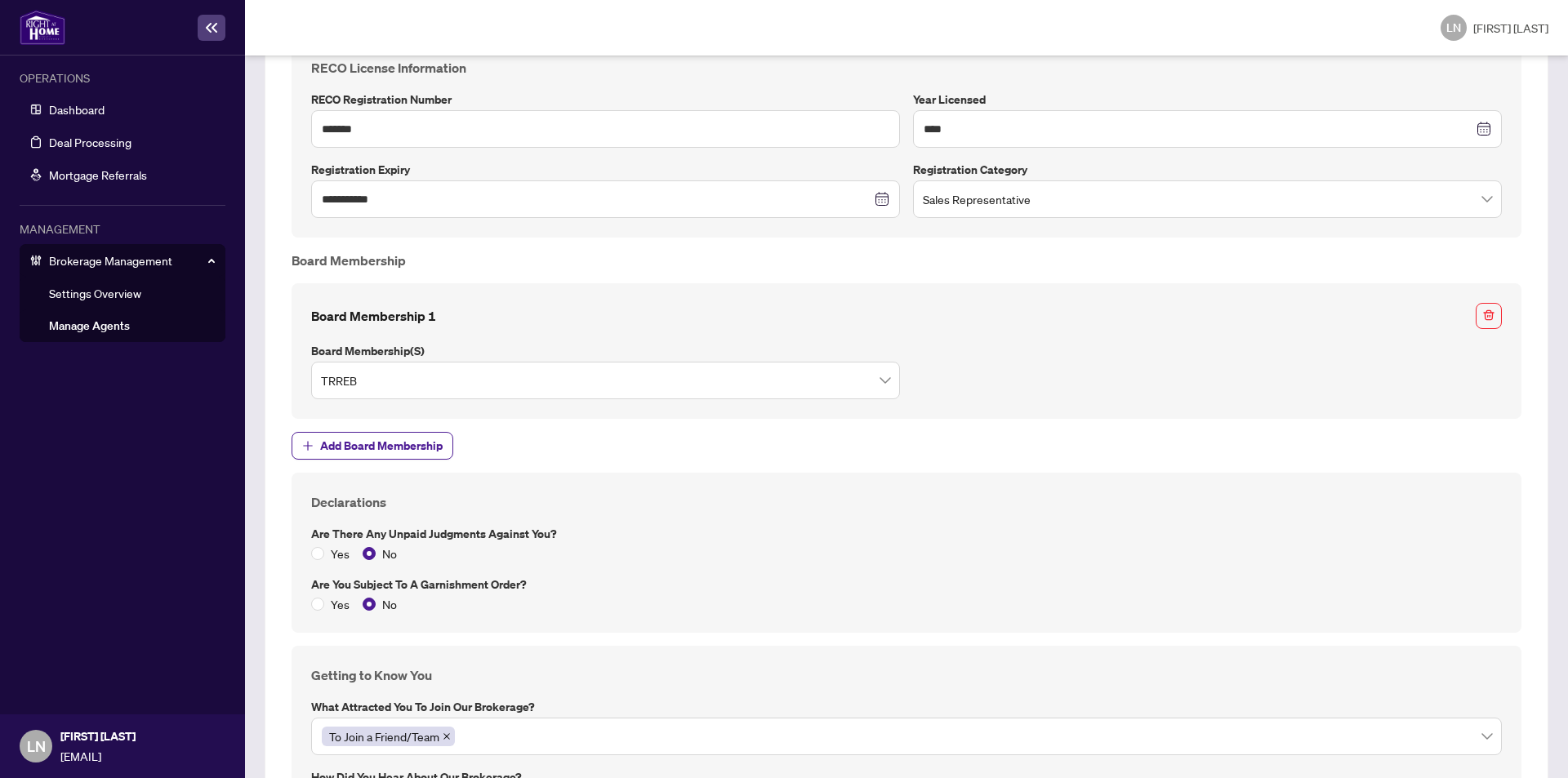 click on "Board Membership 1 Board Membership(s) TRREB" at bounding box center (906, 351) 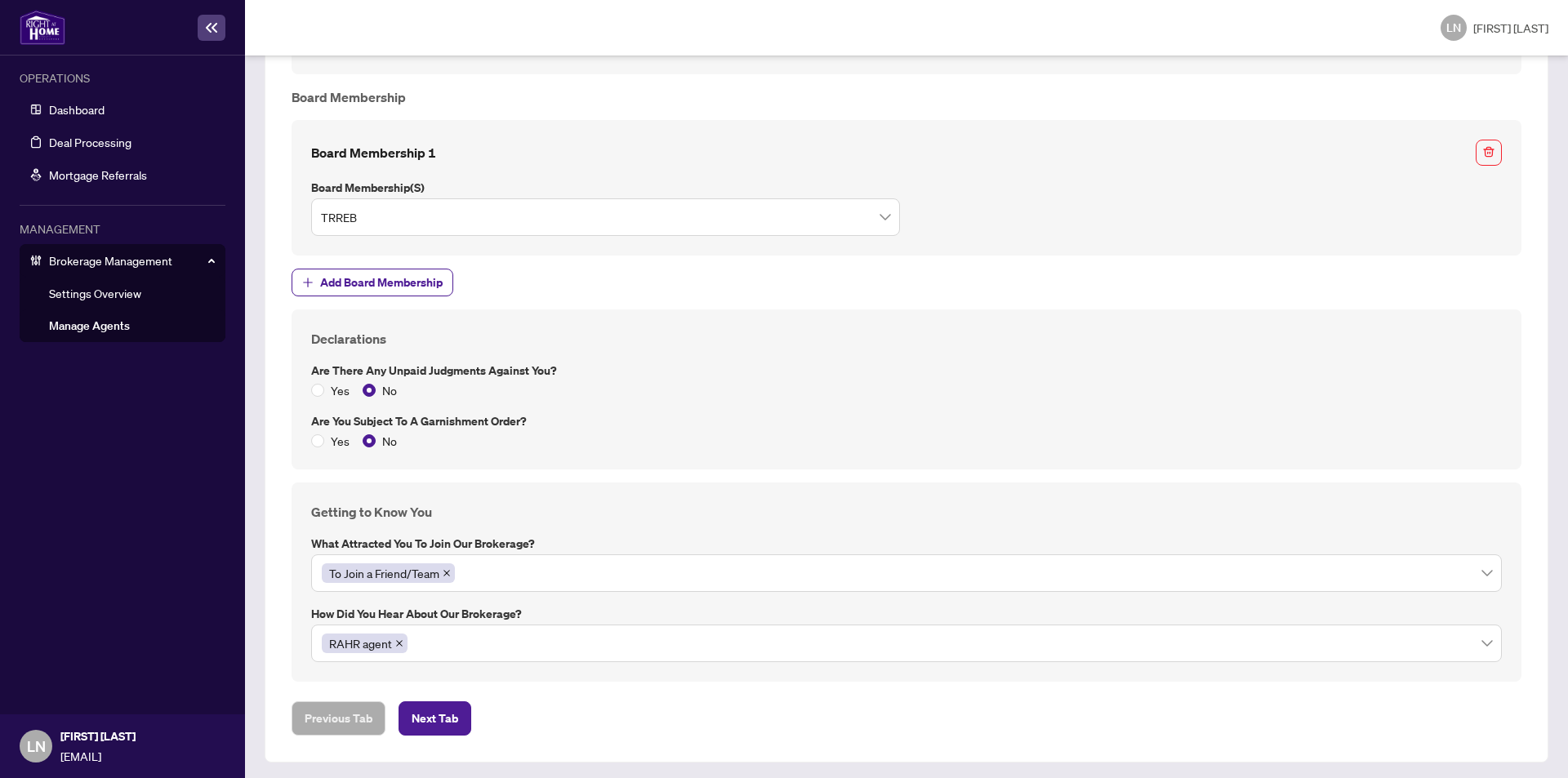scroll, scrollTop: 2044, scrollLeft: 0, axis: vertical 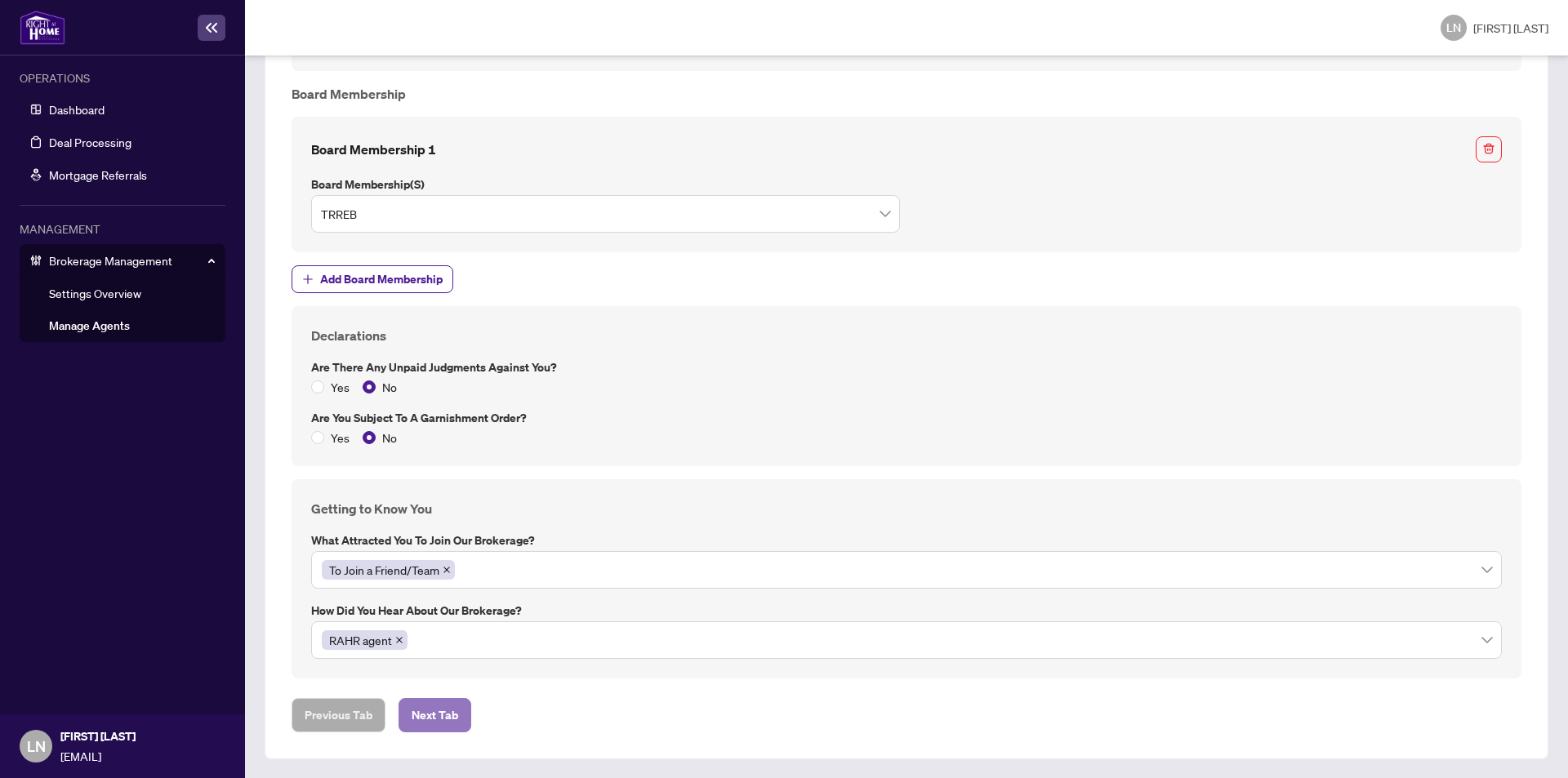click on "Next Tab" at bounding box center [434, 715] 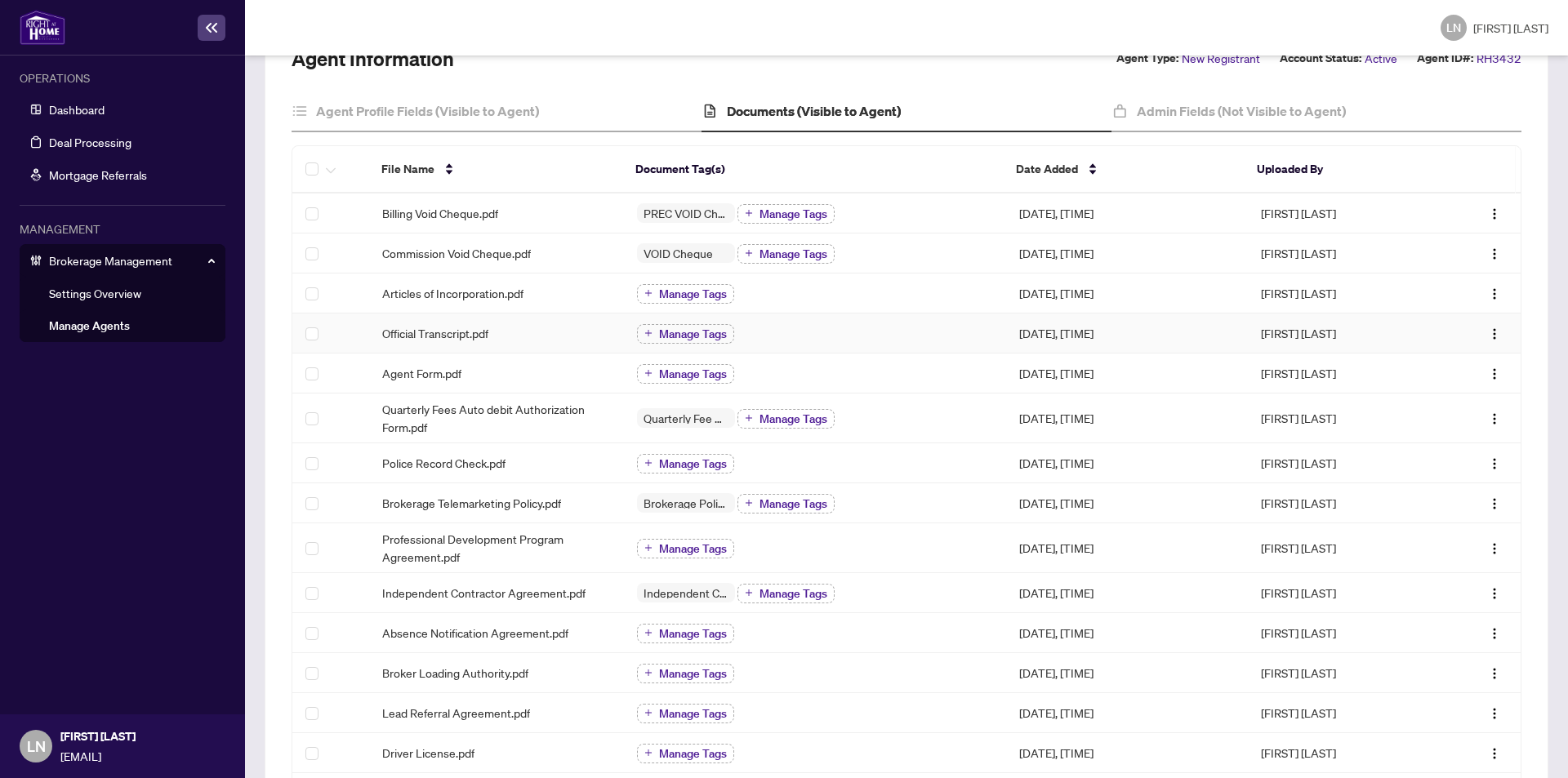 scroll, scrollTop: 0, scrollLeft: 0, axis: both 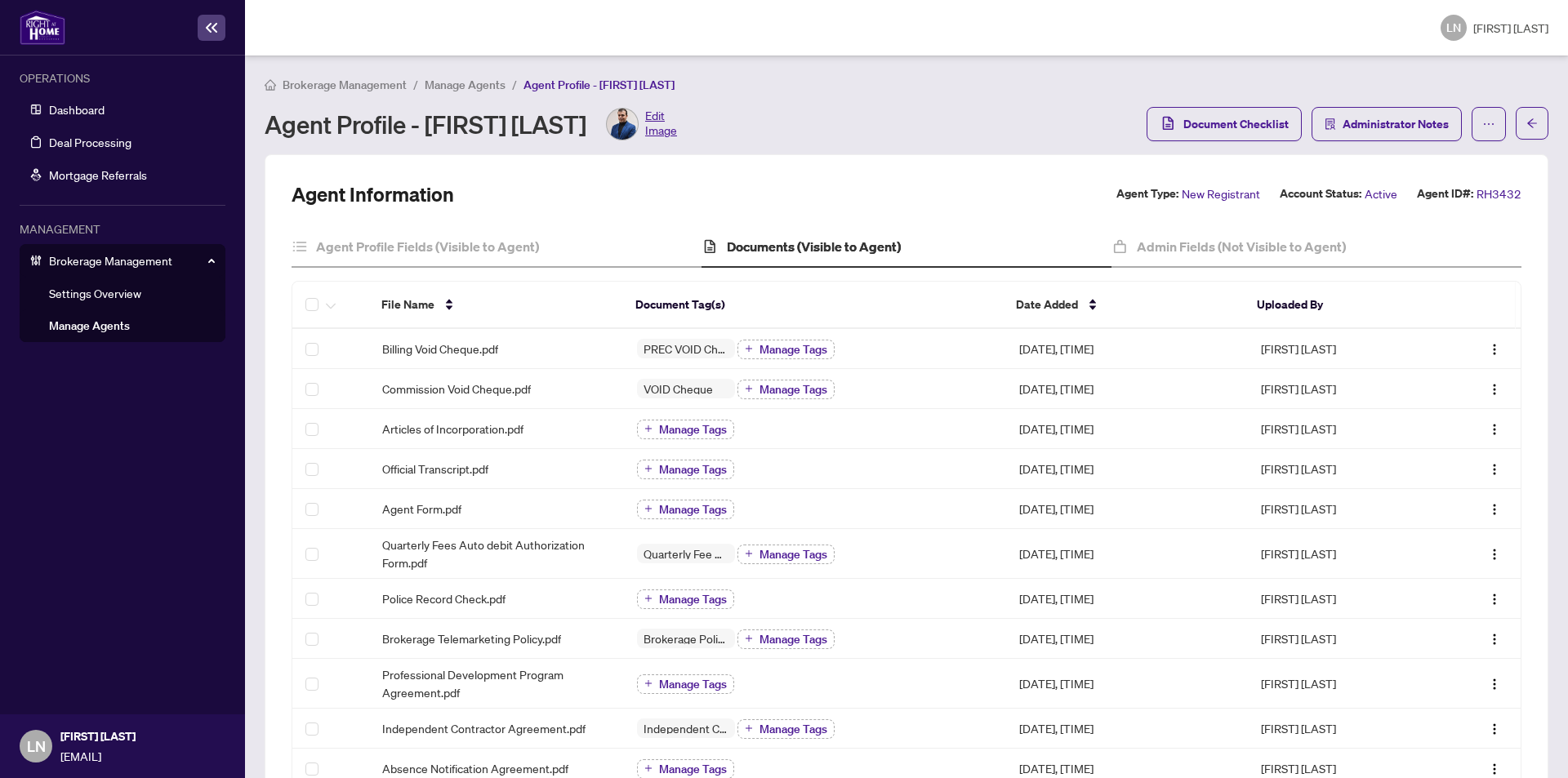 drag, startPoint x: 91, startPoint y: 331, endPoint x: 150, endPoint y: 318, distance: 60.41523 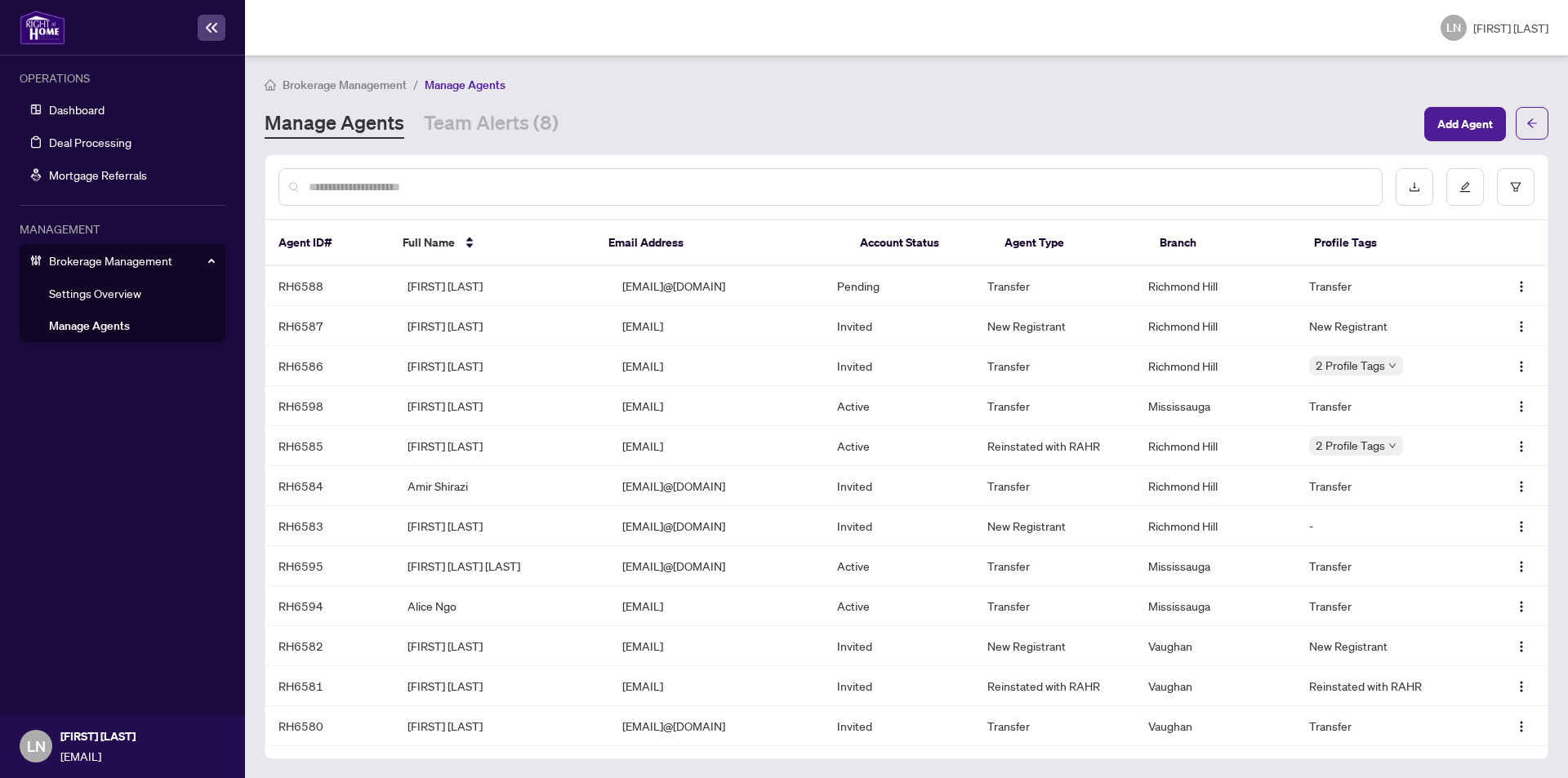 click at bounding box center (839, 187) 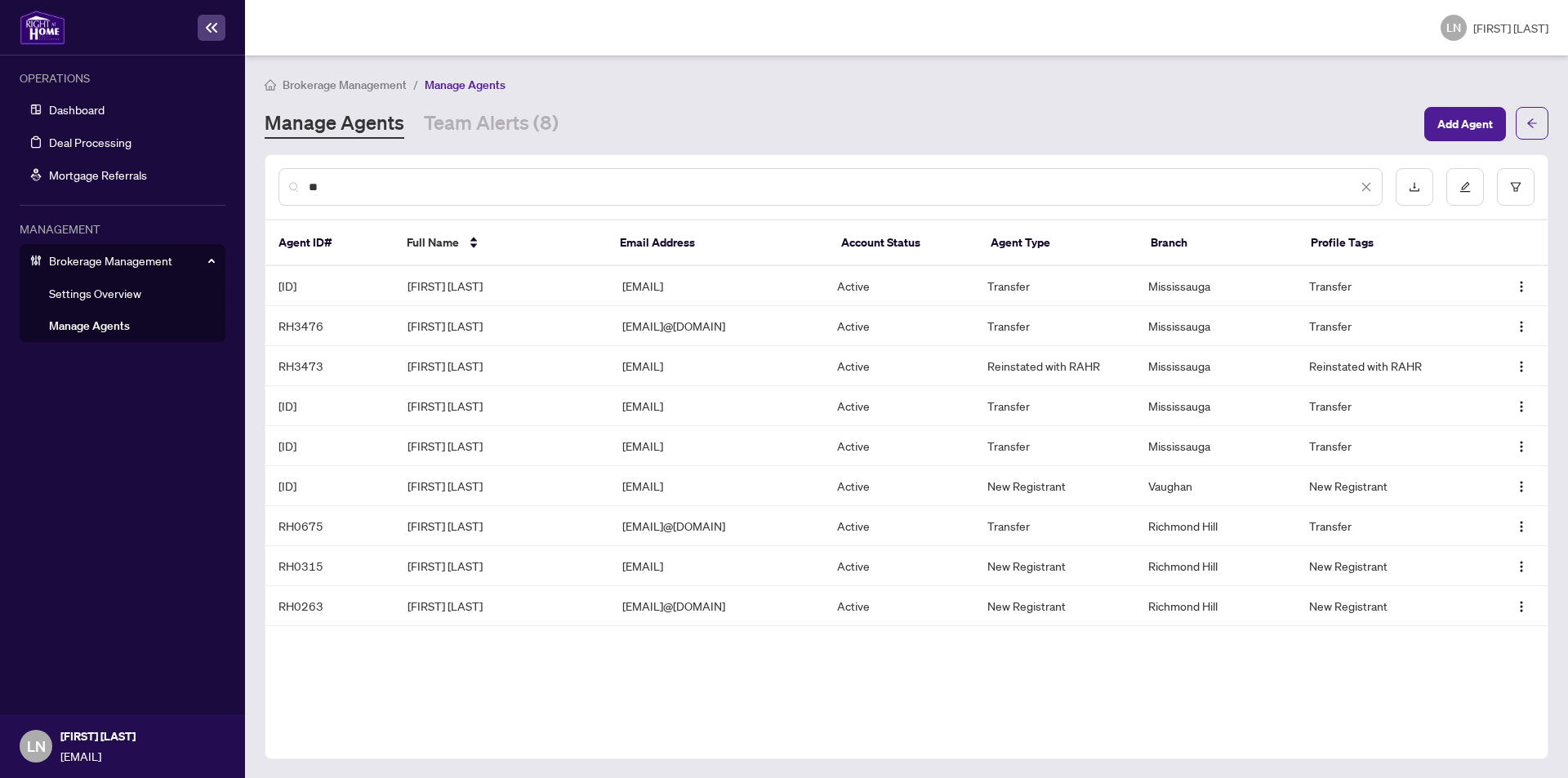 type on "*" 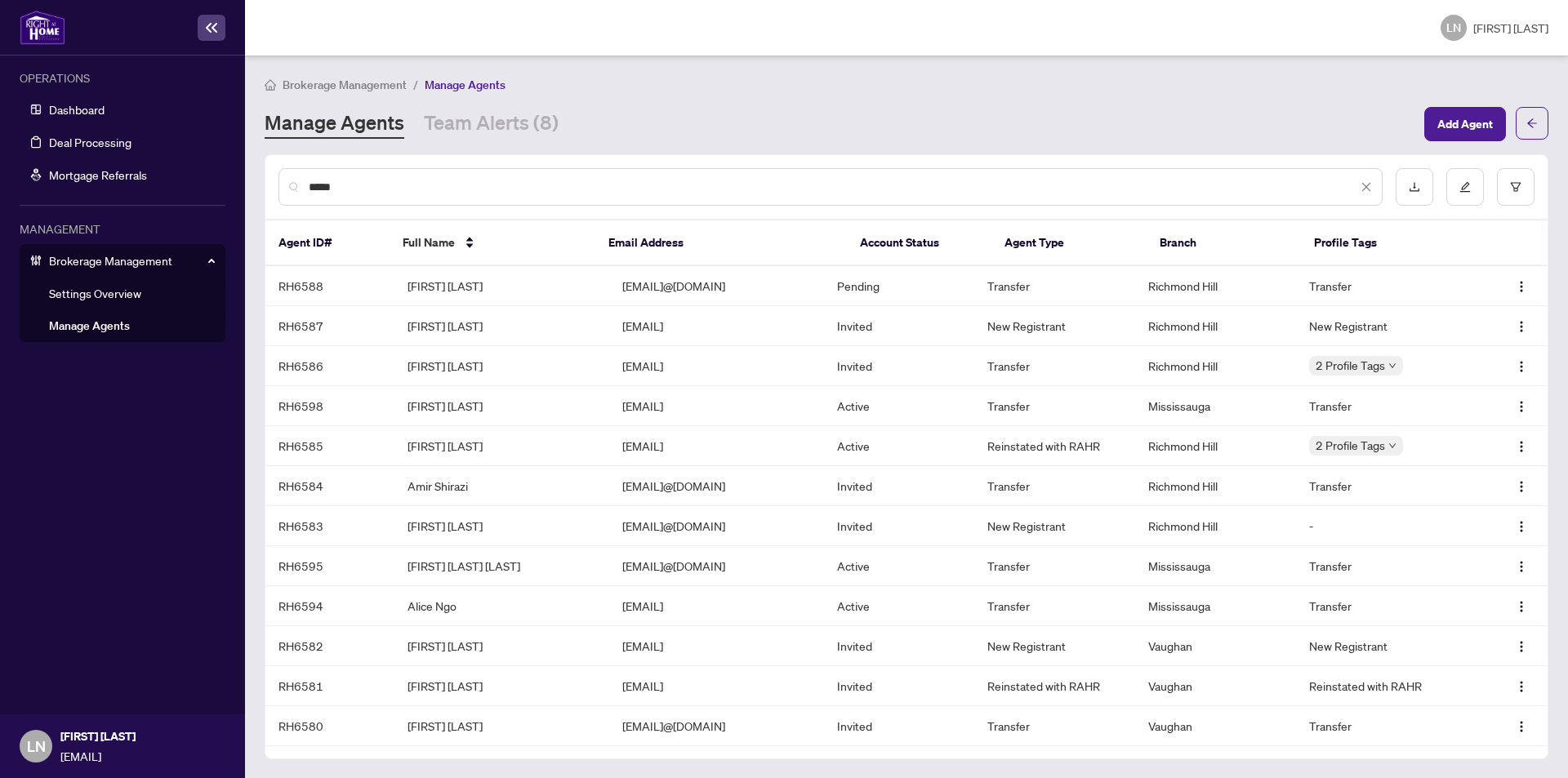 type on "*****" 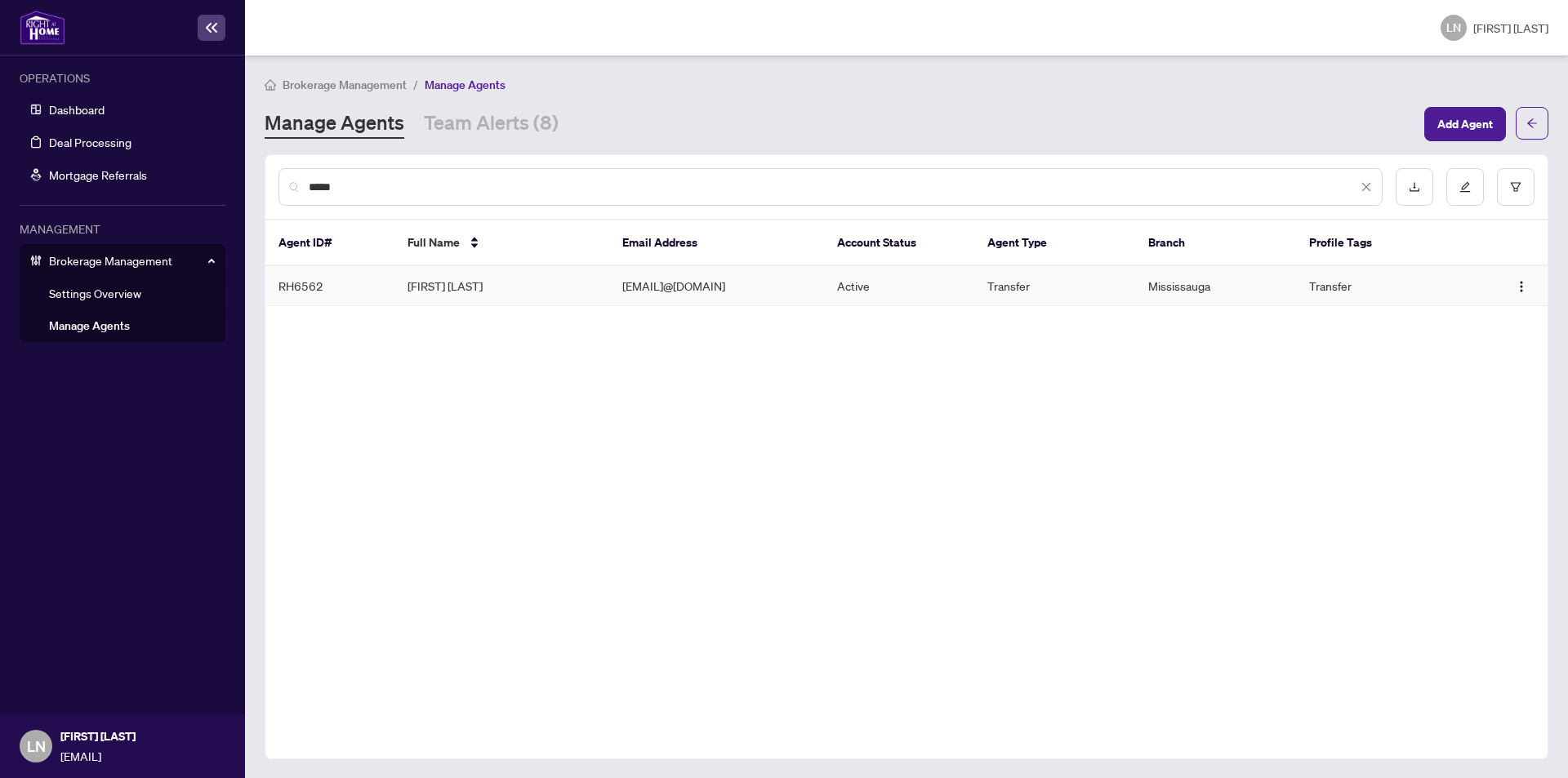 click on "Atharva Kulkarni" at bounding box center (501, 286) 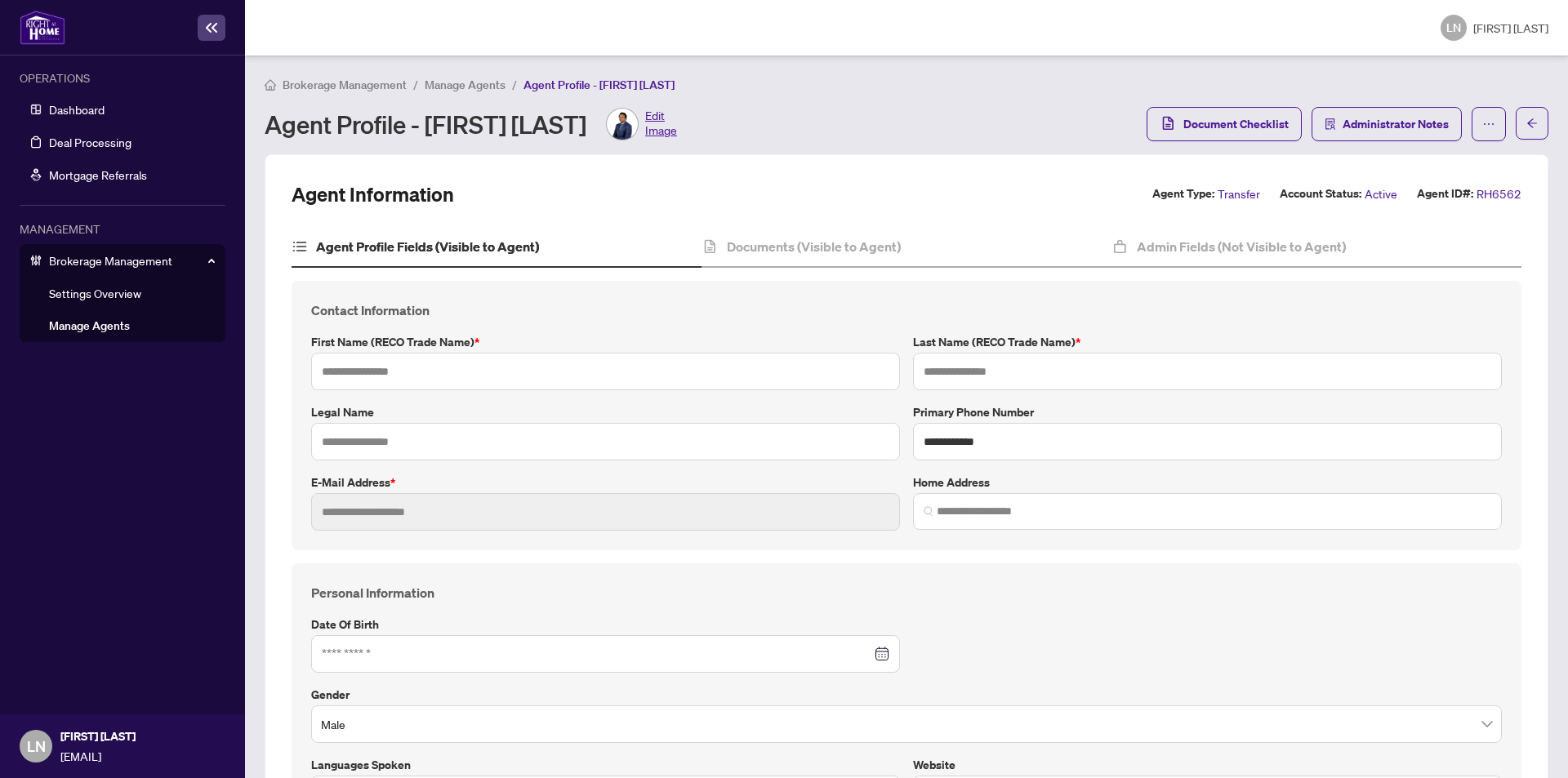 type on "**********" 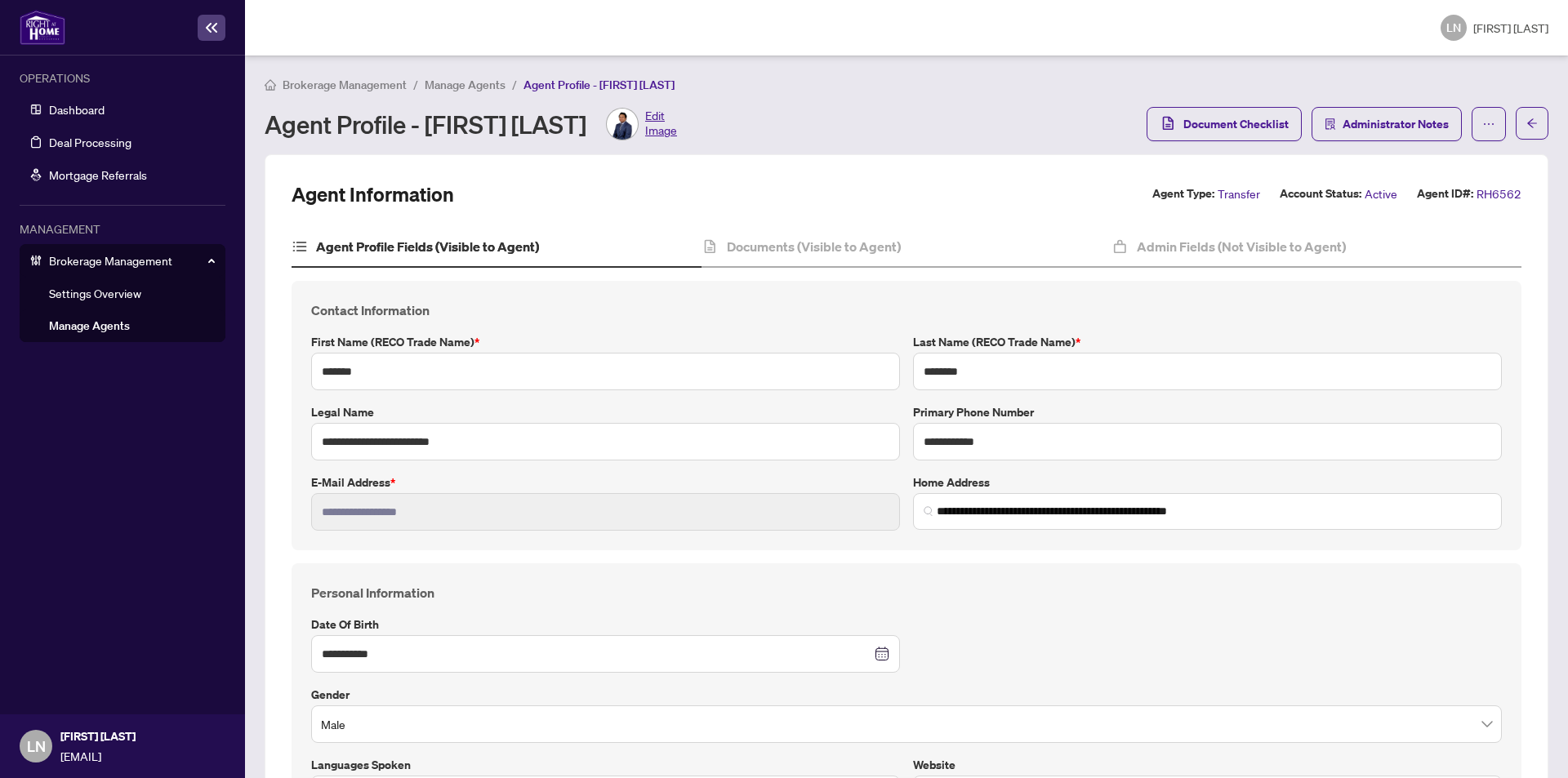 type on "**********" 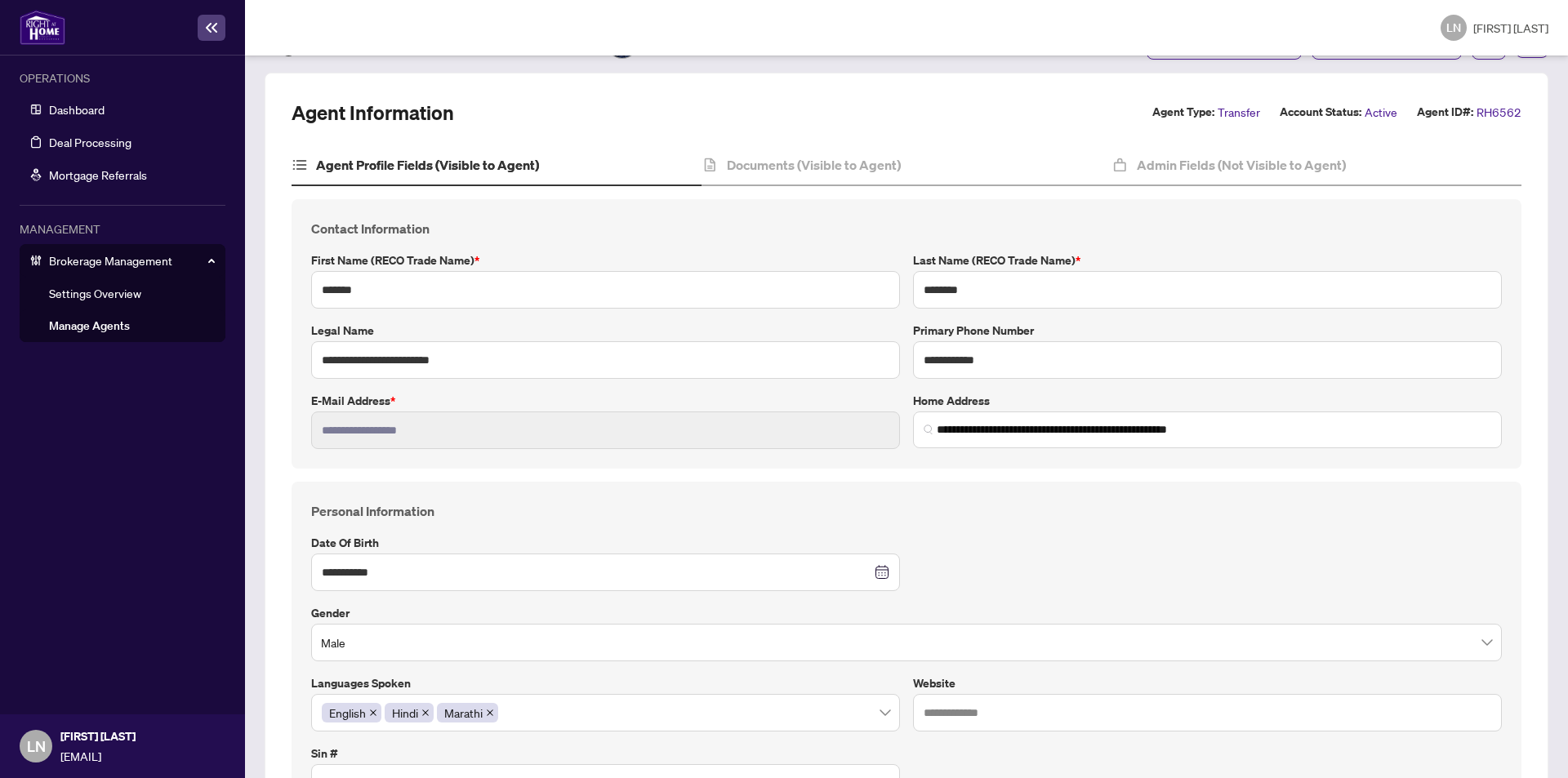 scroll, scrollTop: 0, scrollLeft: 0, axis: both 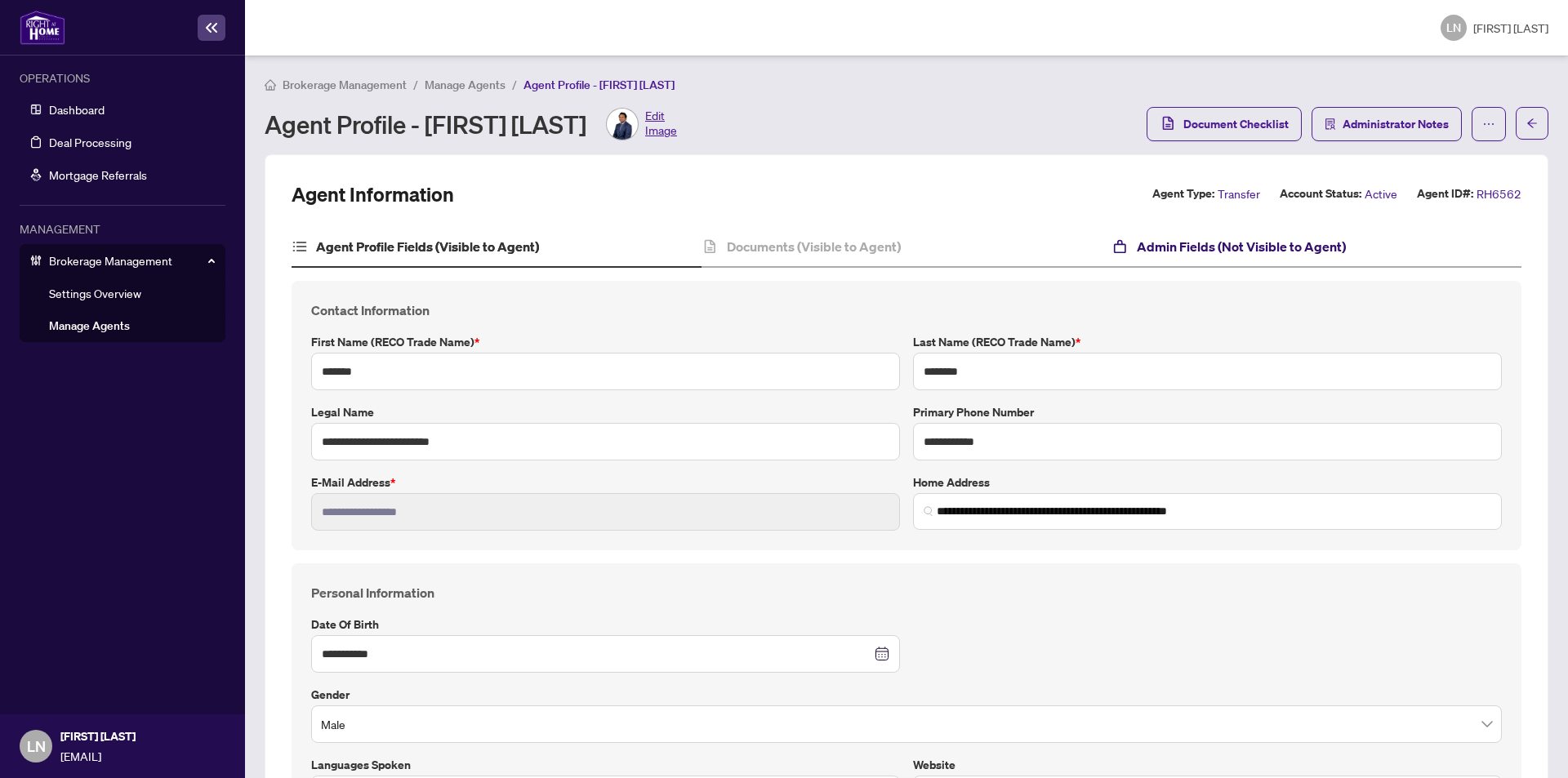 click on "Admin Fields (Not Visible to Agent)" at bounding box center (1241, 247) 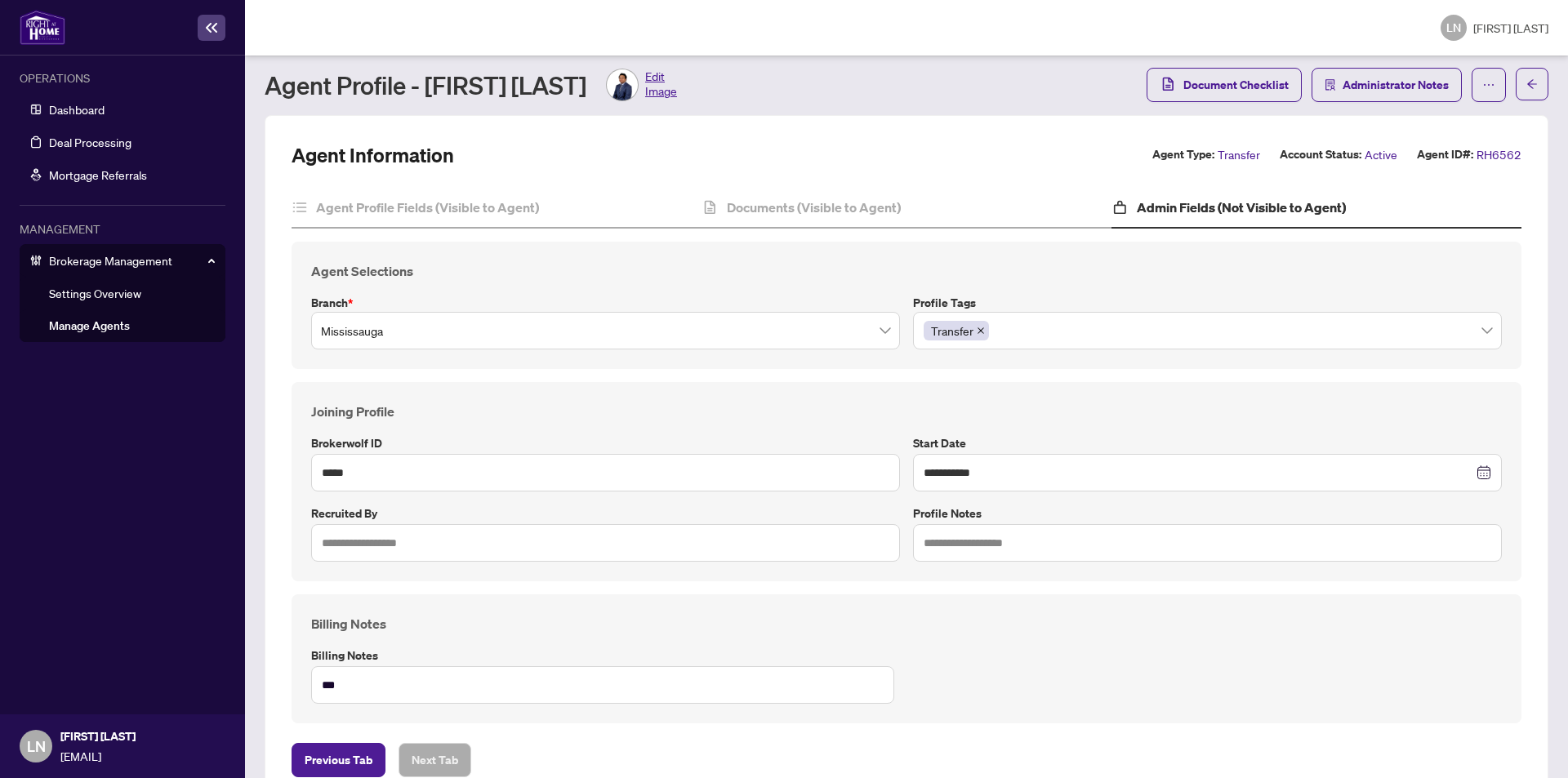 scroll, scrollTop: 0, scrollLeft: 0, axis: both 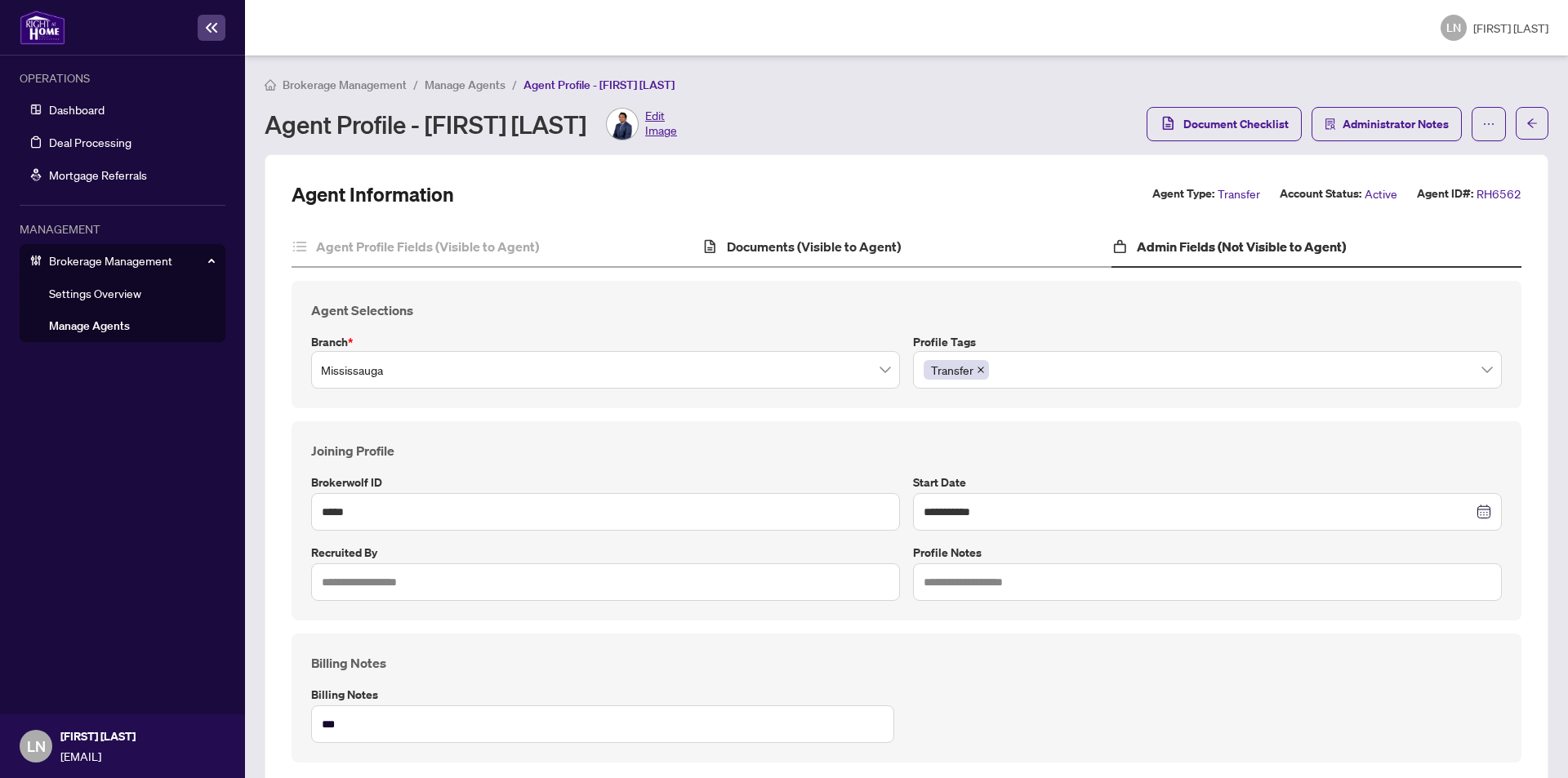click on "Documents (Visible to Agent)" at bounding box center [906, 247] 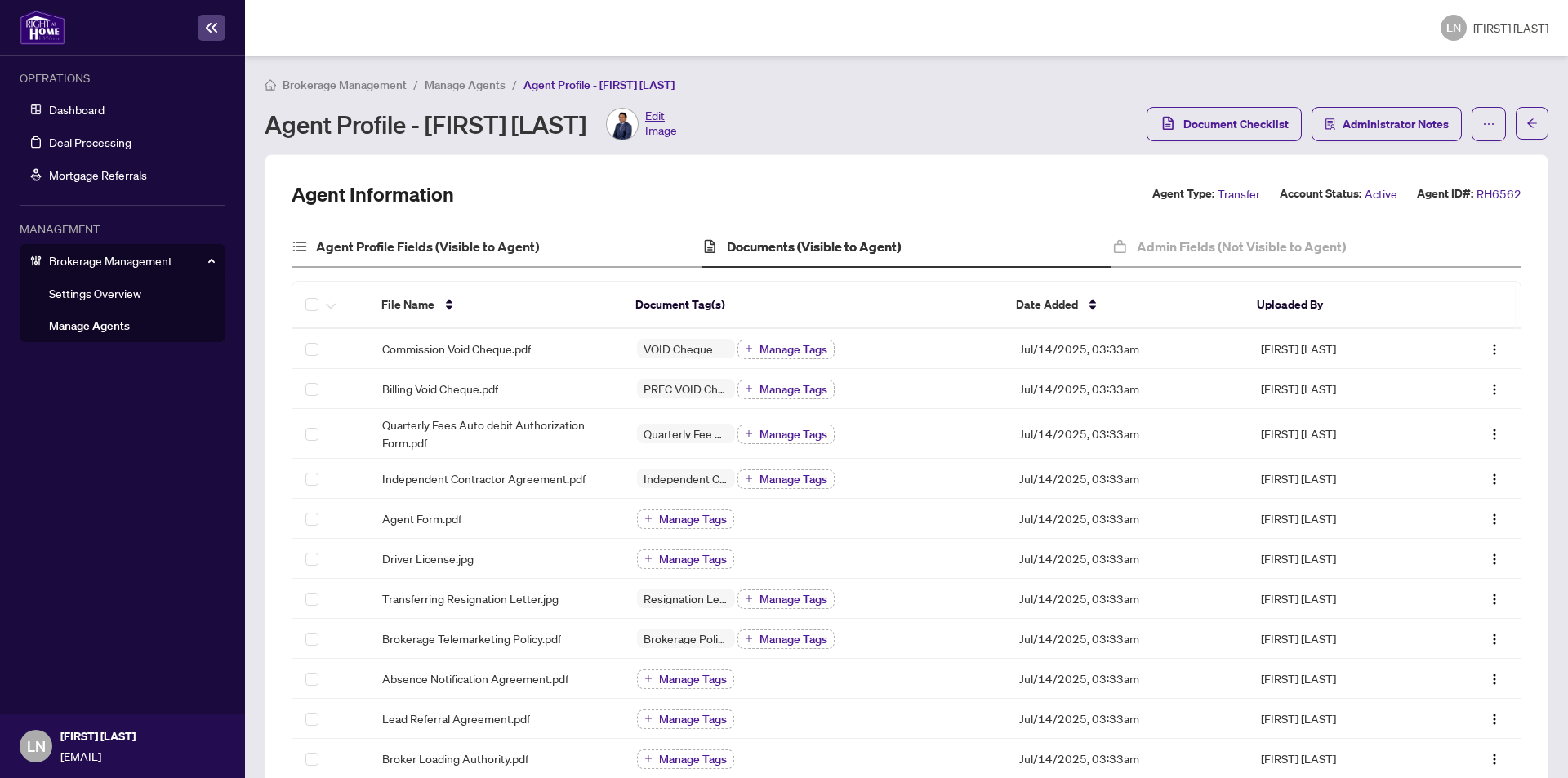 click on "Agent Profile Fields (Visible to Agent)" at bounding box center (497, 247) 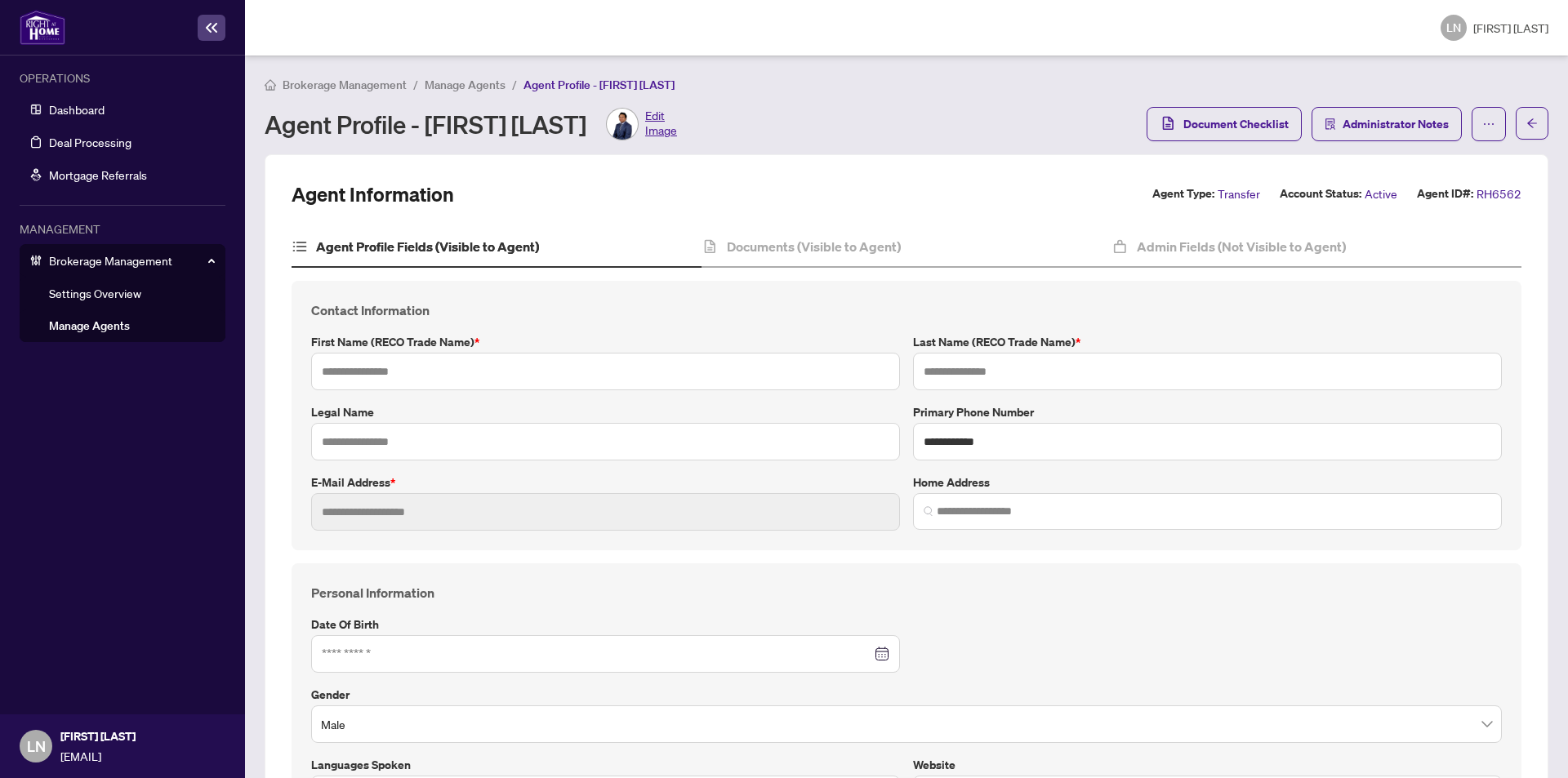 type on "**********" 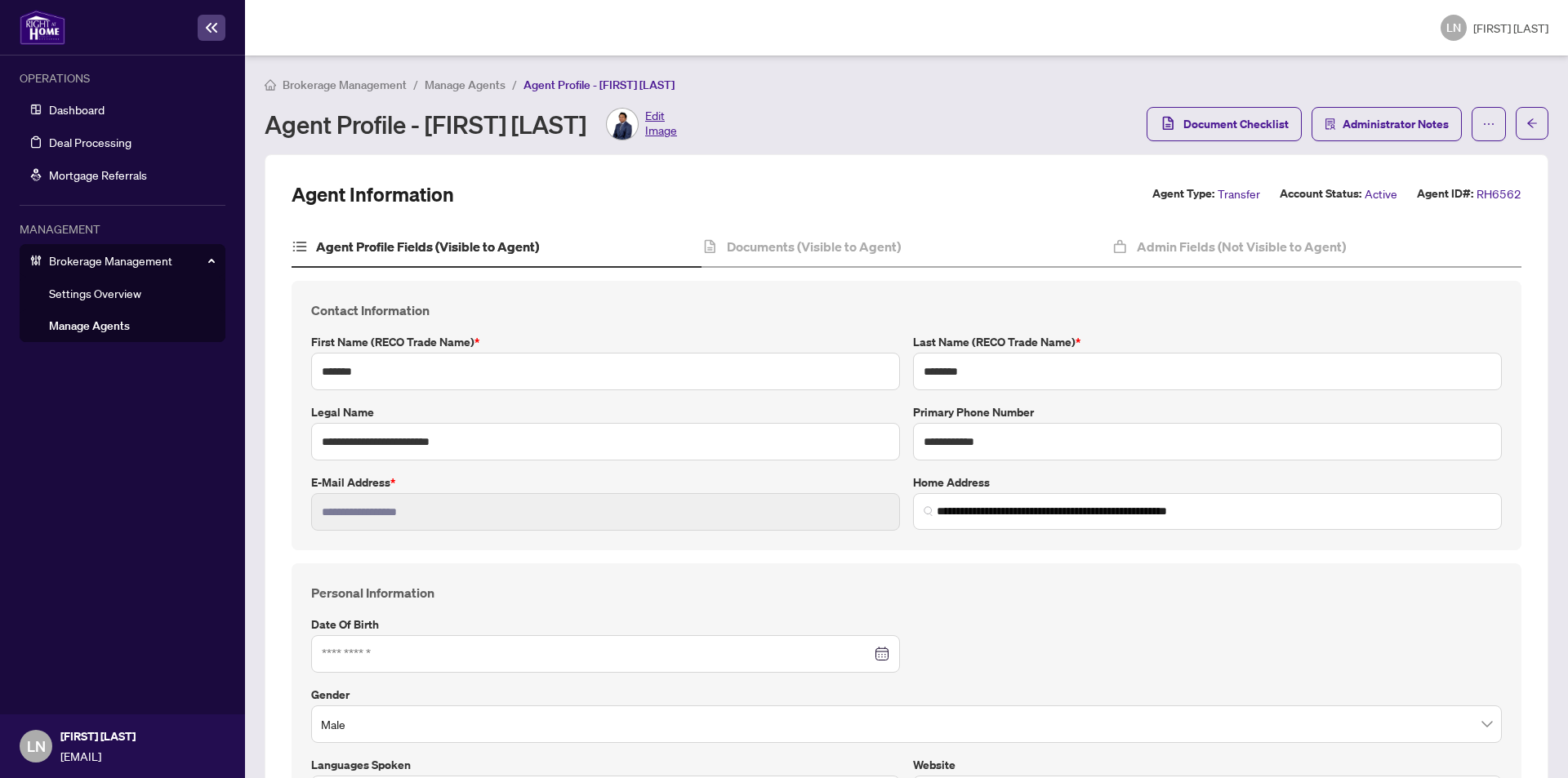 type on "**********" 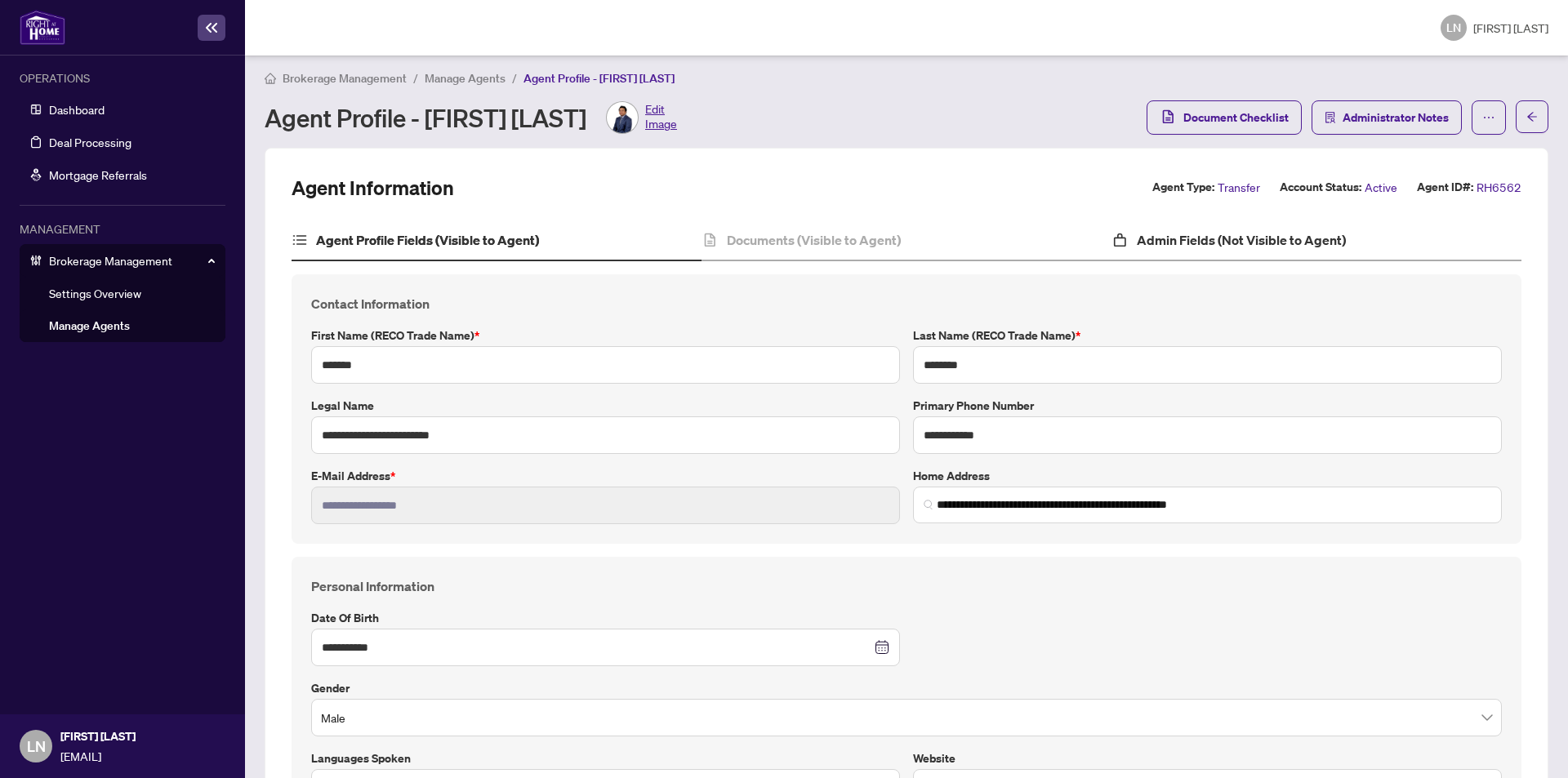 scroll, scrollTop: 0, scrollLeft: 0, axis: both 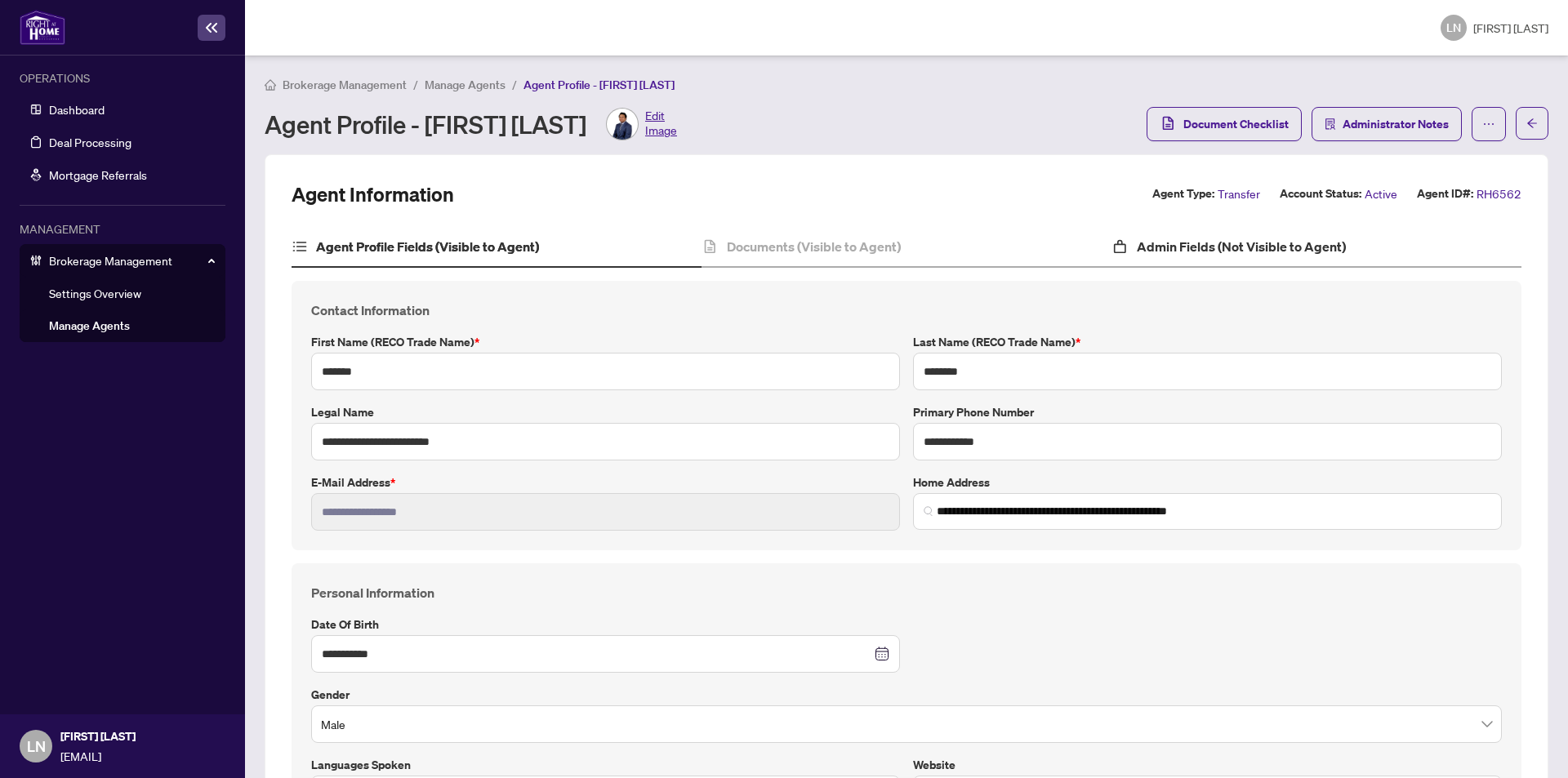 click on "Admin Fields (Not Visible to Agent)" at bounding box center (1316, 247) 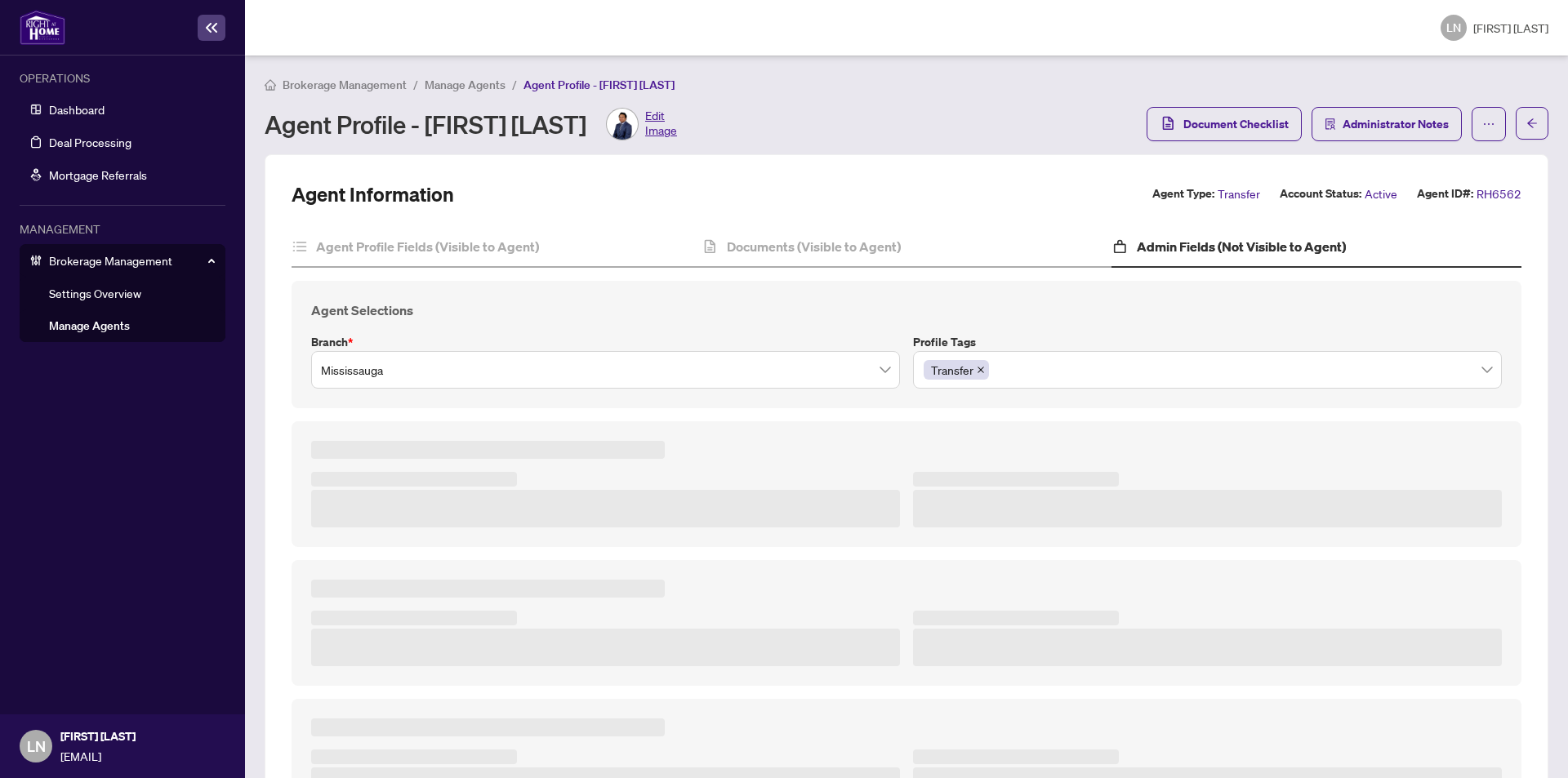 type on "***" 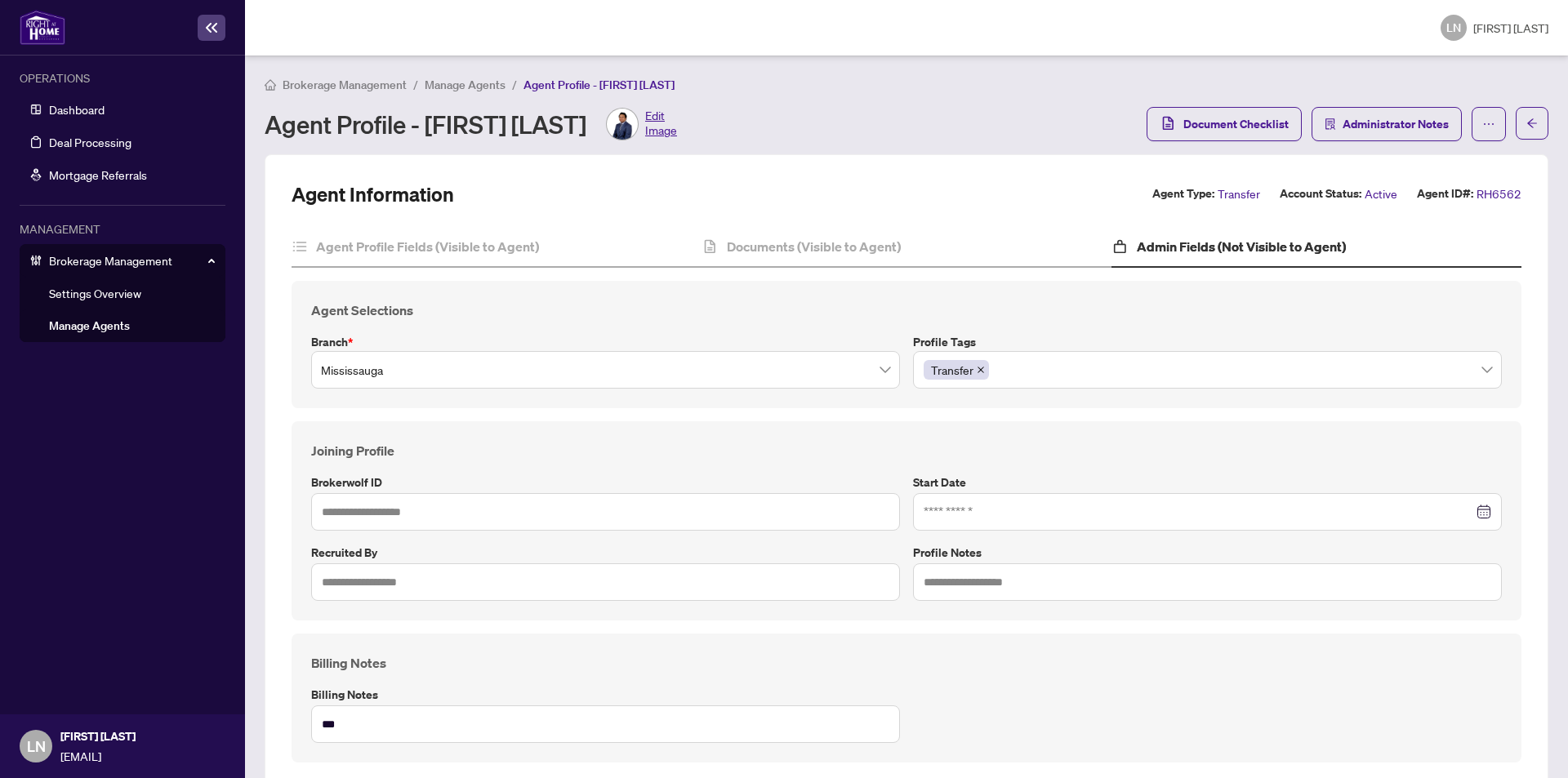type on "*****" 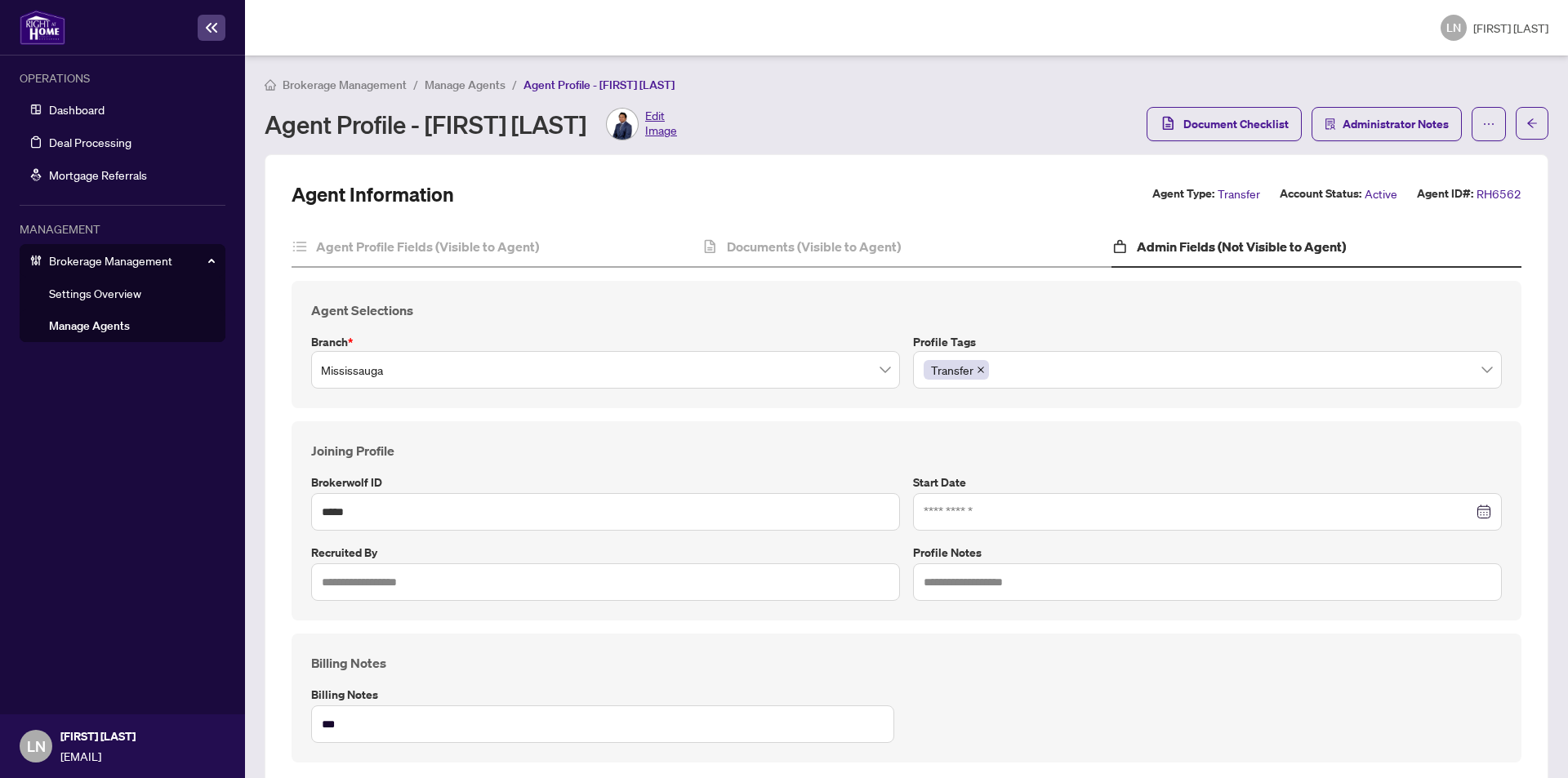 type on "**********" 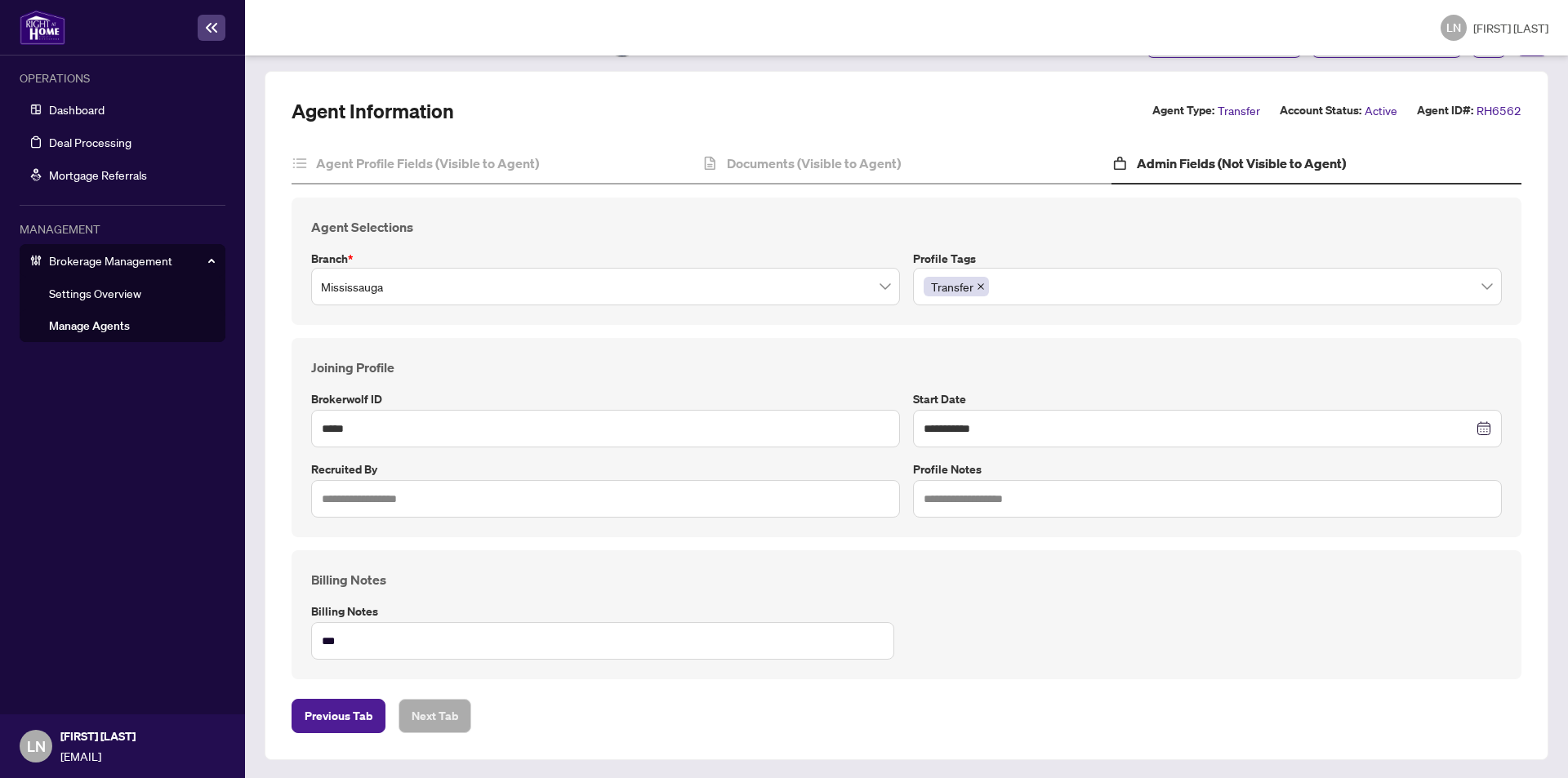 scroll, scrollTop: 84, scrollLeft: 0, axis: vertical 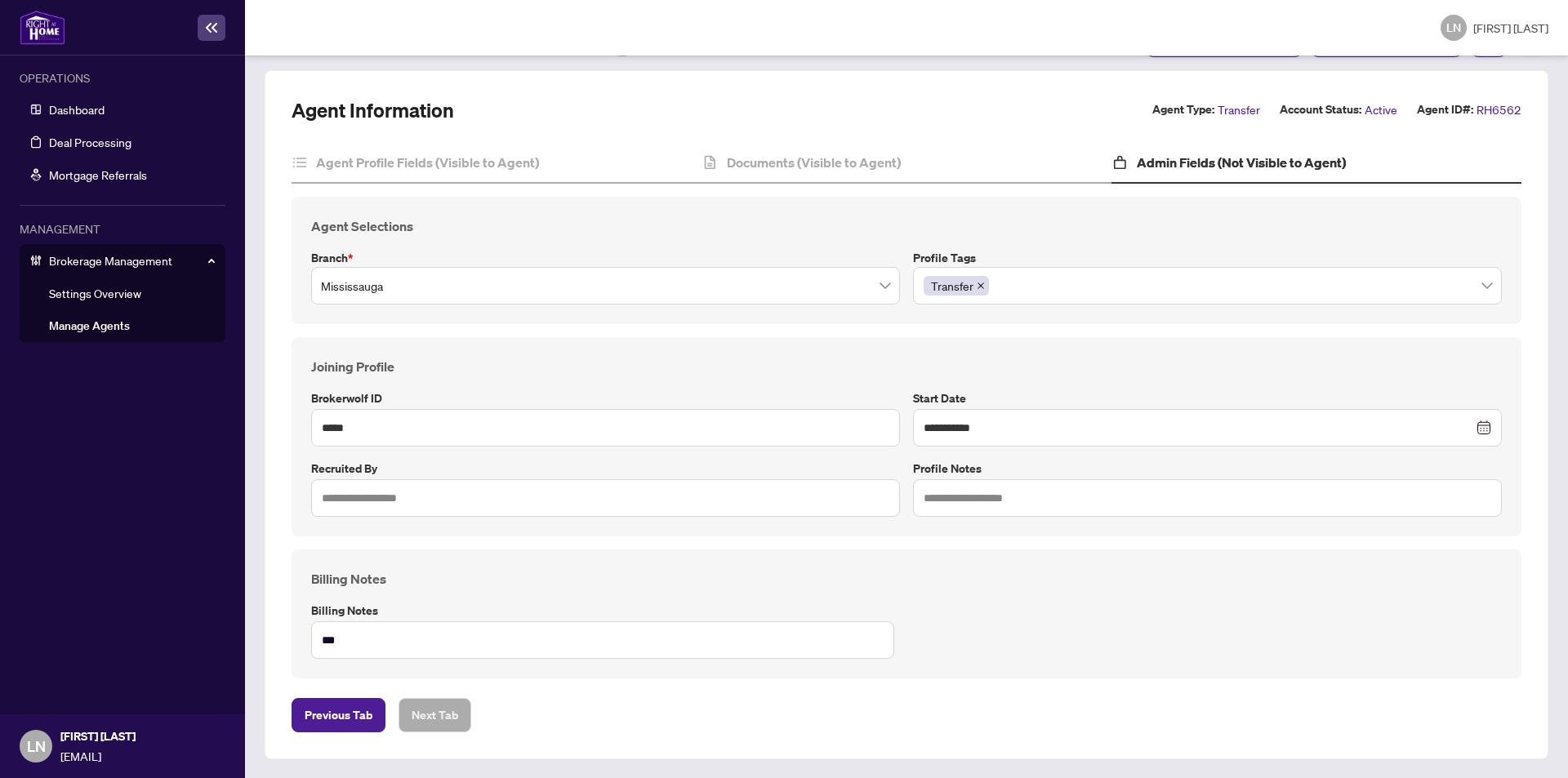 click on "Settings Overview" at bounding box center [95, 293] 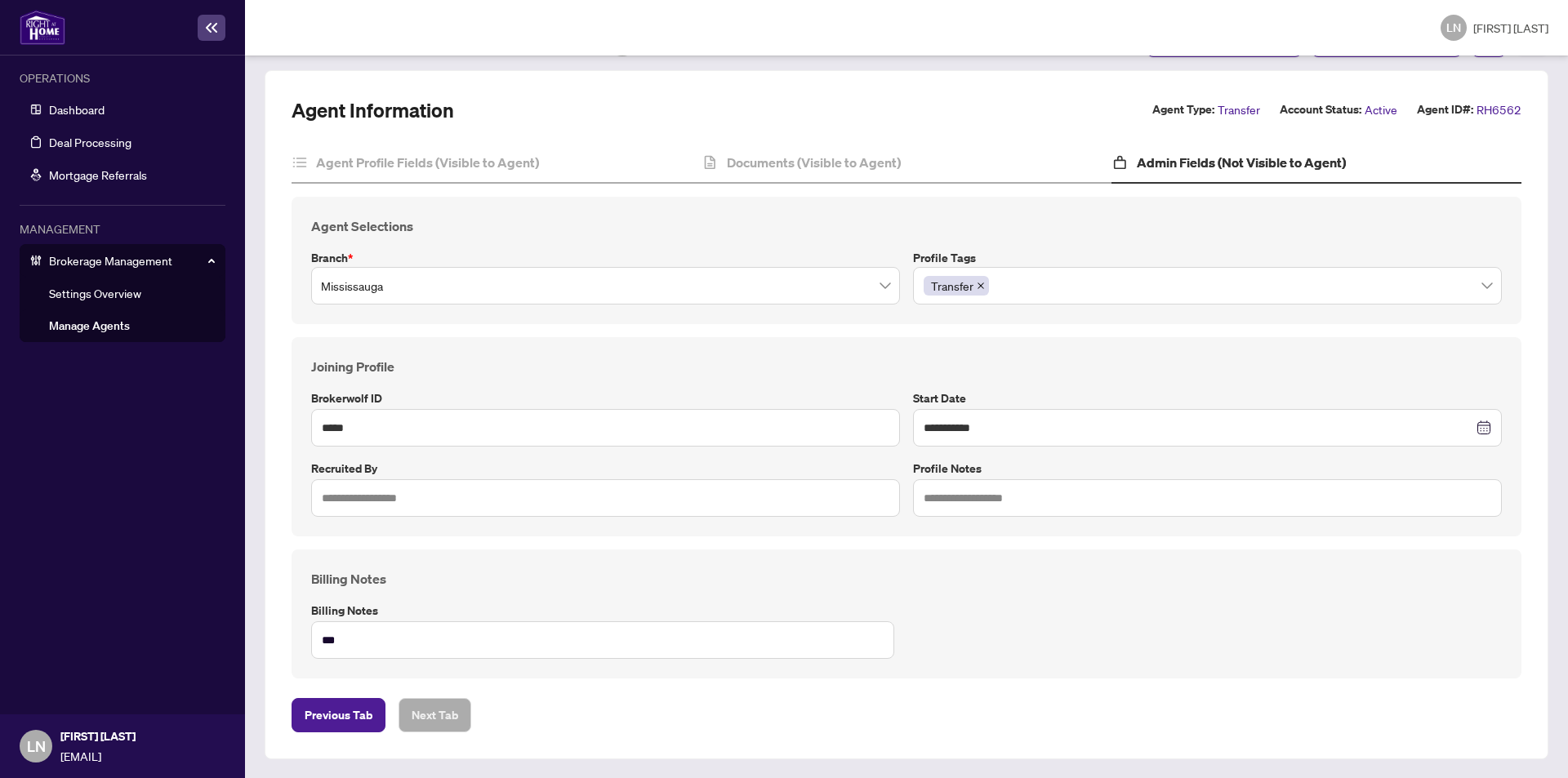 scroll, scrollTop: 0, scrollLeft: 0, axis: both 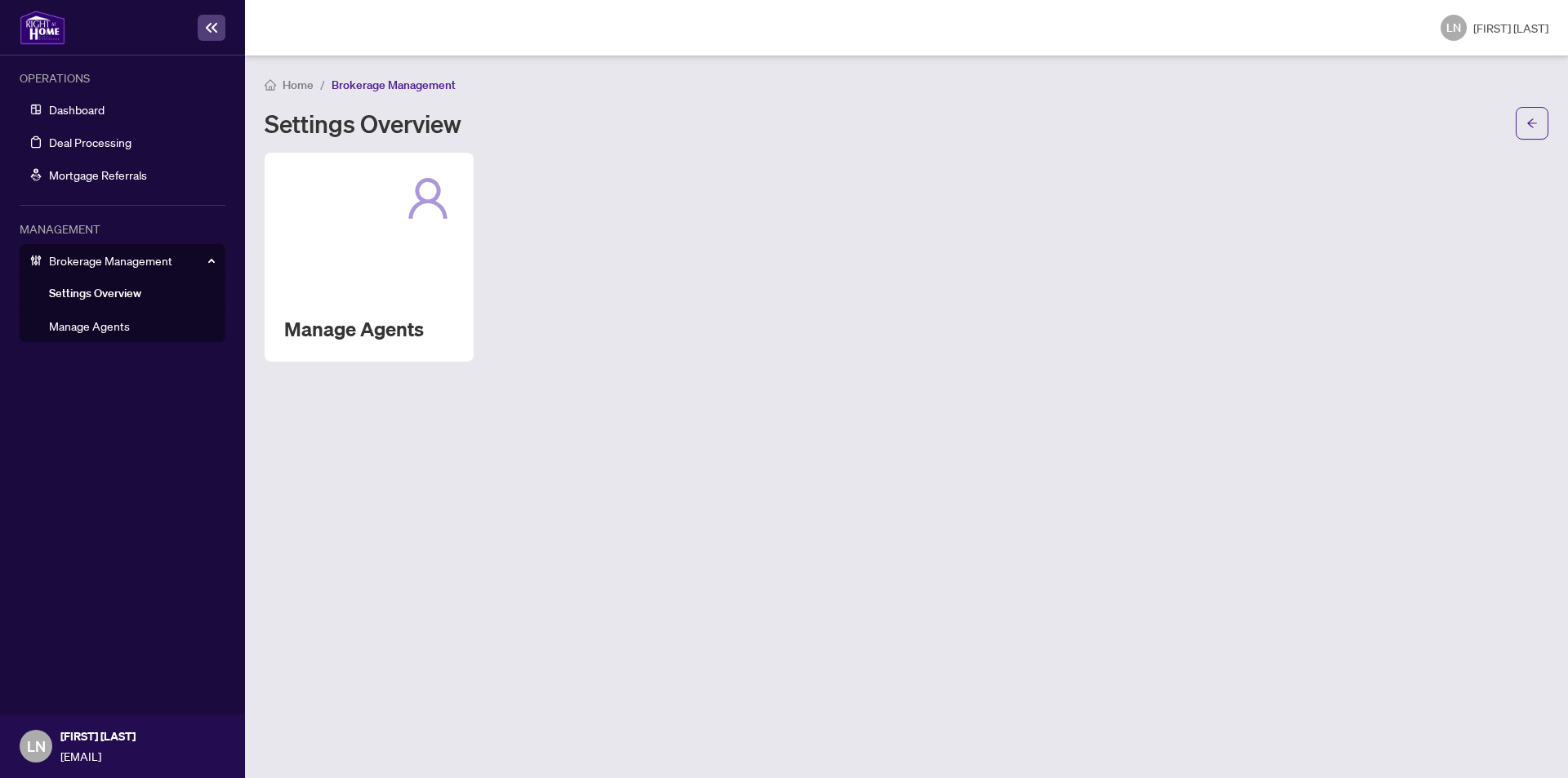 click on "Manage Agents" at bounding box center [89, 326] 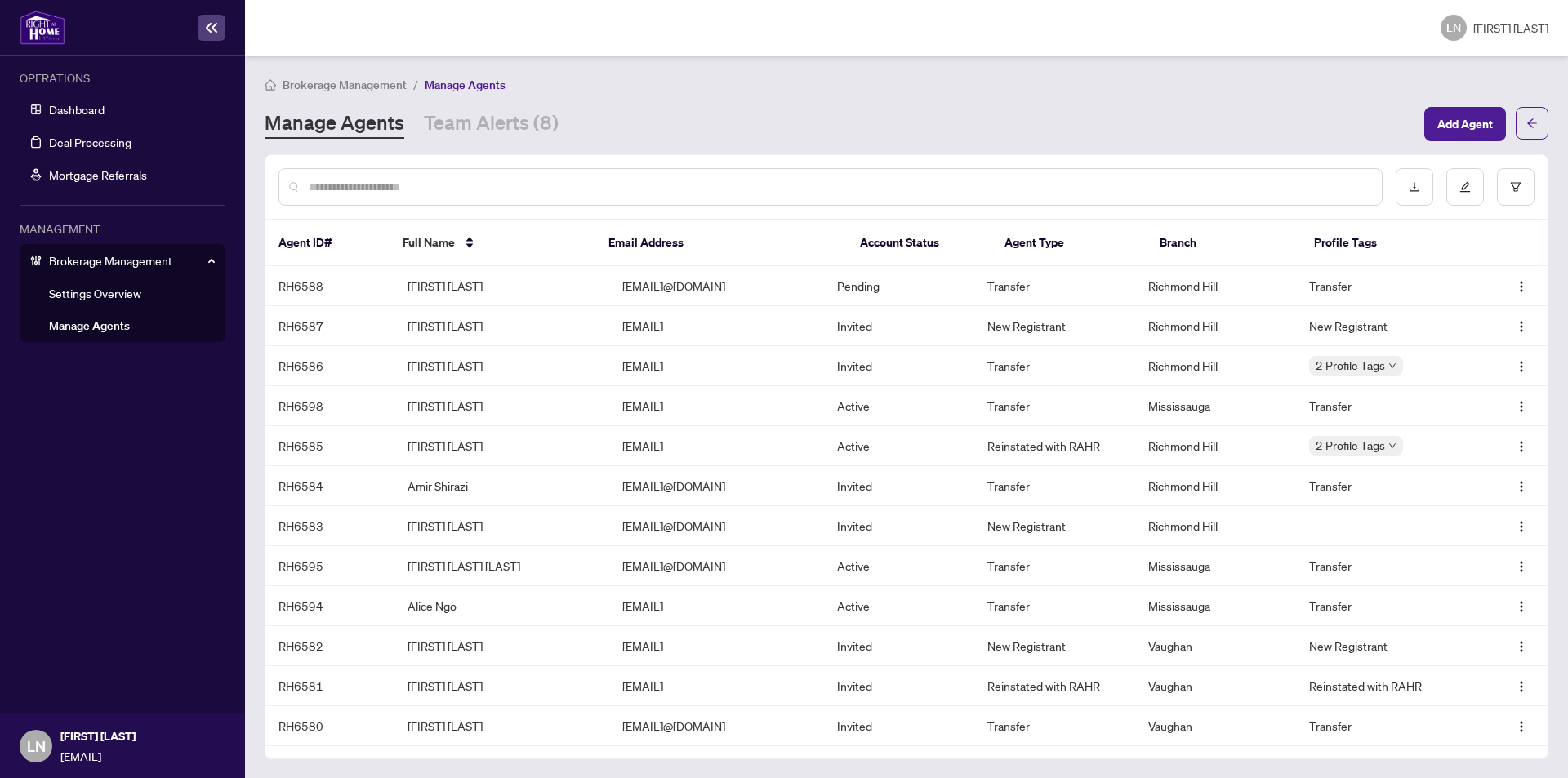 click at bounding box center (839, 187) 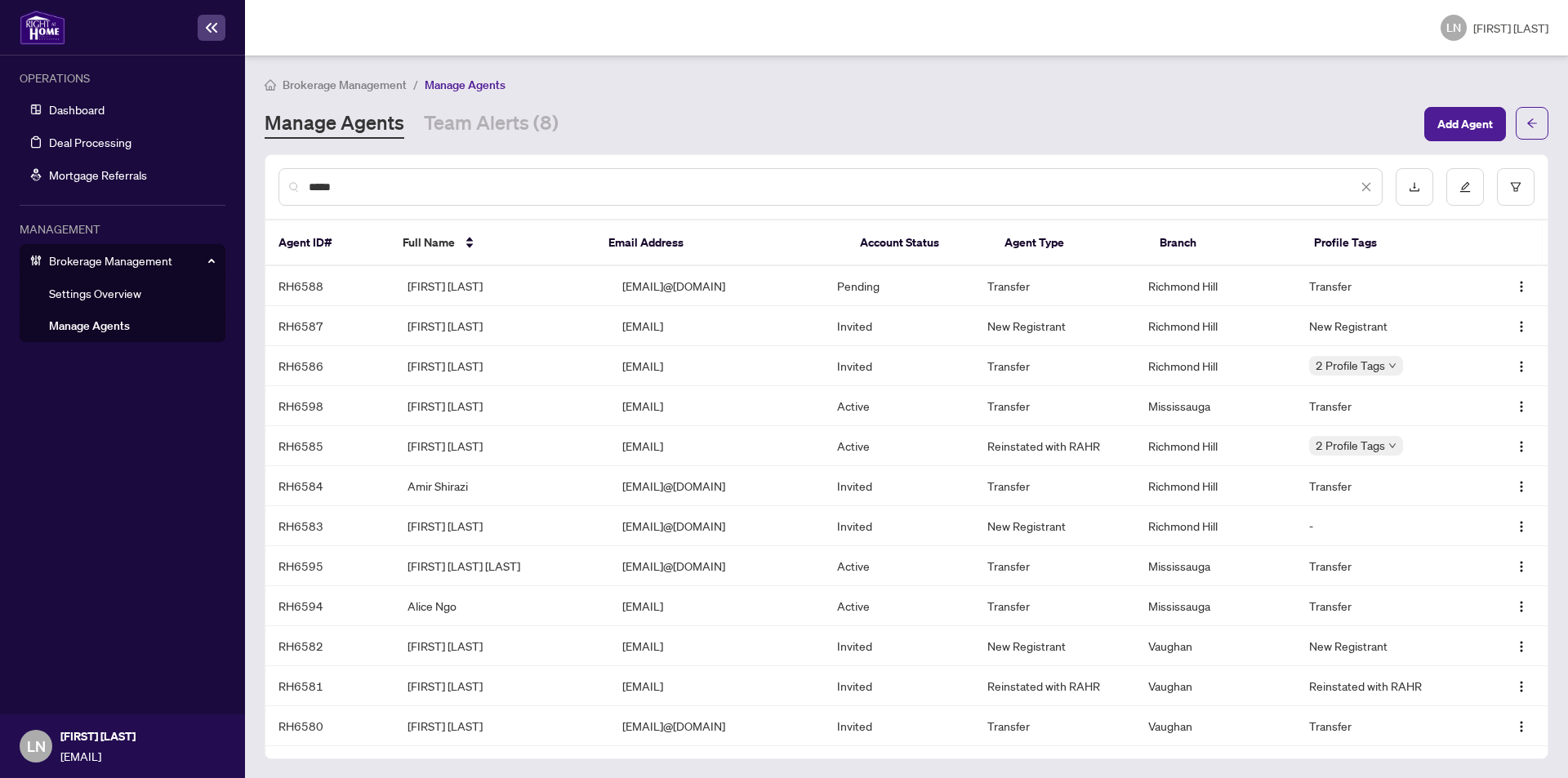type on "*****" 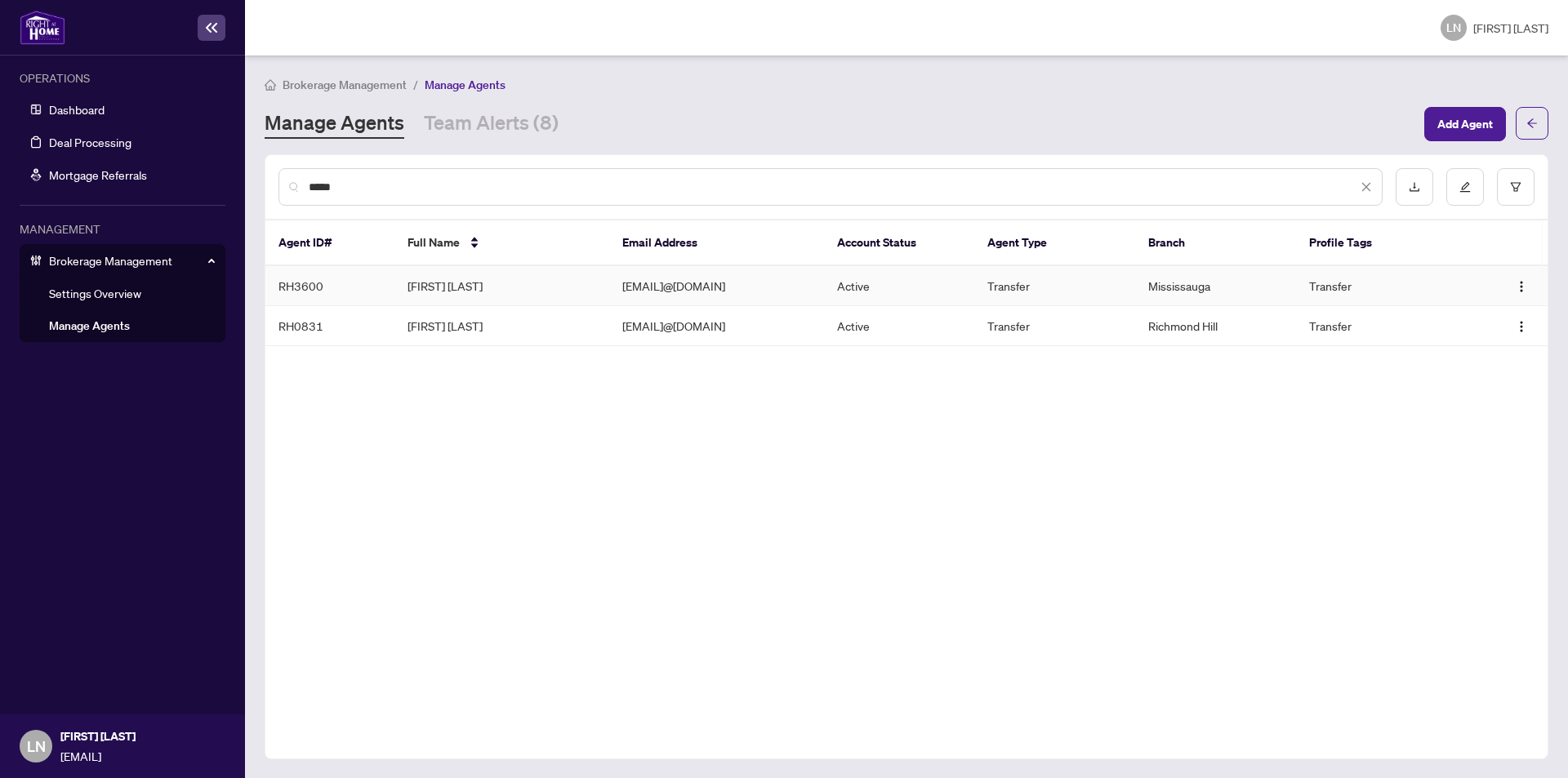 click on "Abdul Aziz Chaudhry" at bounding box center [501, 286] 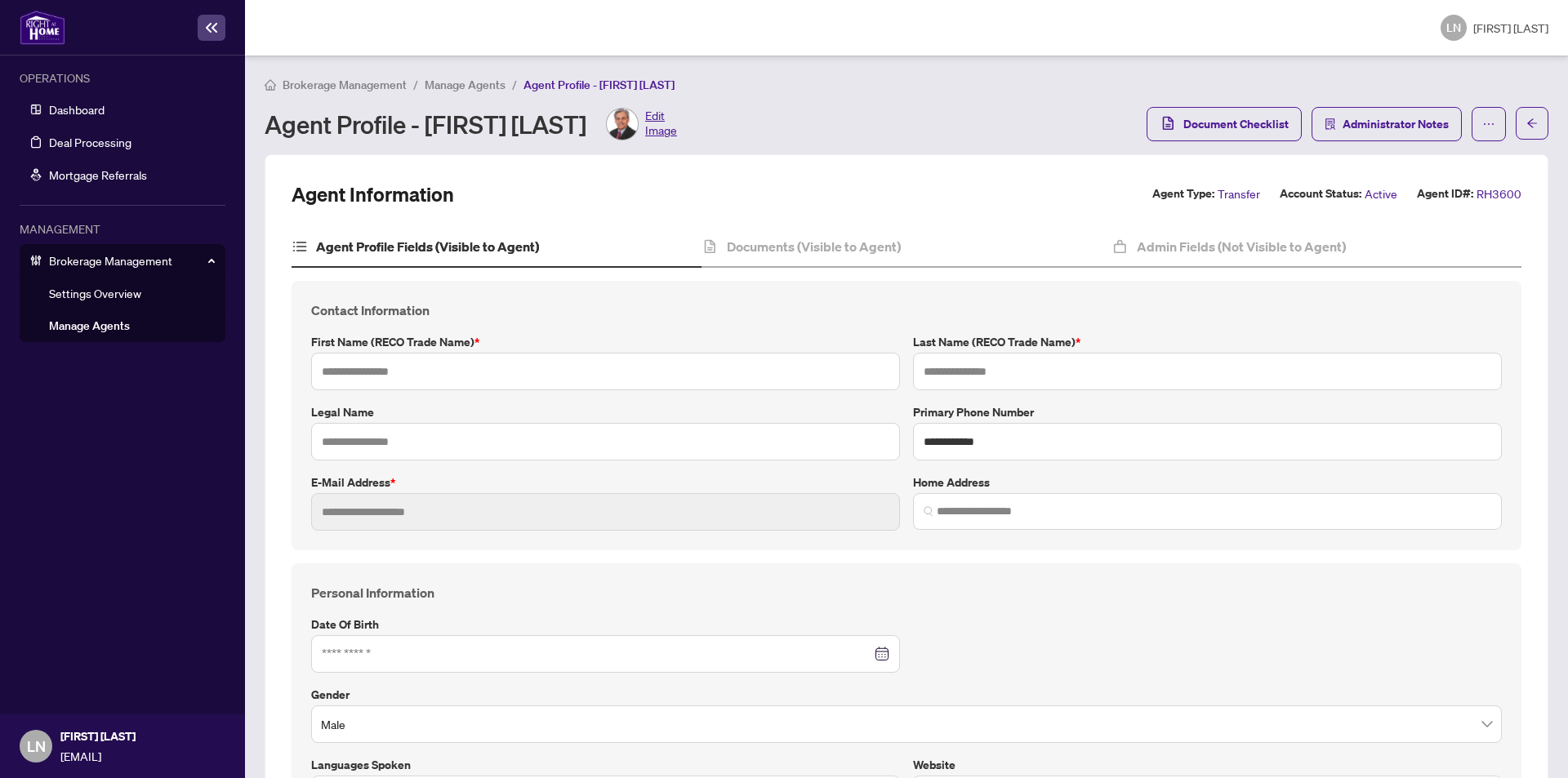 type on "**********" 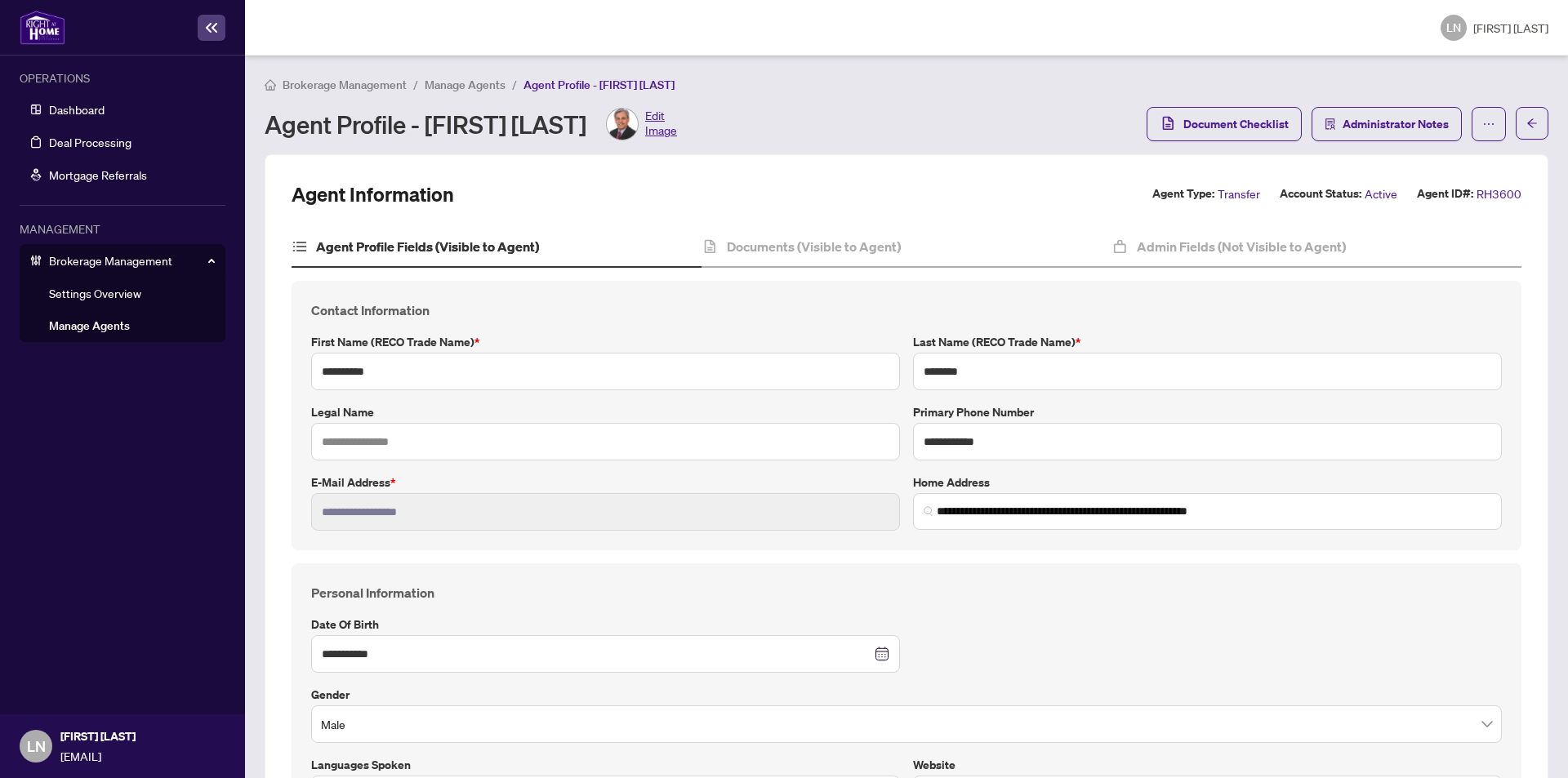 type on "**********" 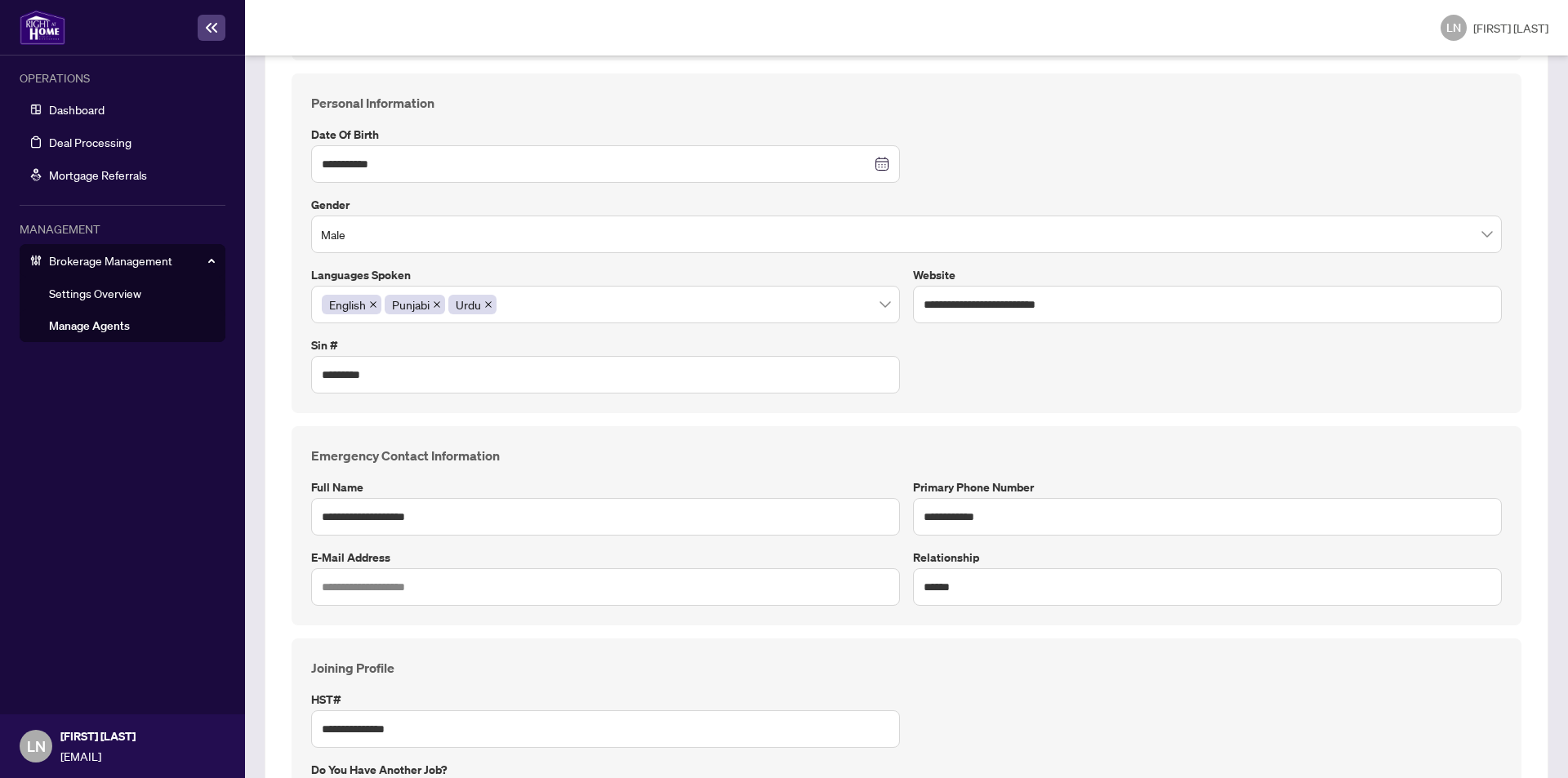 scroll, scrollTop: 571, scrollLeft: 0, axis: vertical 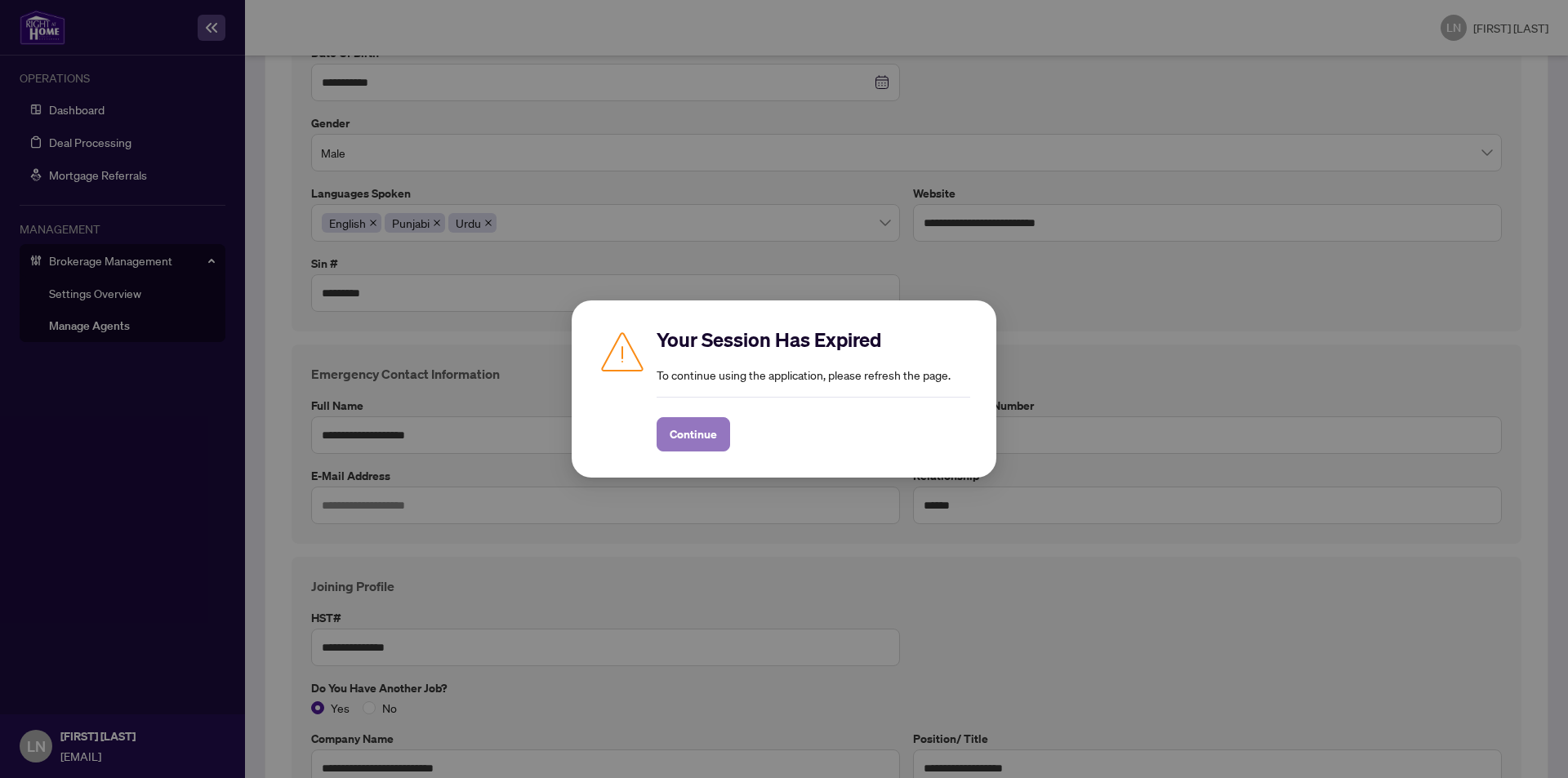 click on "Continue" at bounding box center [693, 434] 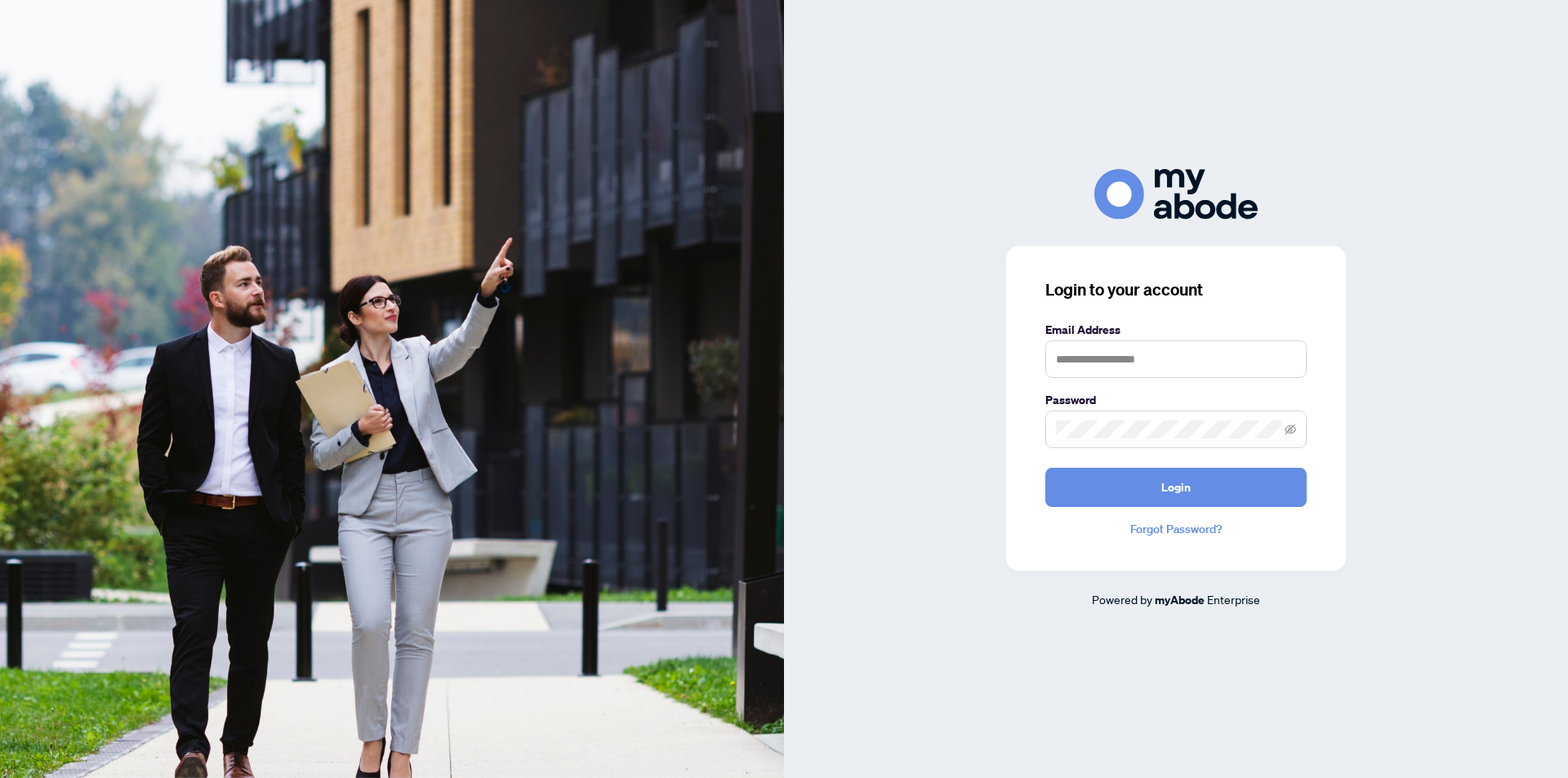 scroll, scrollTop: 0, scrollLeft: 0, axis: both 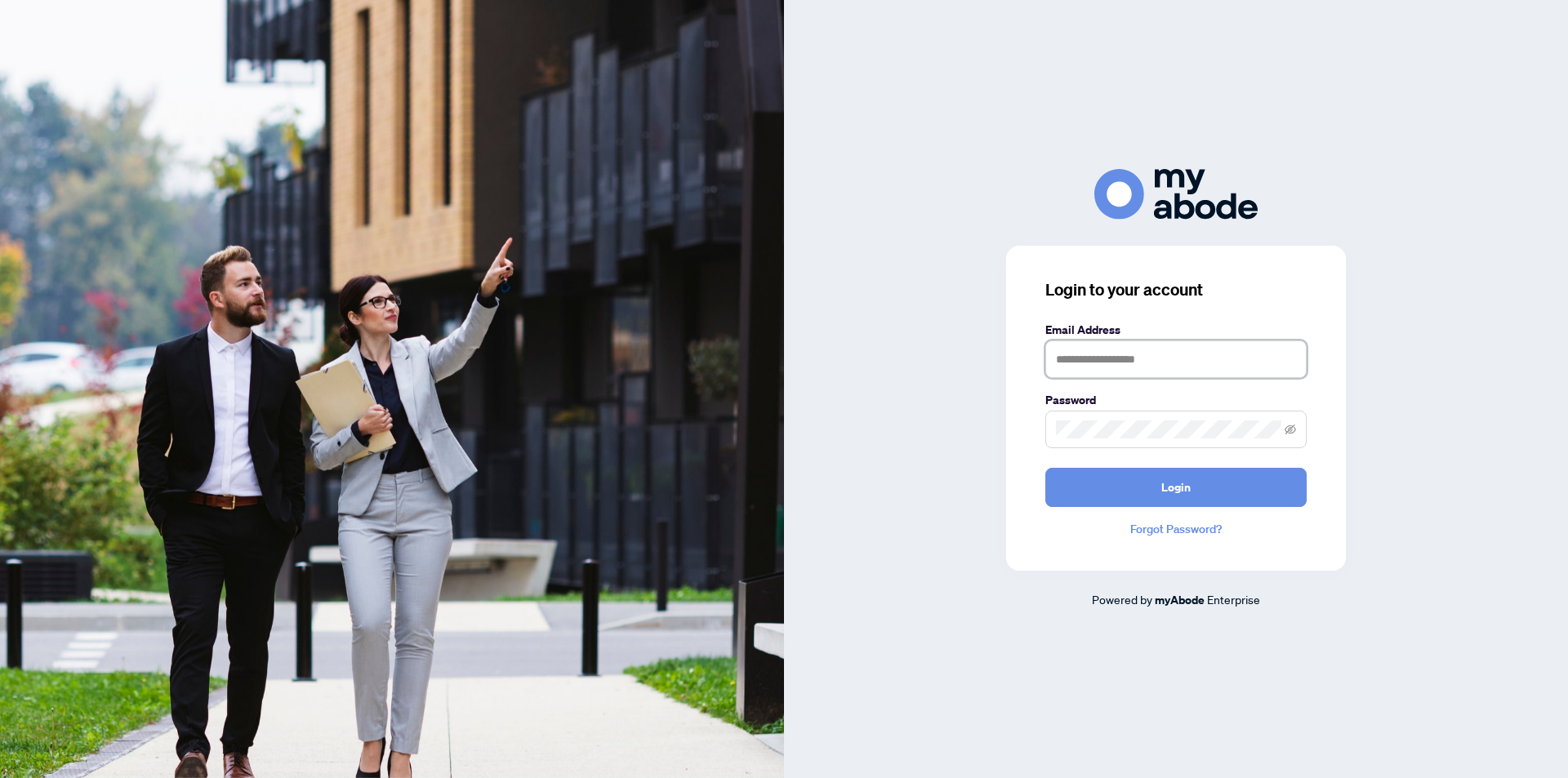 click at bounding box center (1176, 359) 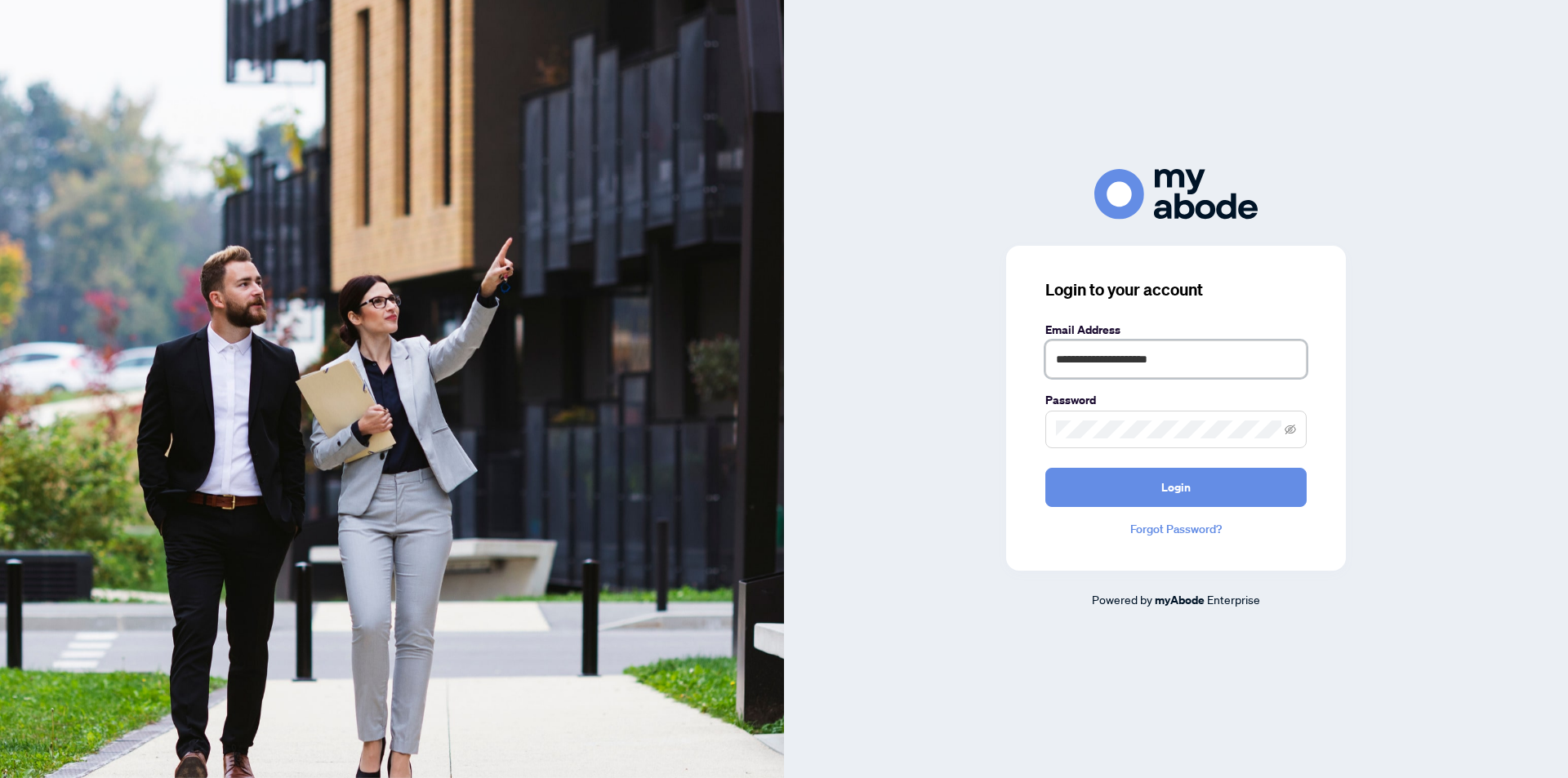 drag, startPoint x: 1207, startPoint y: 371, endPoint x: 999, endPoint y: 375, distance: 208.03846 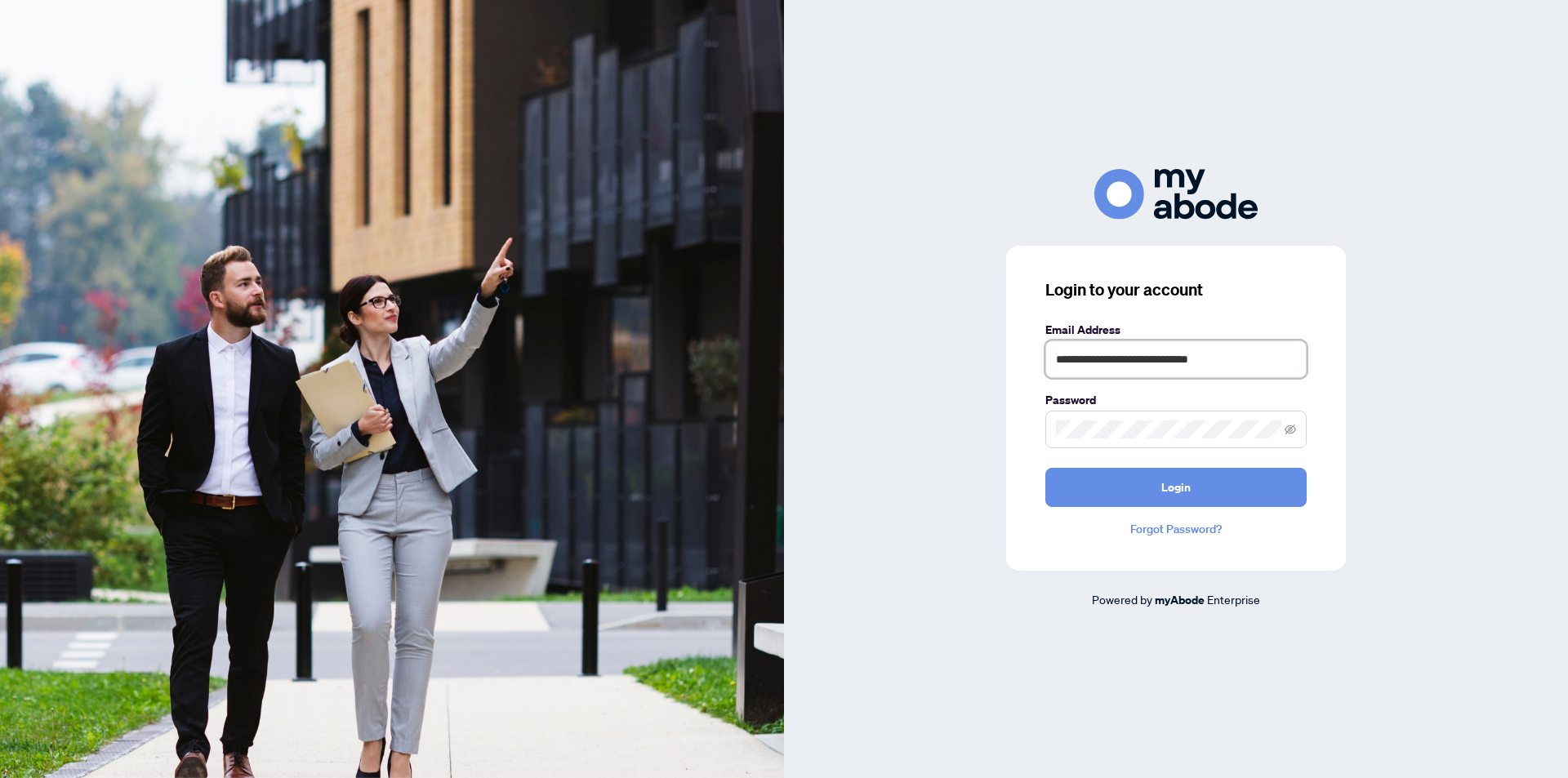 drag, startPoint x: 1249, startPoint y: 371, endPoint x: 964, endPoint y: 353, distance: 285.56786 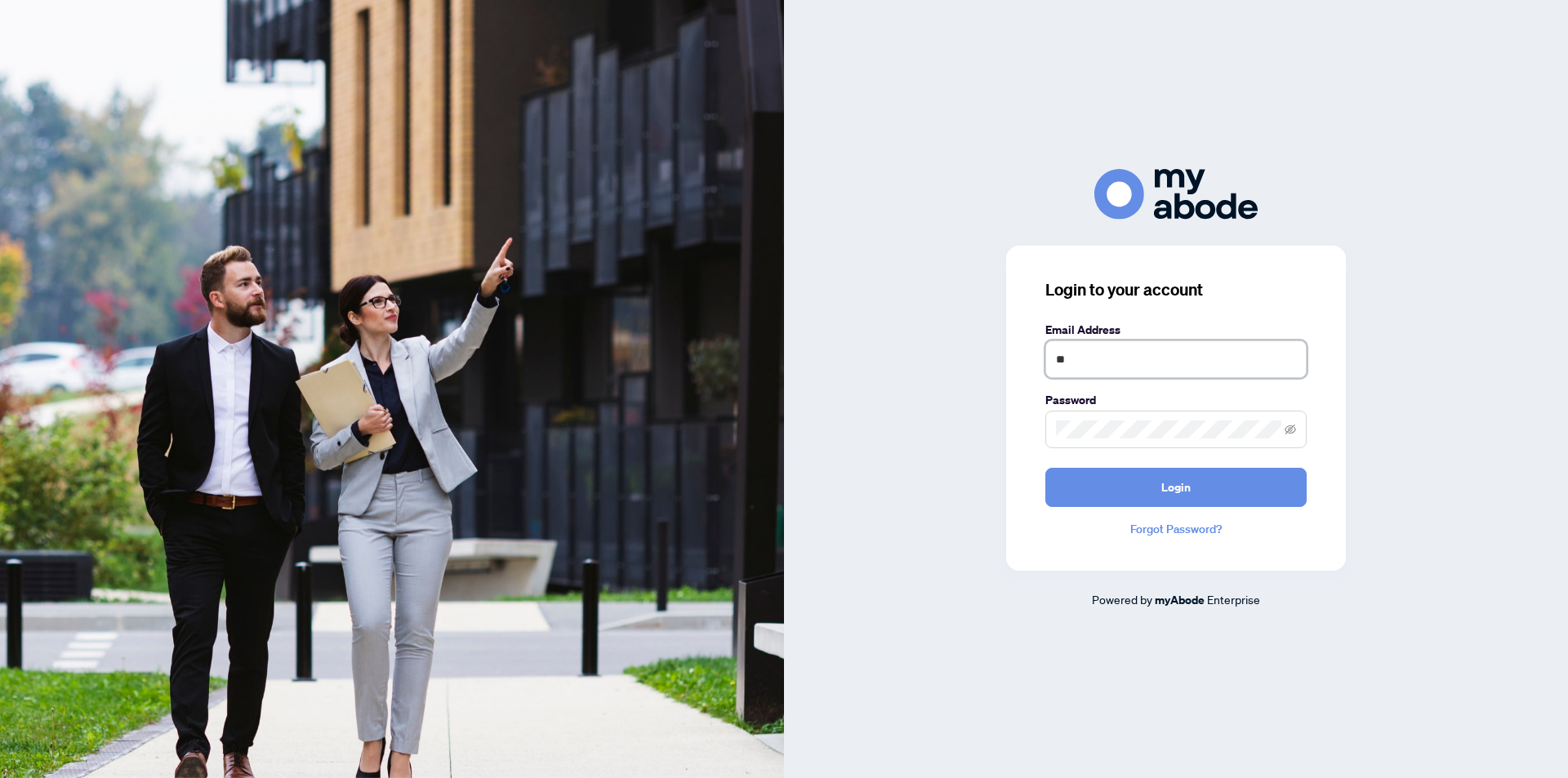 type on "**********" 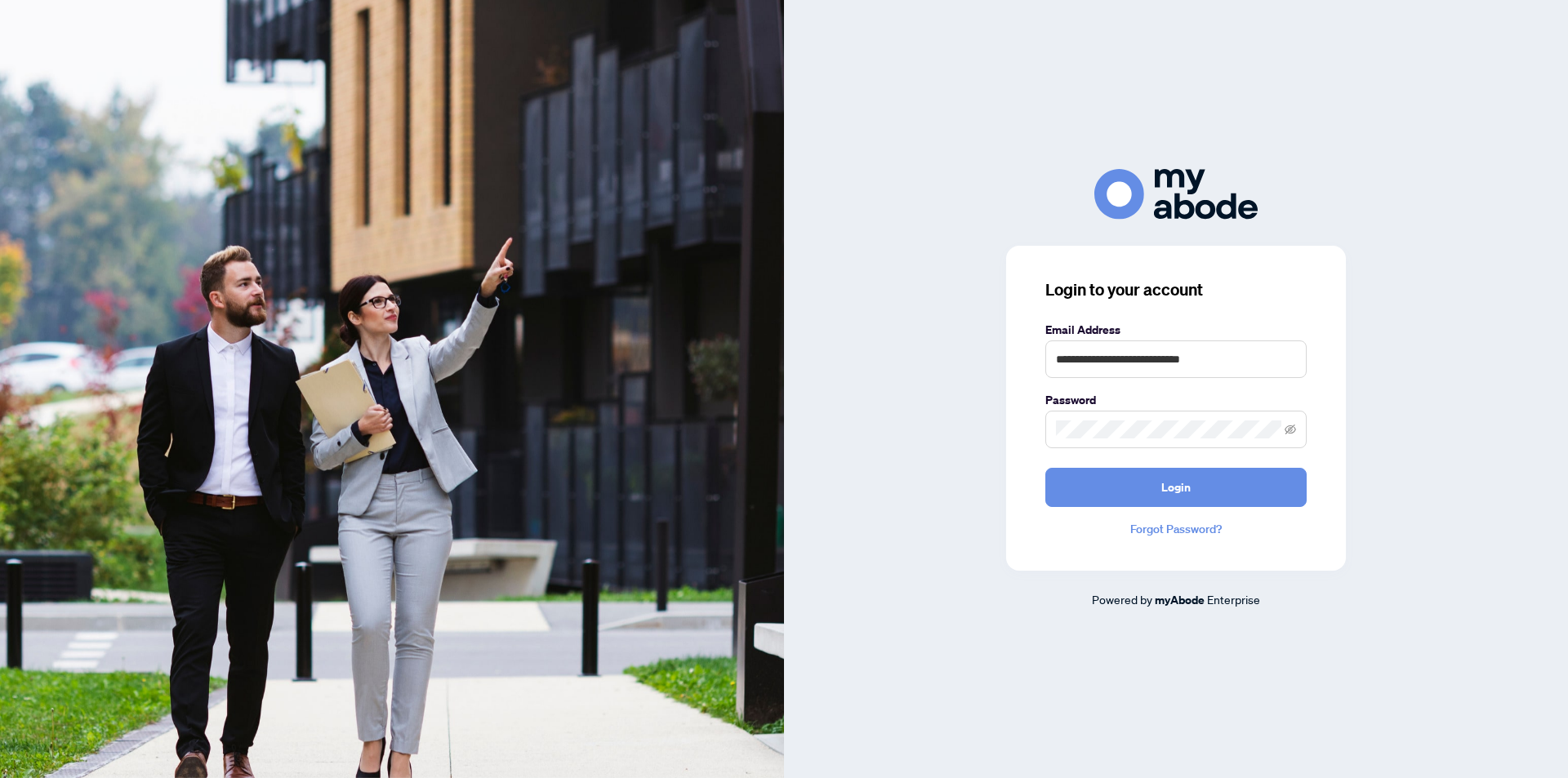 click at bounding box center (1176, 429) 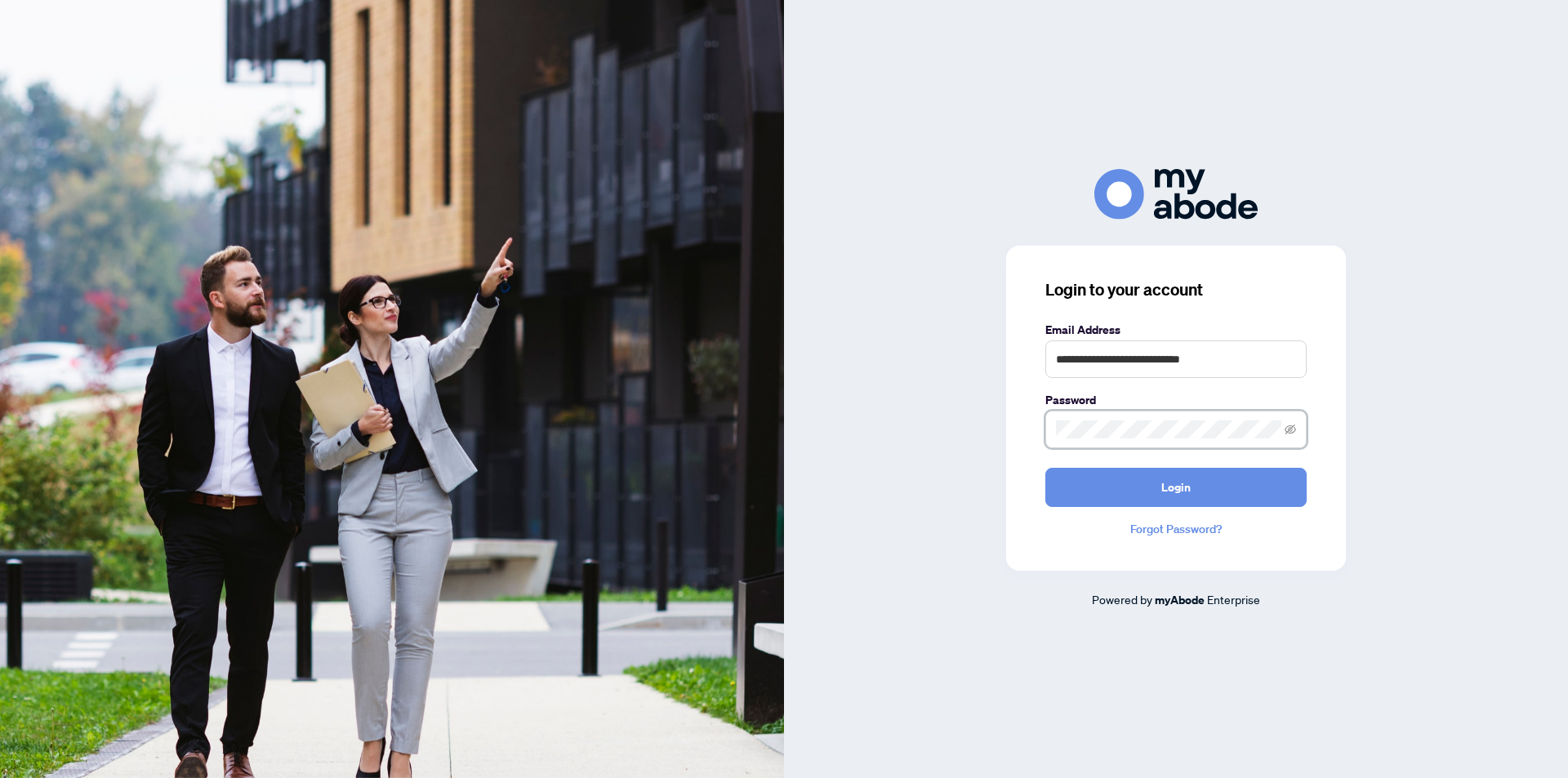click on "Login" at bounding box center [1176, 487] 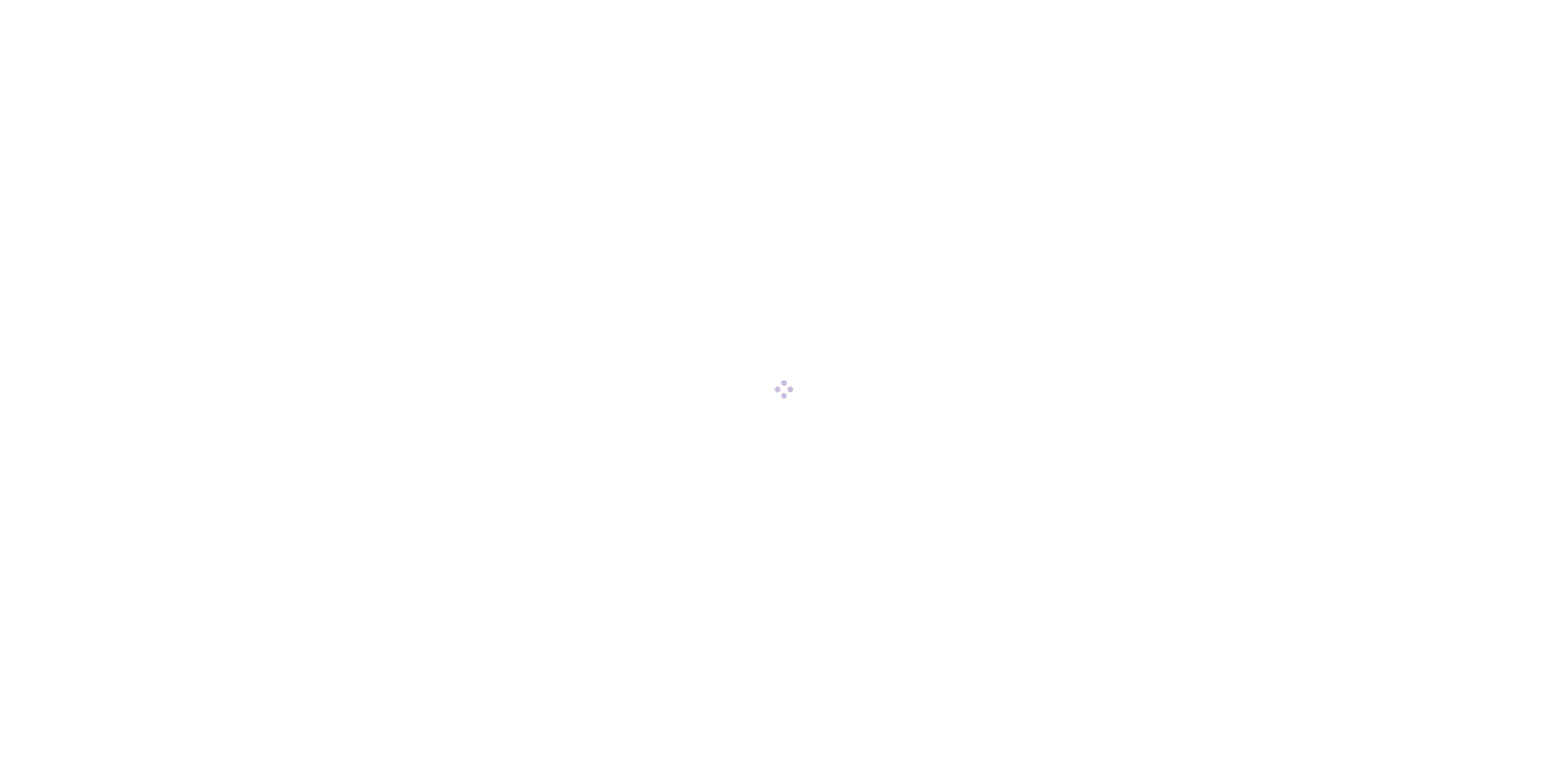 scroll, scrollTop: 0, scrollLeft: 0, axis: both 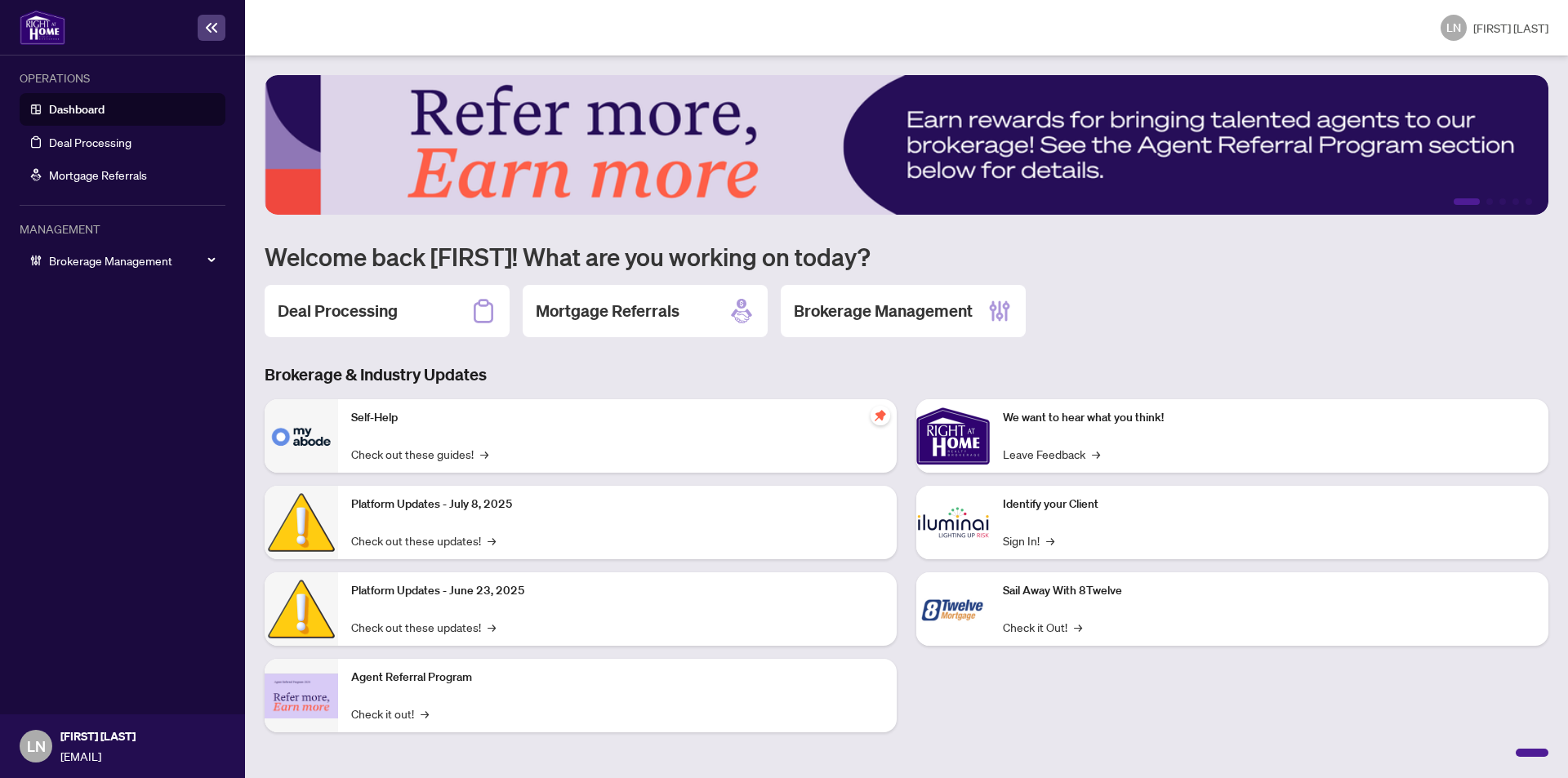 click on "Brokerage Management" at bounding box center [132, 260] 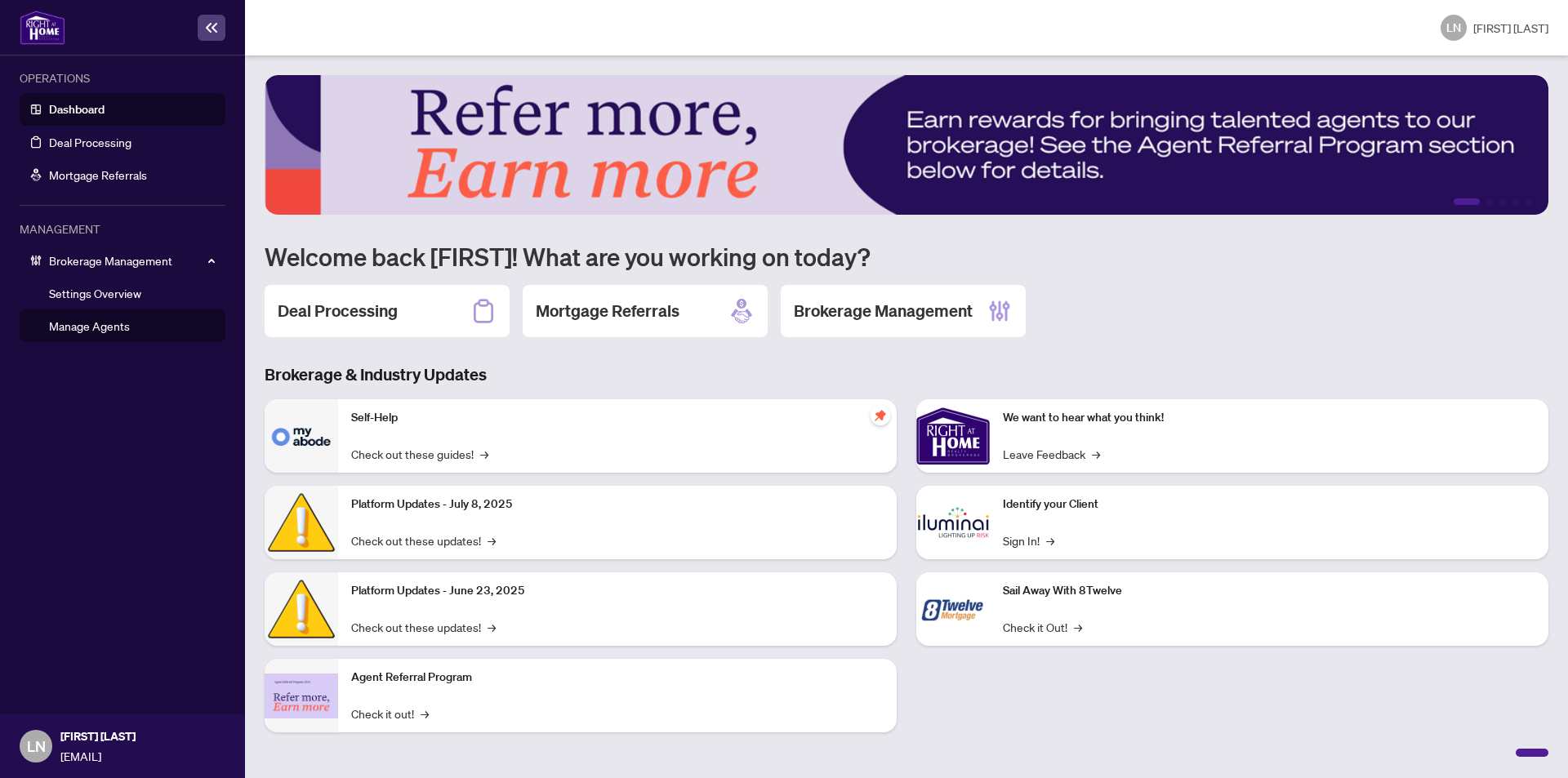click on "Manage Agents" at bounding box center [89, 326] 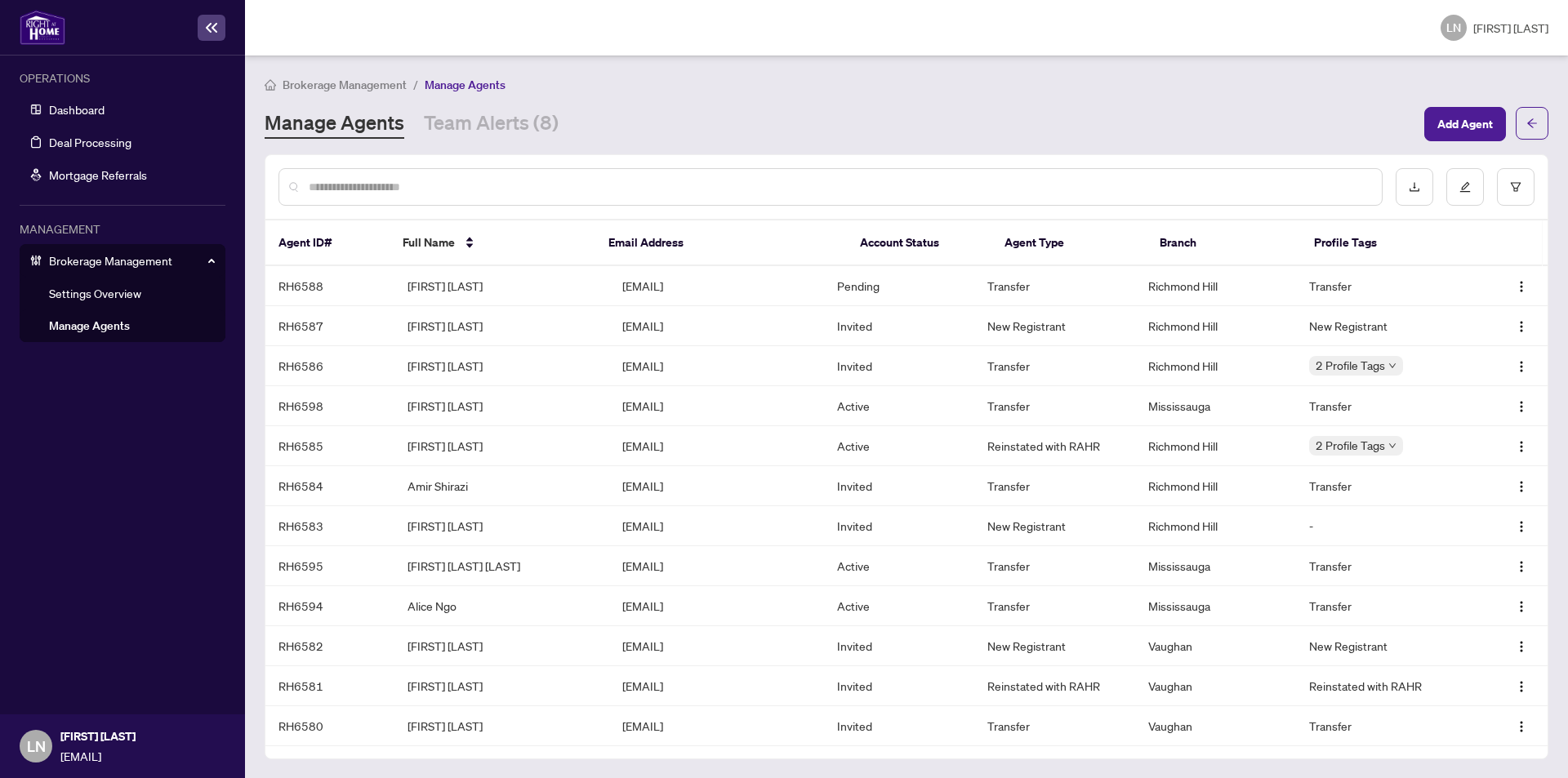 click at bounding box center (839, 187) 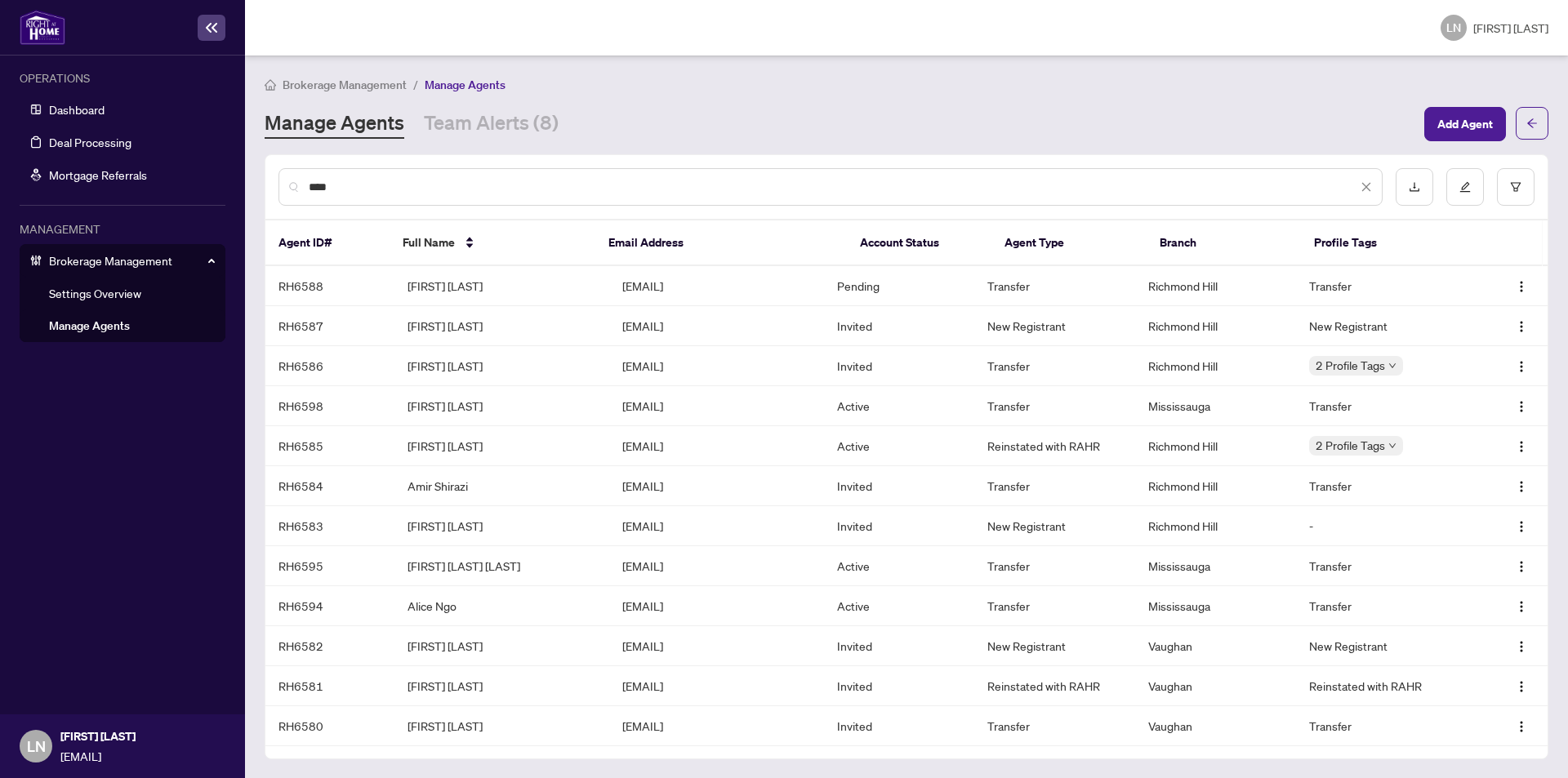 type on "****" 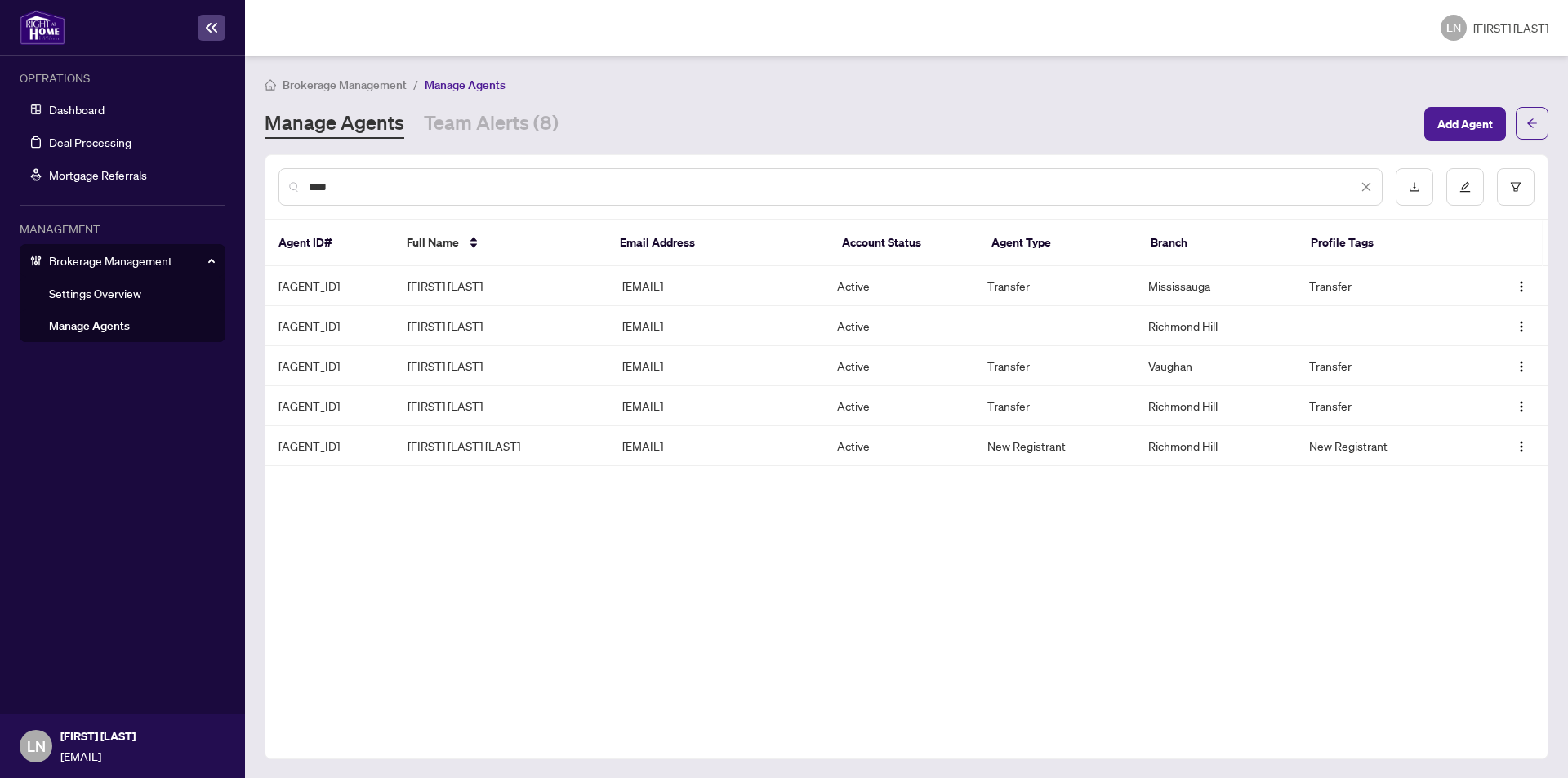 click on "LN Loretta Ng" at bounding box center (906, 28) 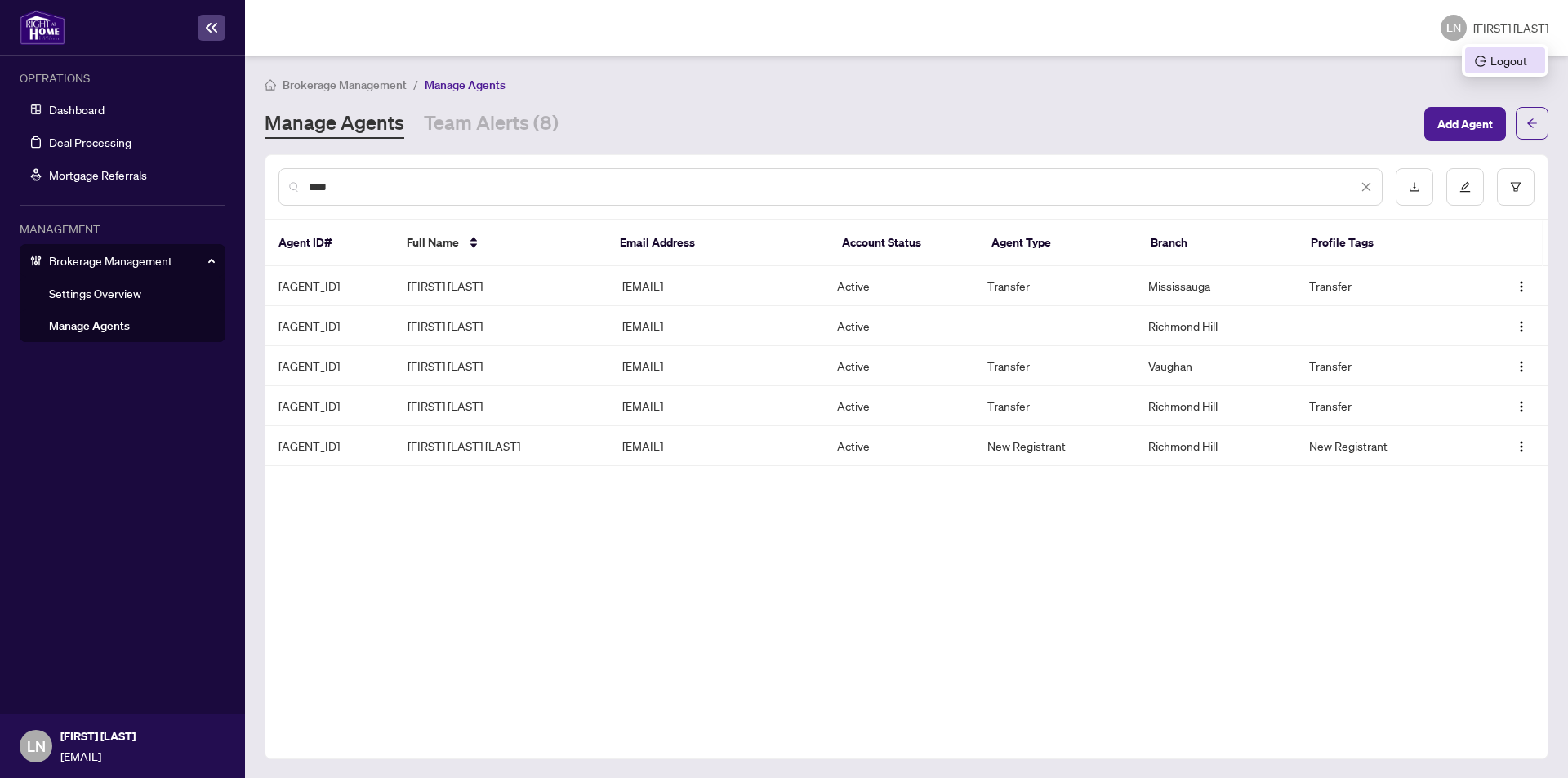click on "Logout" at bounding box center (1505, 60) 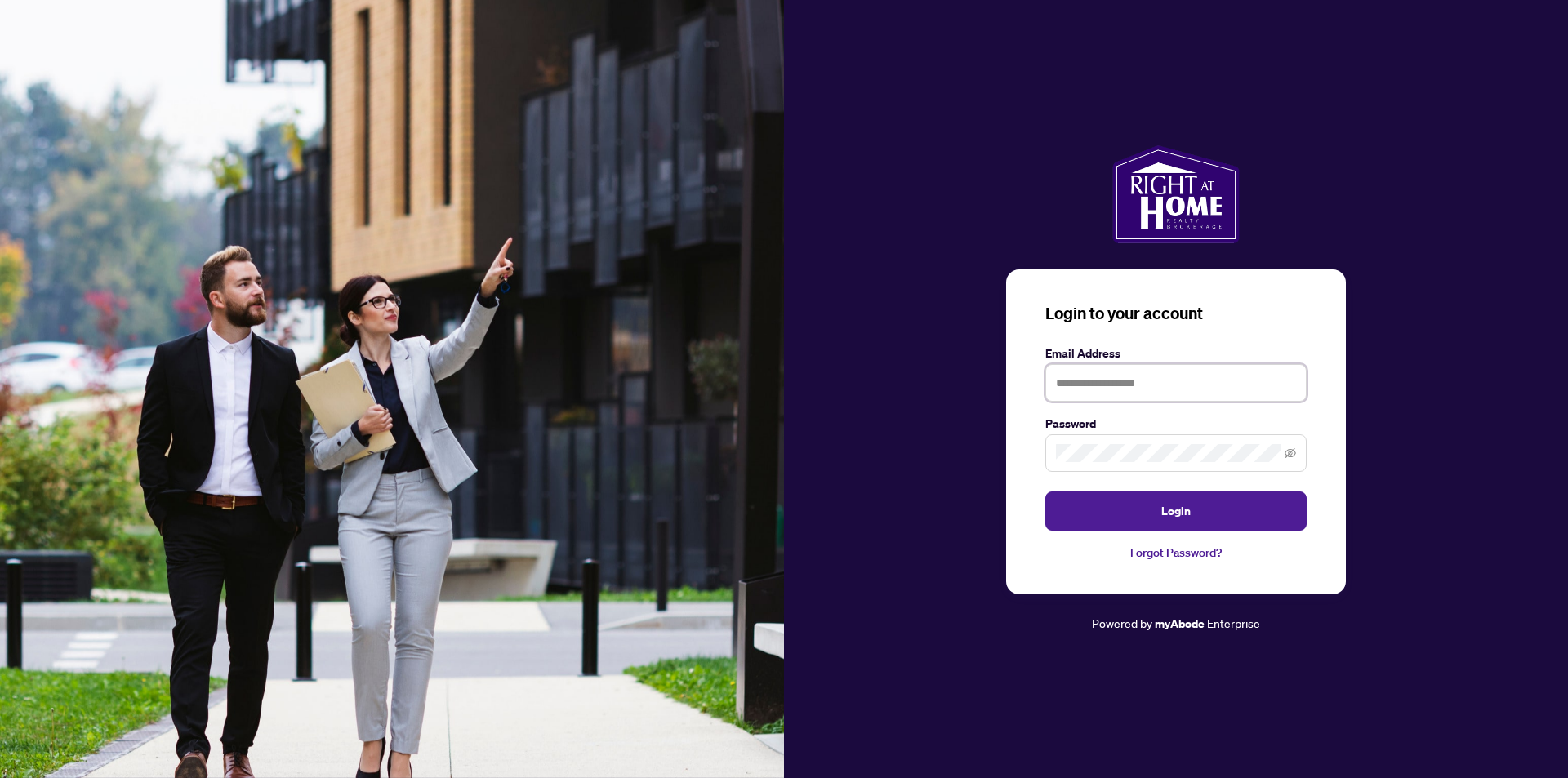 click at bounding box center (1176, 383) 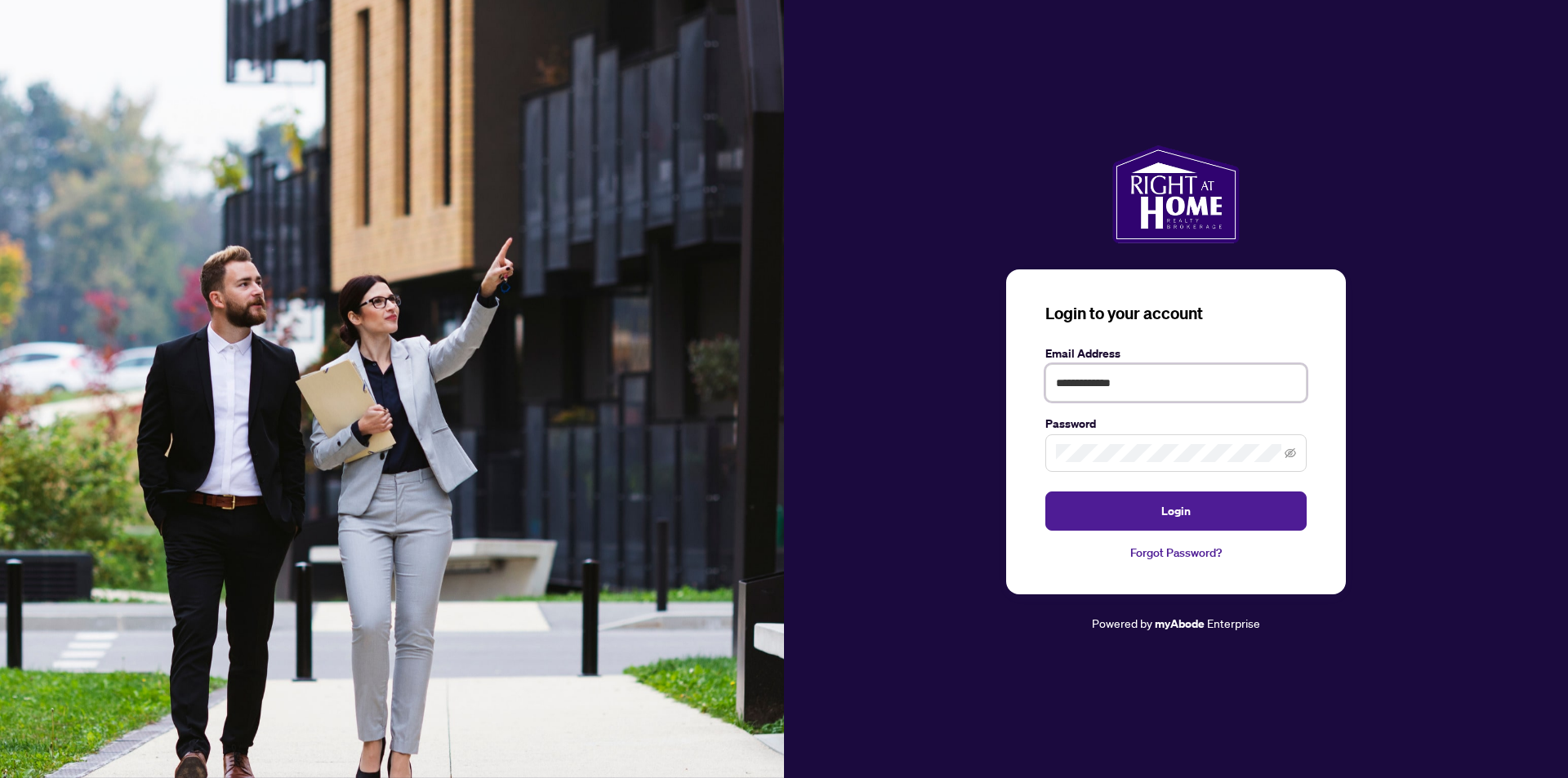 type on "**********" 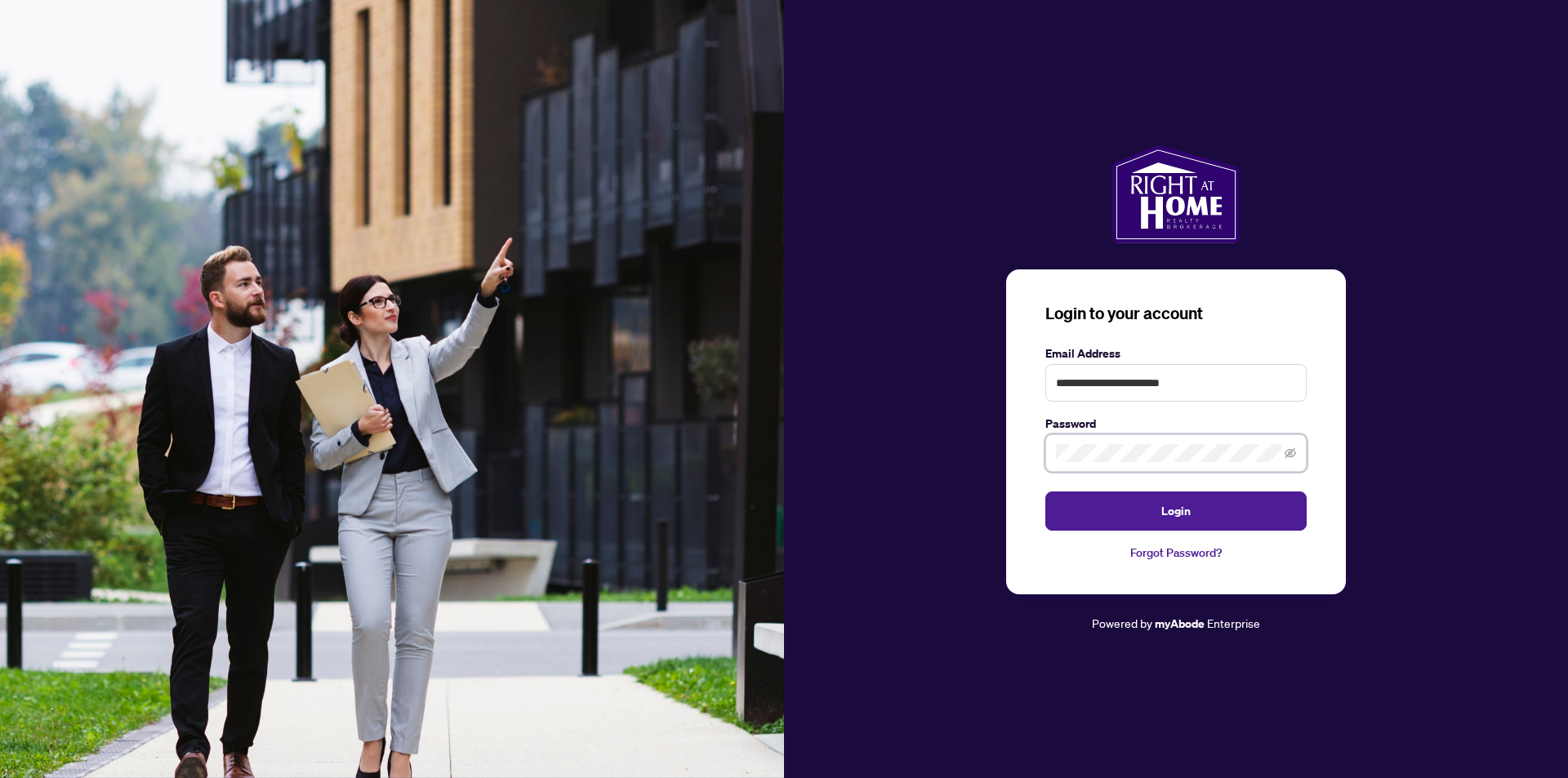 click on "Login" at bounding box center [1176, 511] 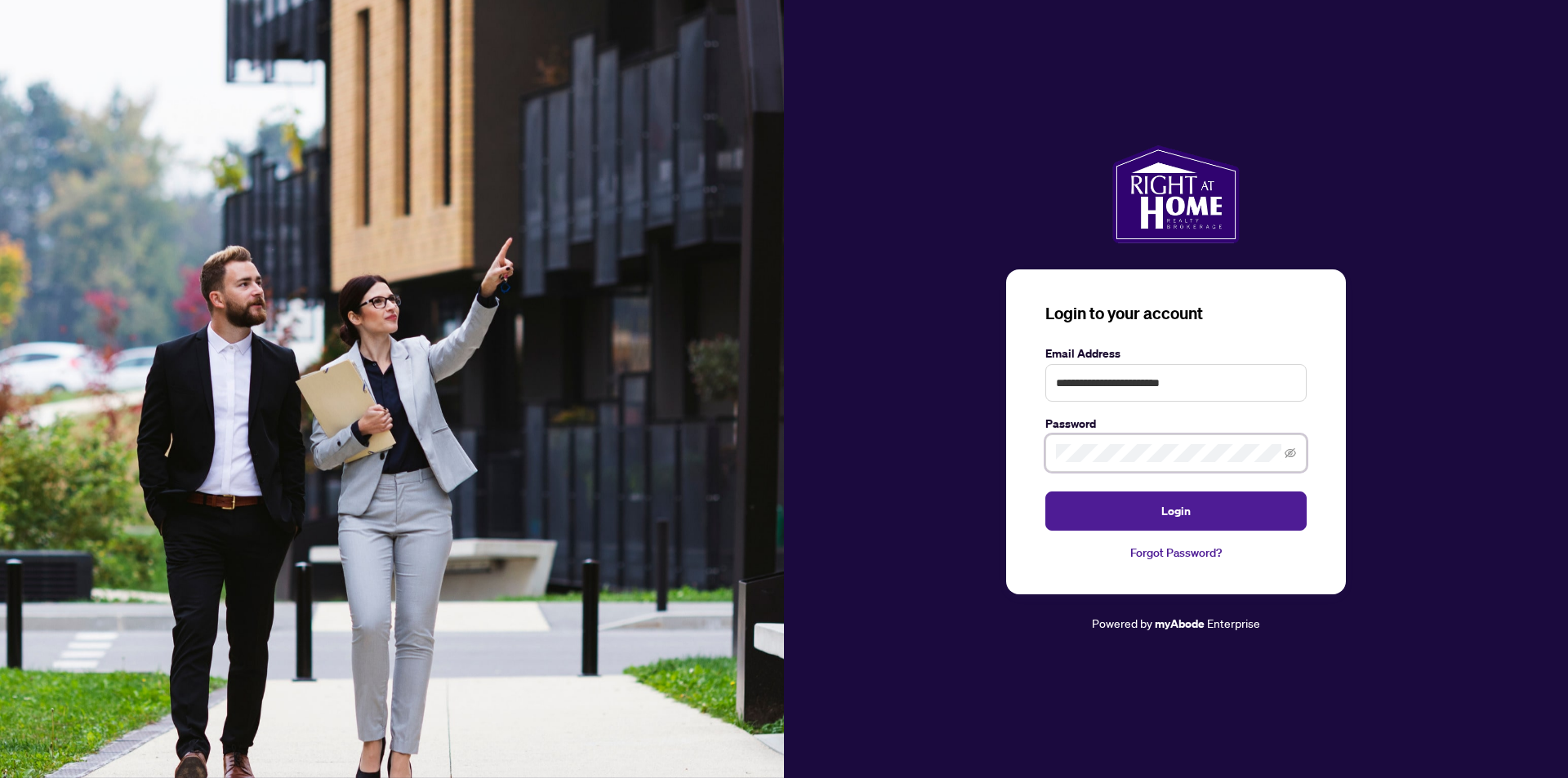 click on "**********" at bounding box center [1176, 389] 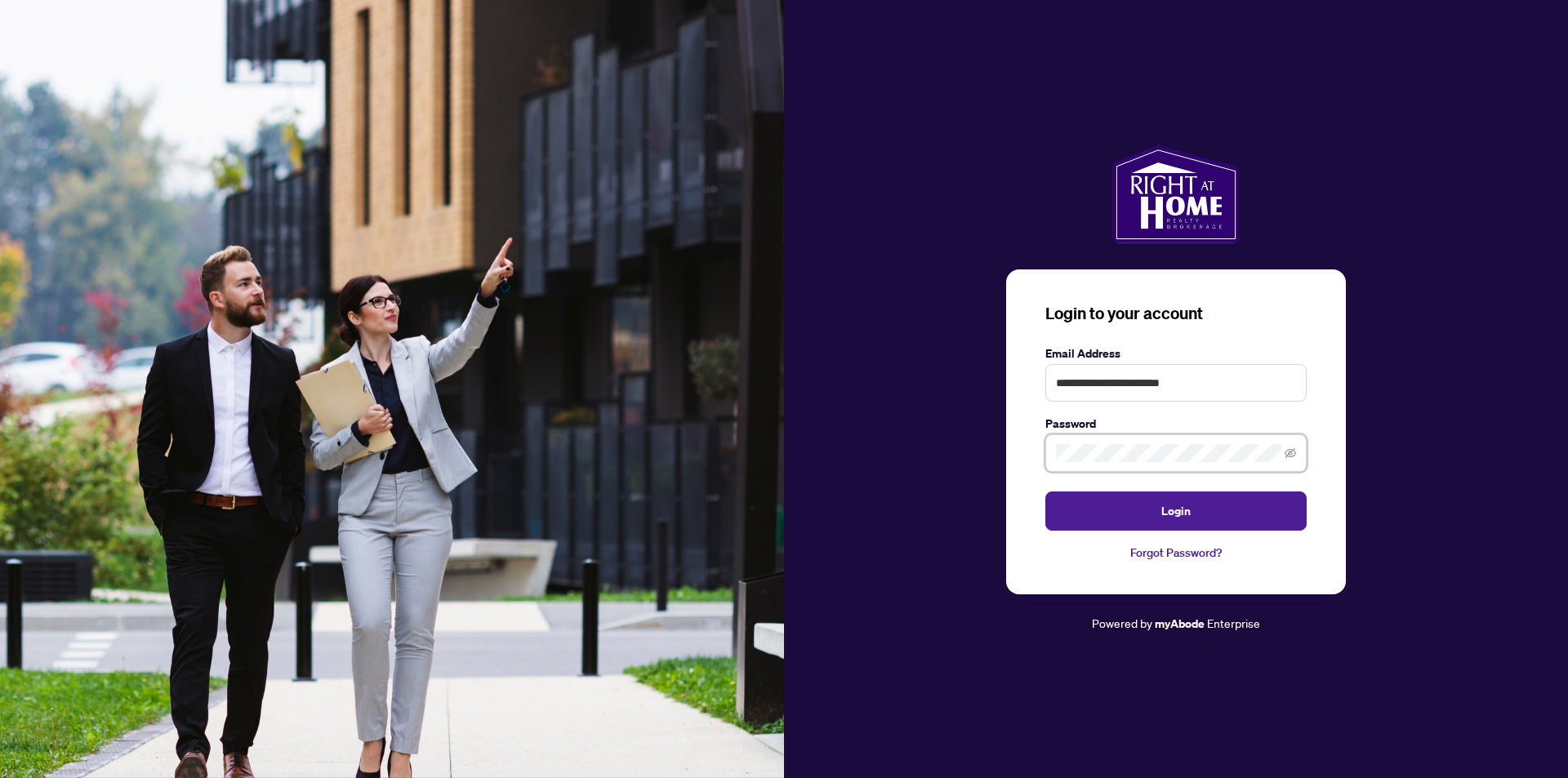 click on "Login" at bounding box center [1176, 511] 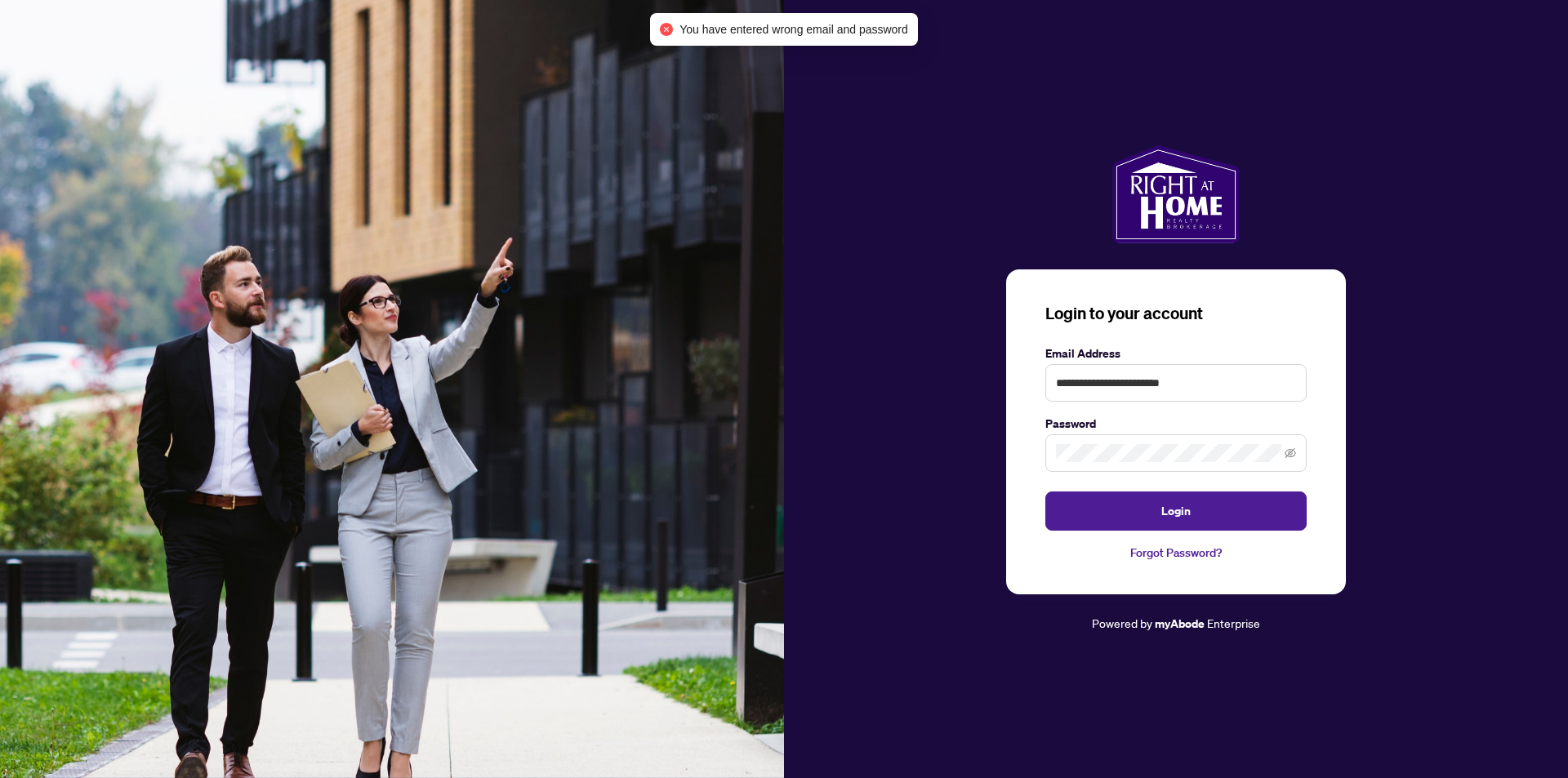 click on "Forgot Password?" at bounding box center [1176, 553] 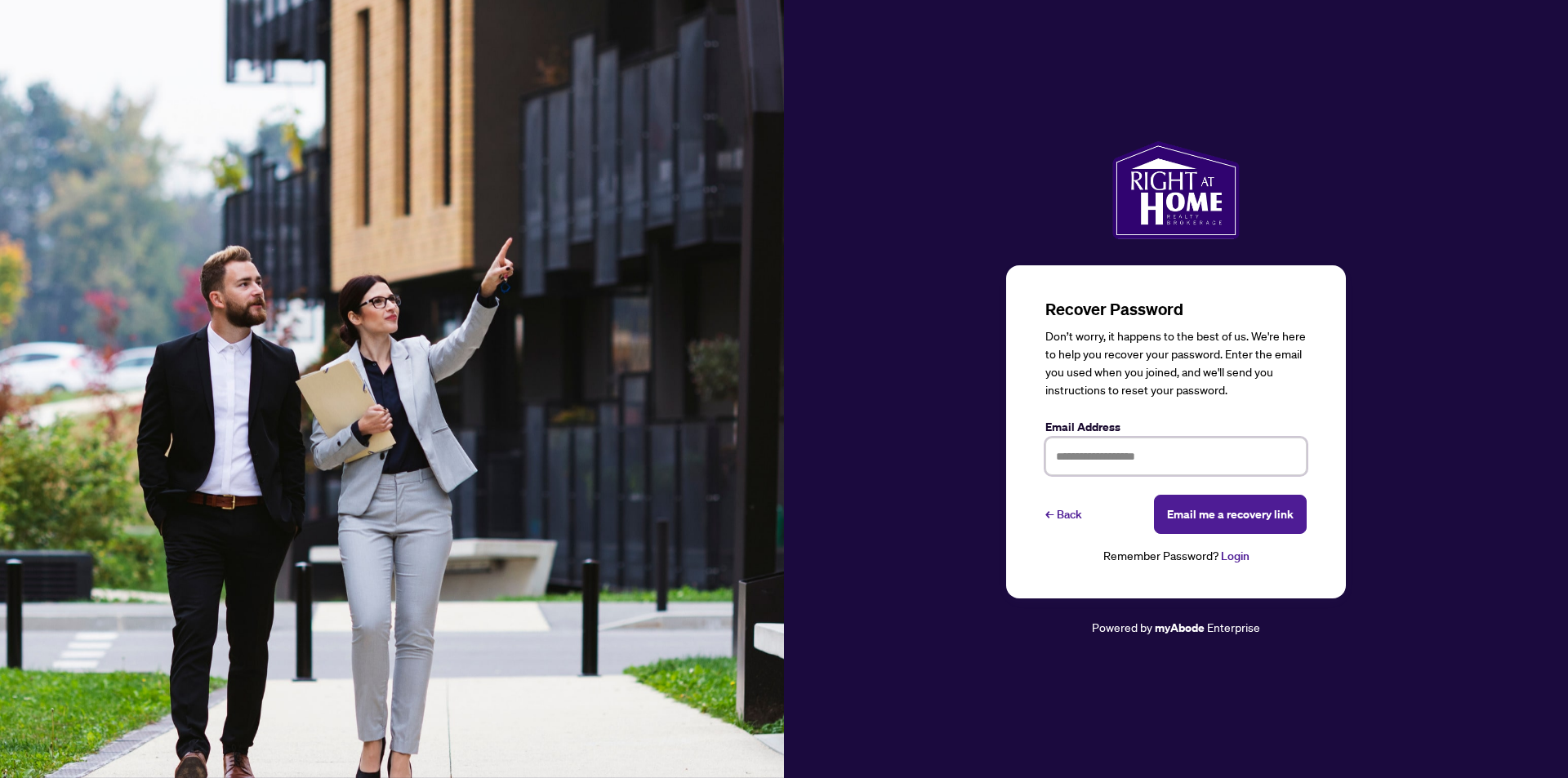click at bounding box center [1176, 456] 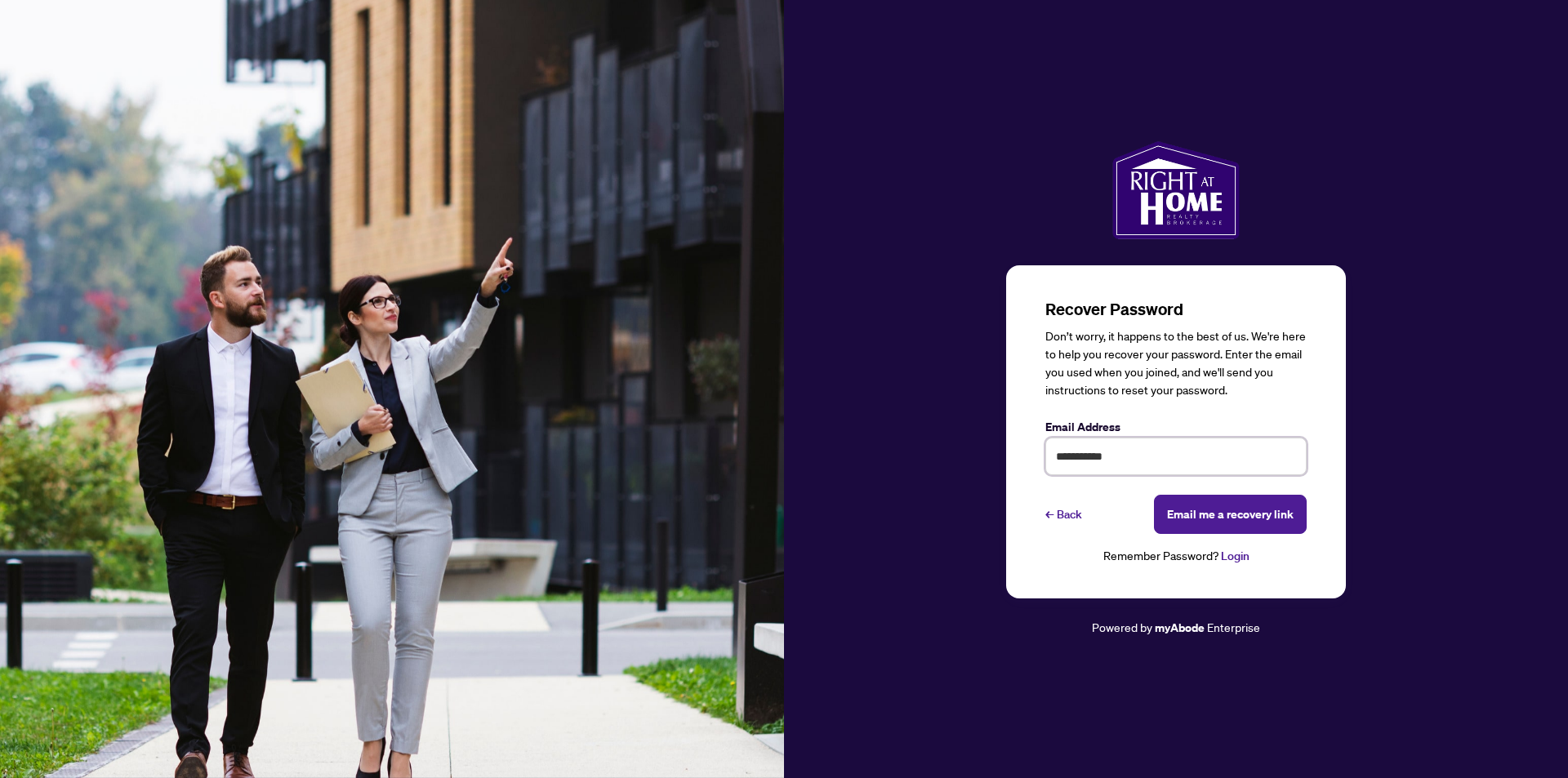 type on "**********" 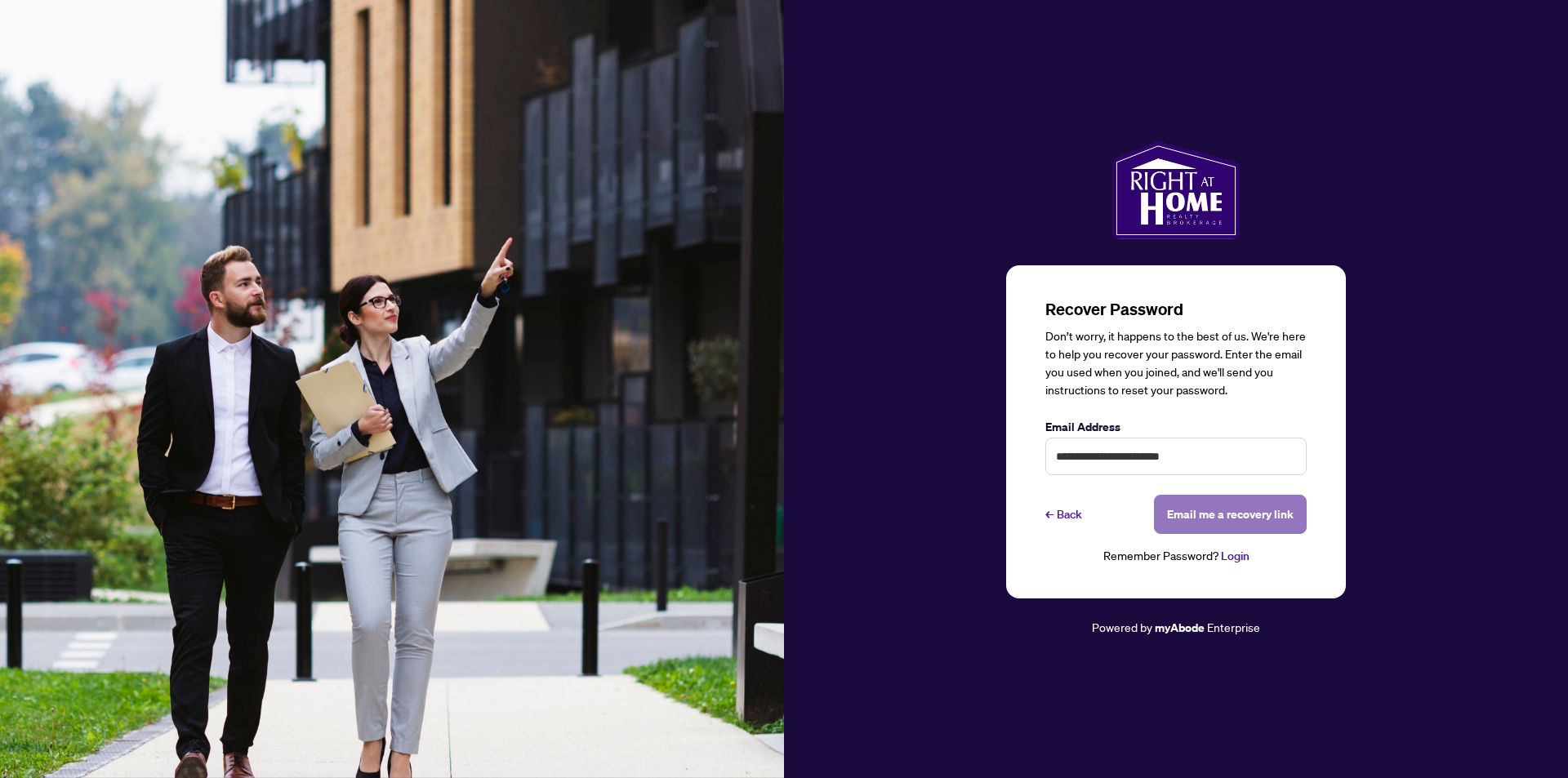 click on "Email me a recovery link" at bounding box center (1230, 514) 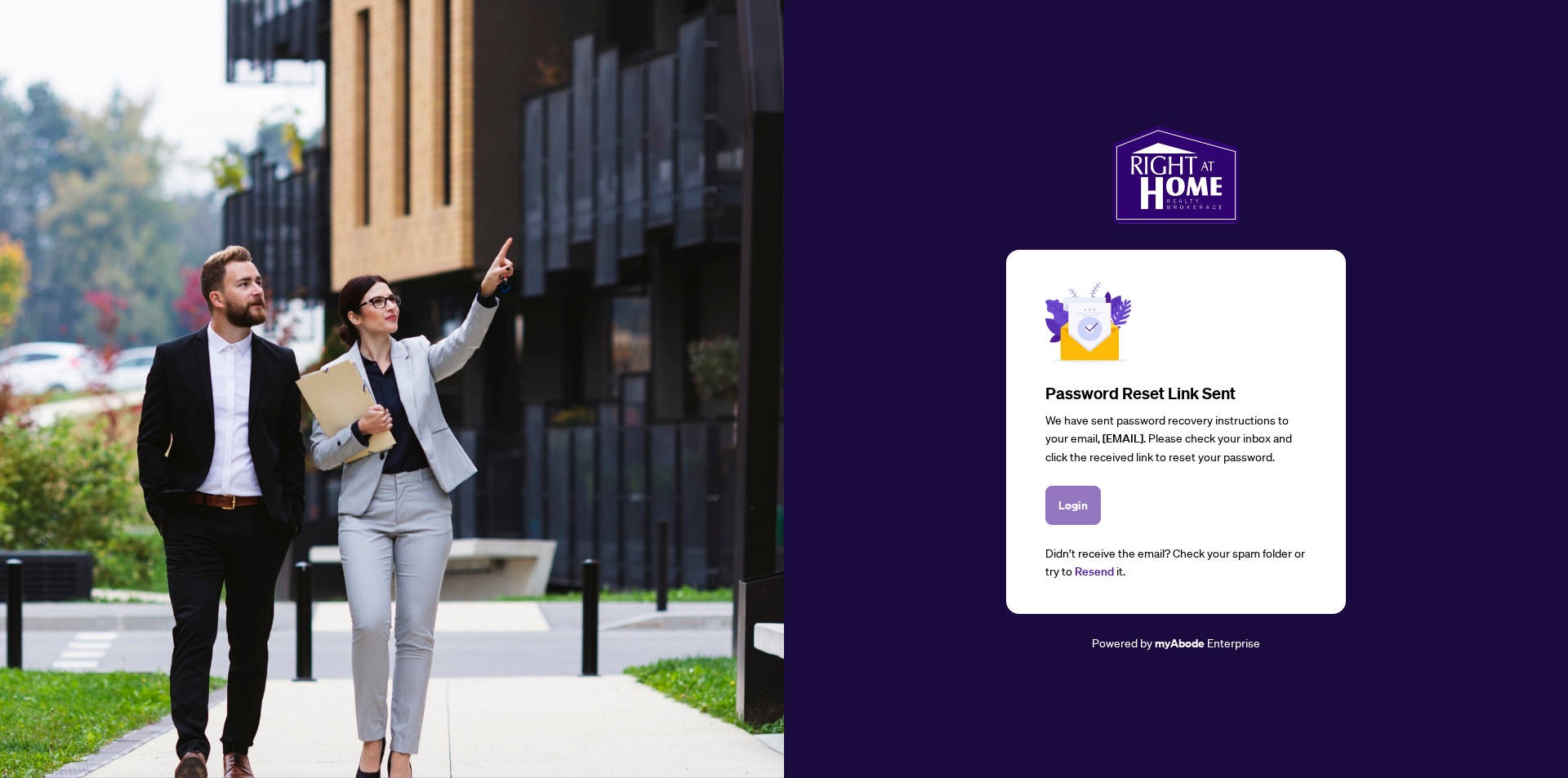 click on "Login" at bounding box center (1073, 505) 